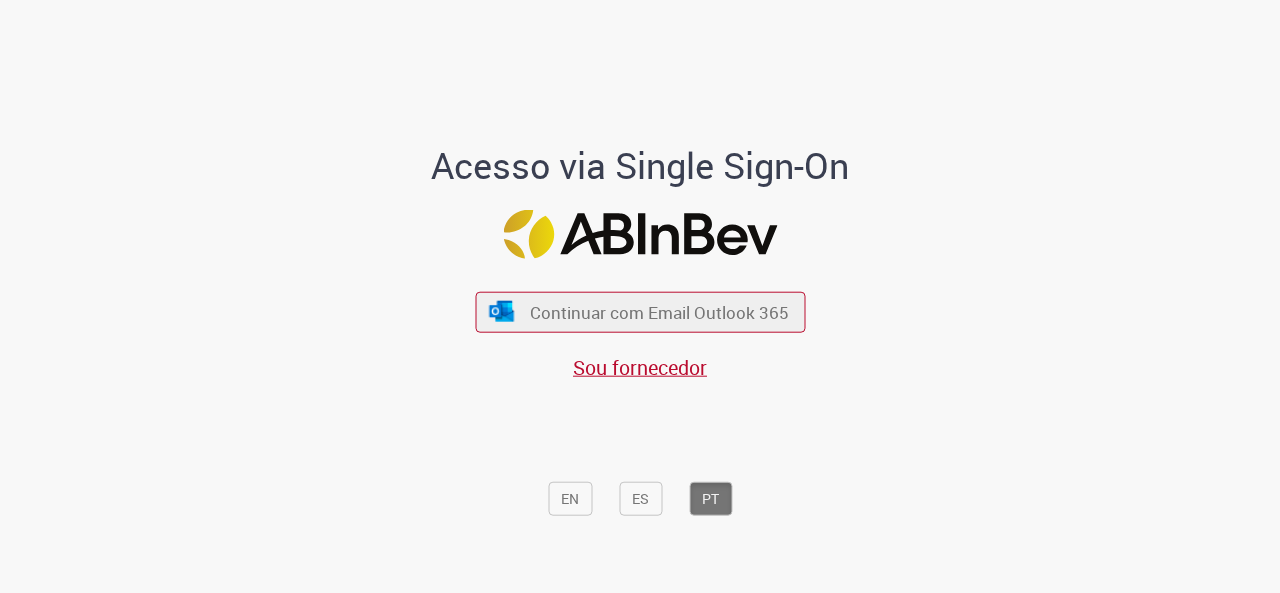 scroll, scrollTop: 0, scrollLeft: 0, axis: both 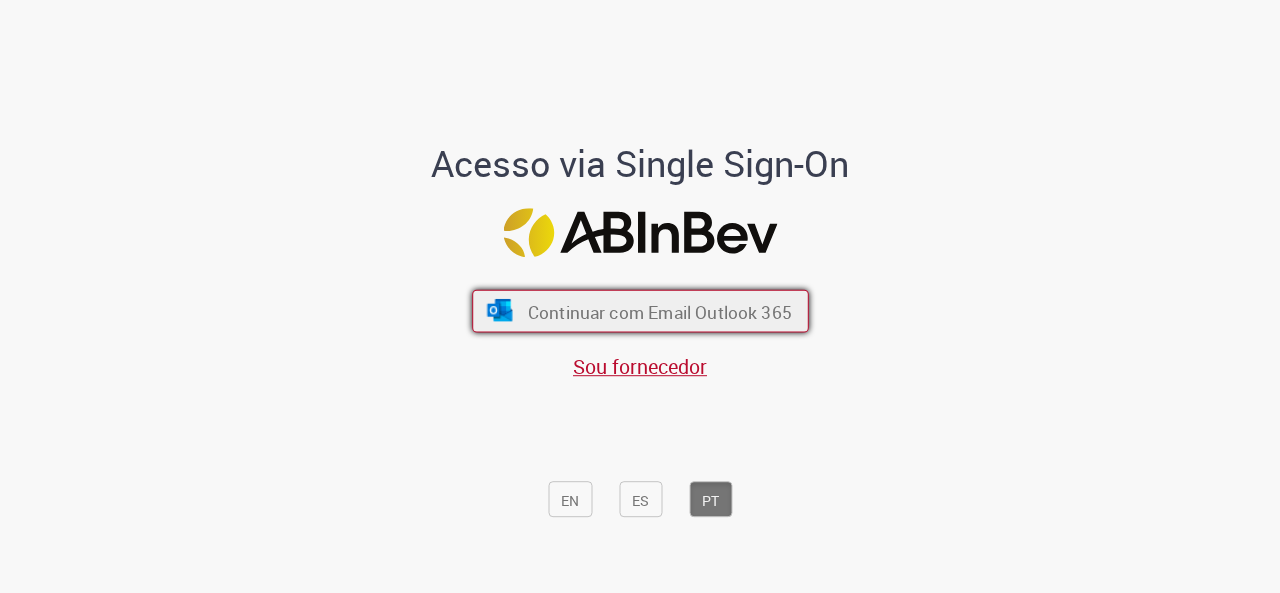 click on "Continuar com Email Outlook 365" at bounding box center (659, 311) 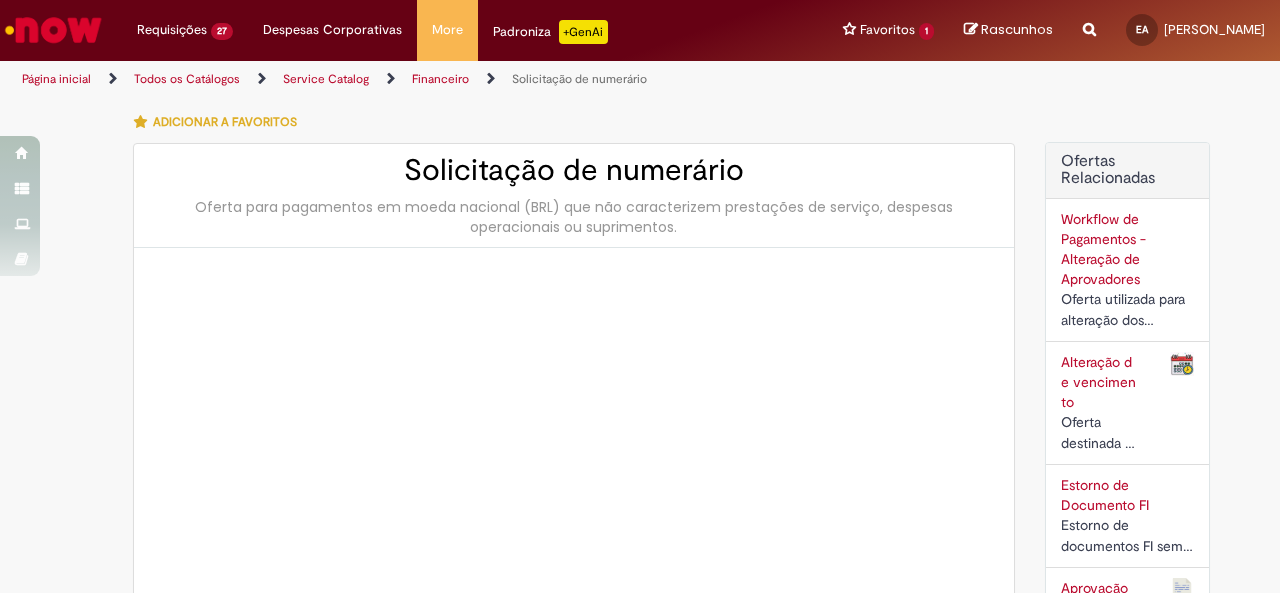 type on "**********" 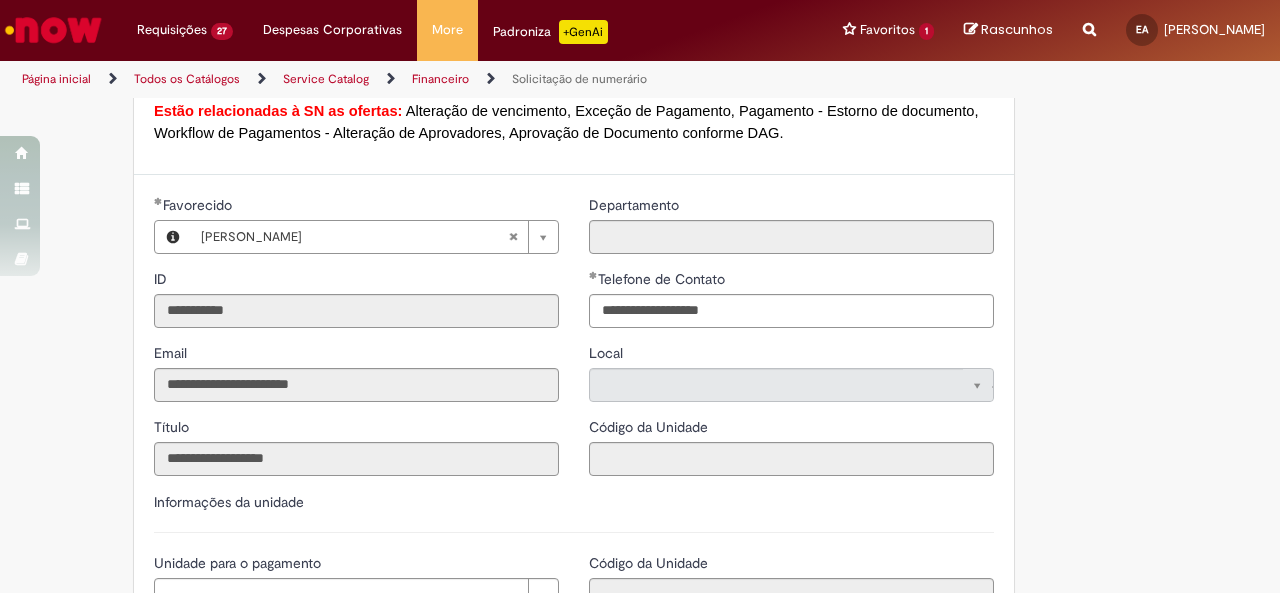 scroll, scrollTop: 1900, scrollLeft: 0, axis: vertical 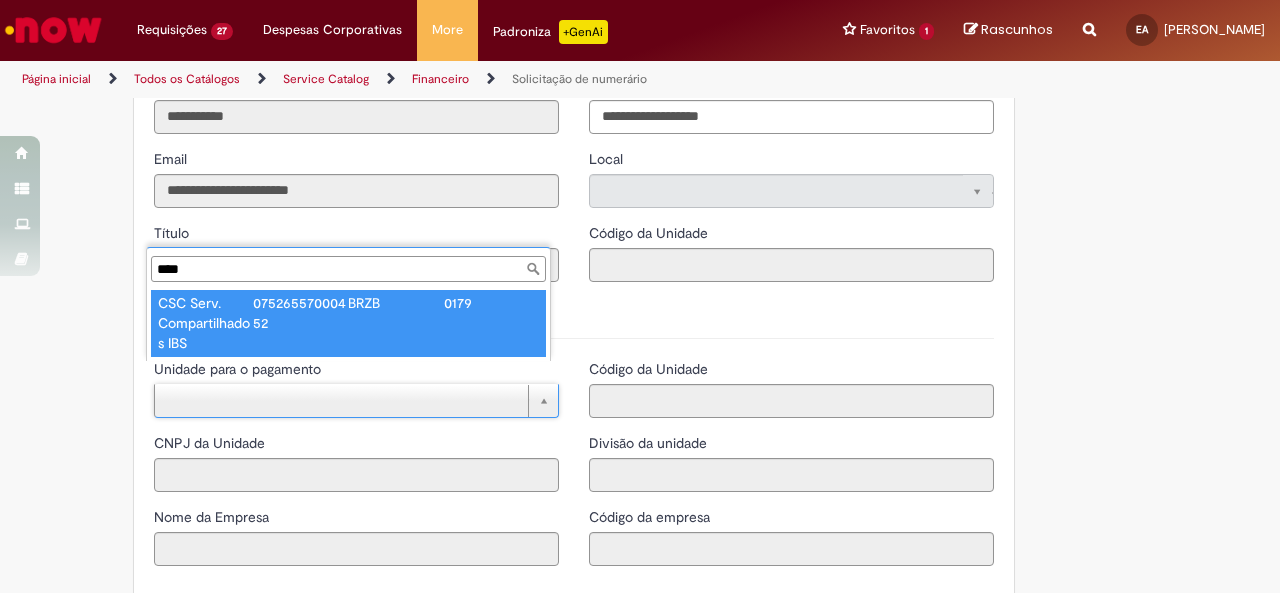type on "****" 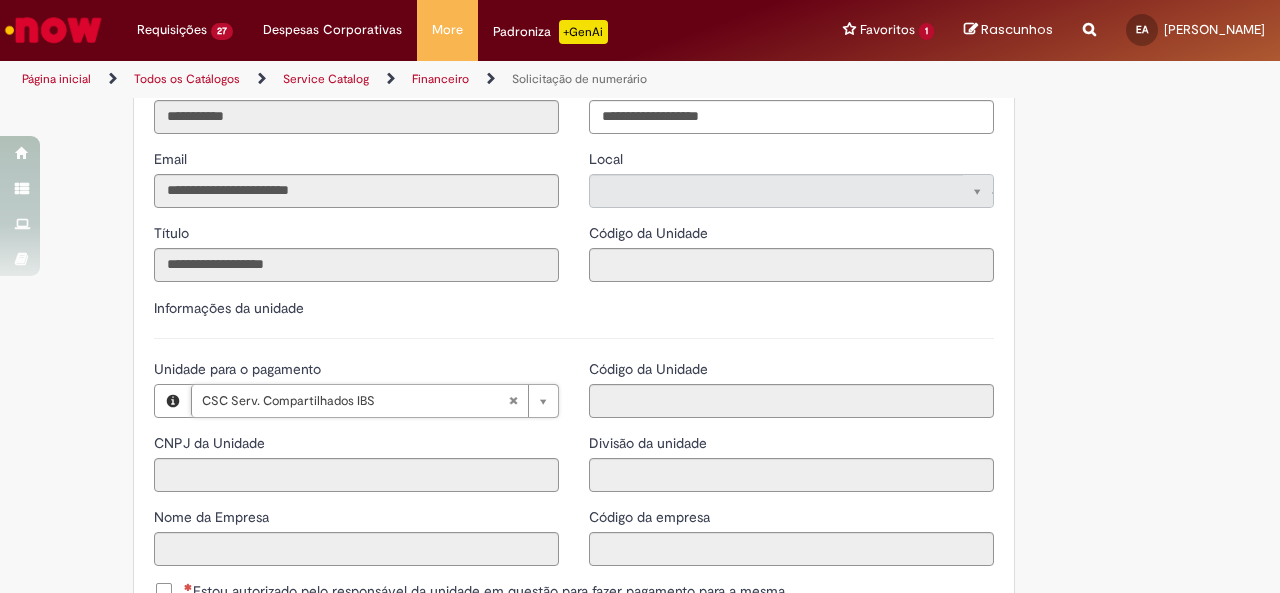 type on "**********" 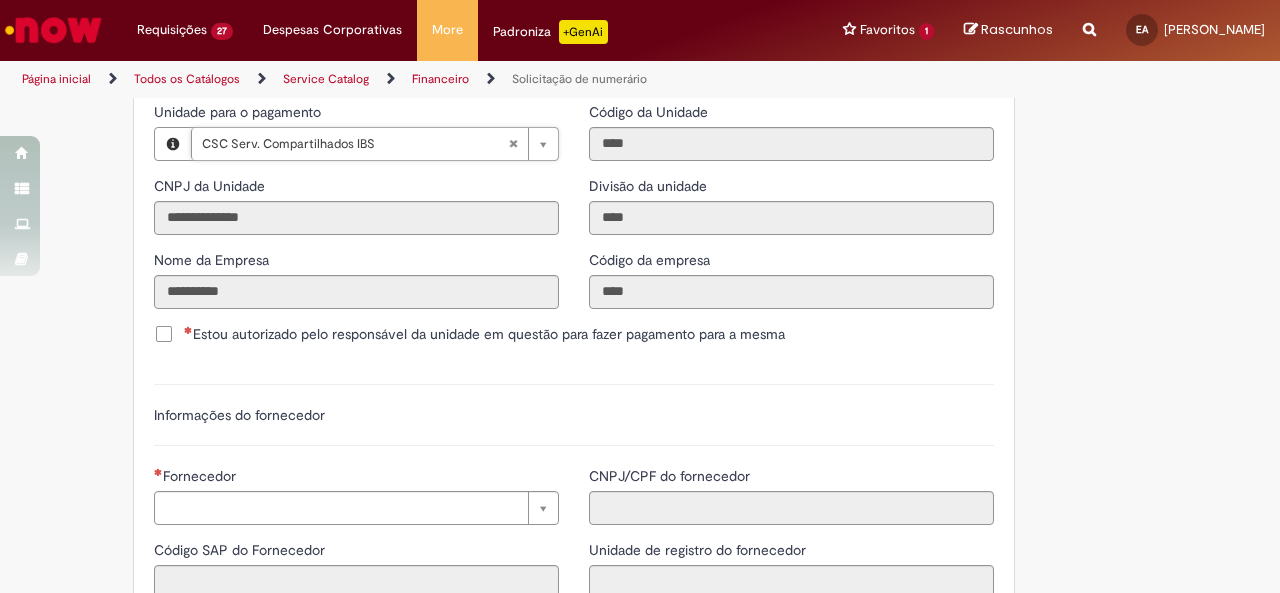 scroll, scrollTop: 2200, scrollLeft: 0, axis: vertical 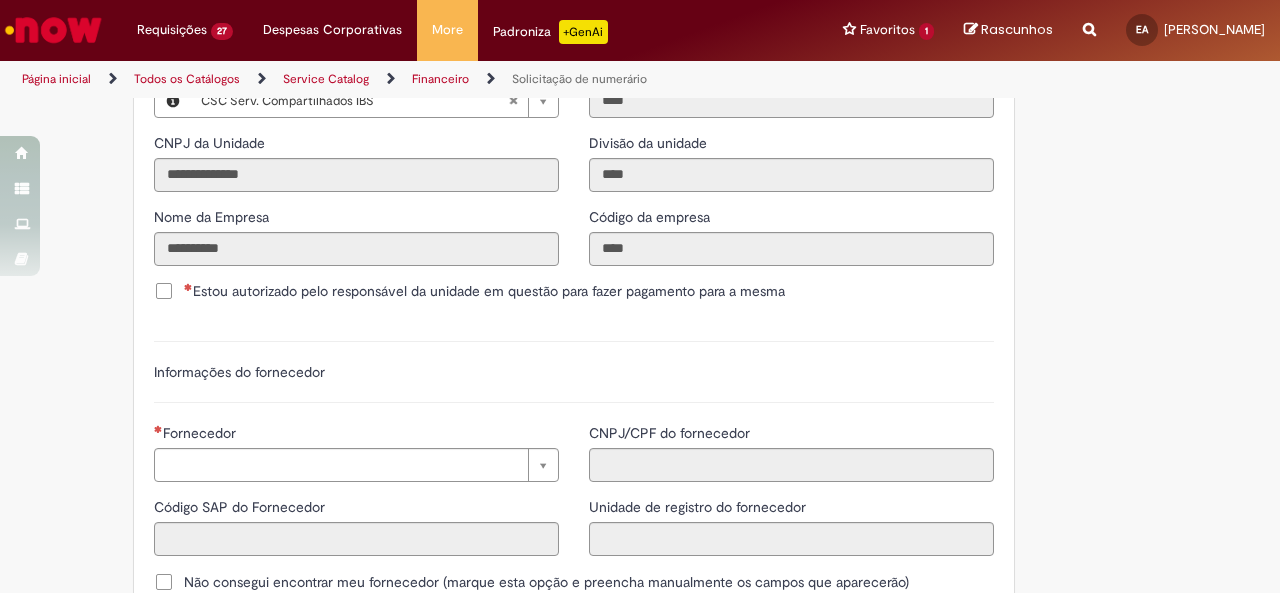 click on "Estou autorizado pelo responsável da unidade em questão para fazer pagamento para a mesma" at bounding box center [484, 291] 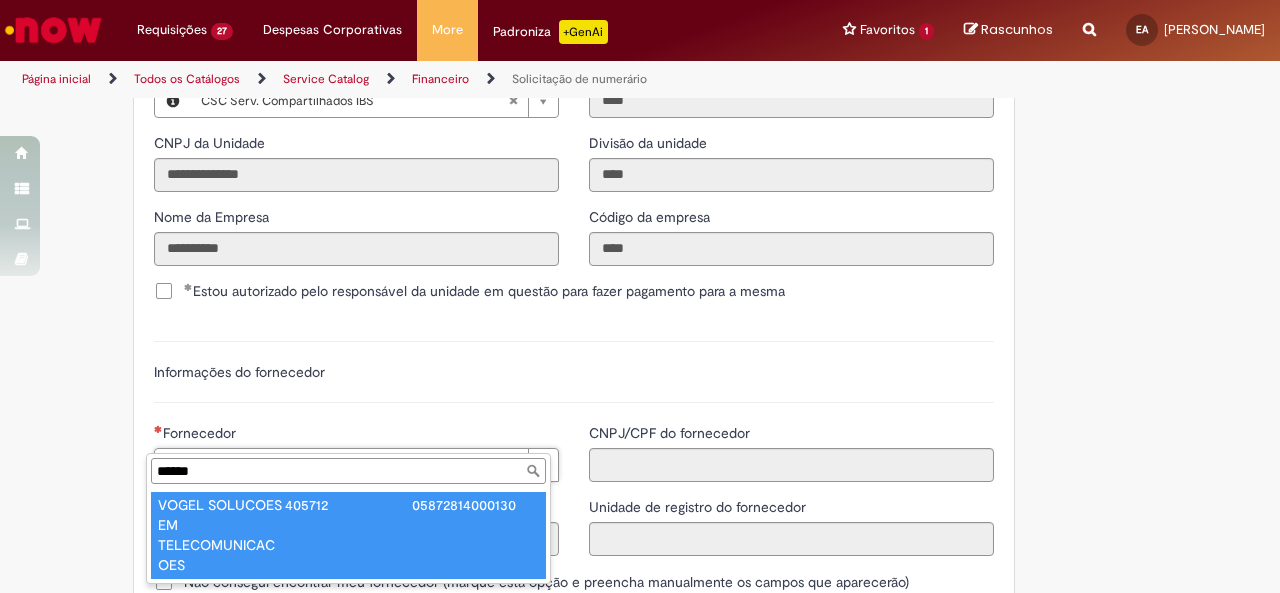 type on "******" 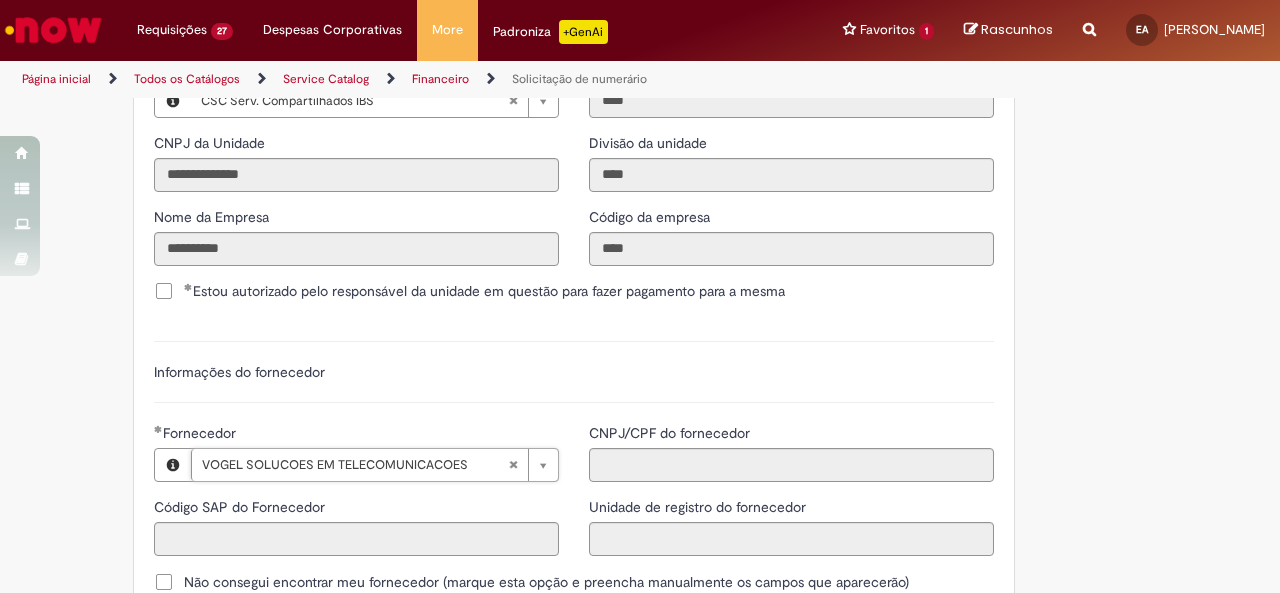 type on "******" 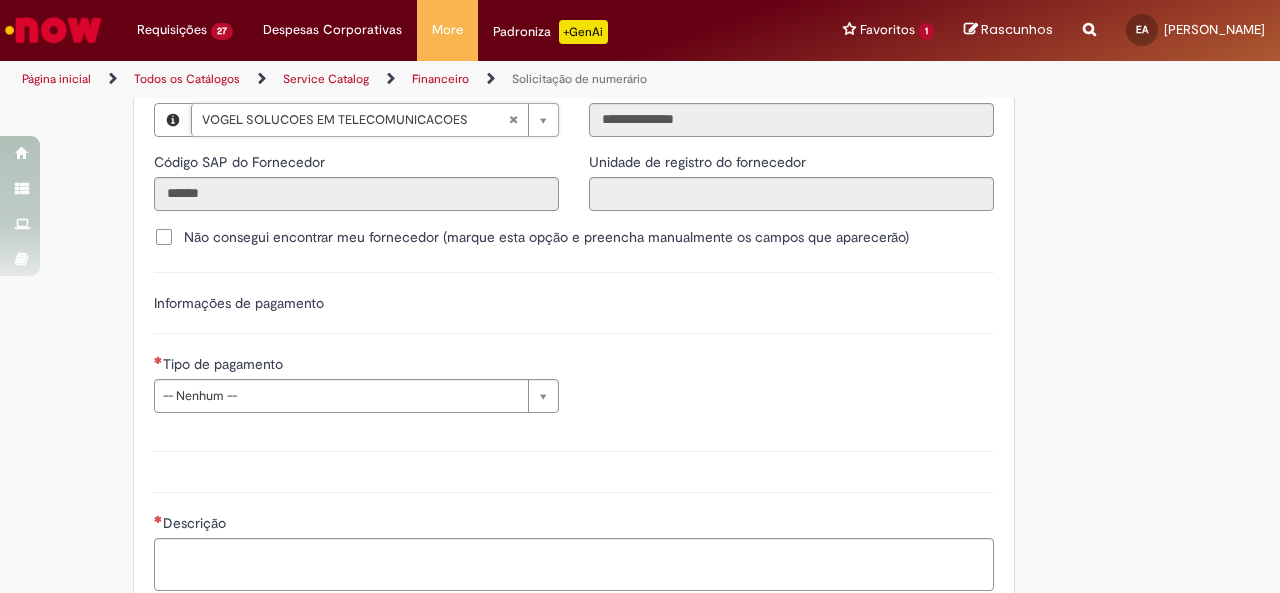 scroll, scrollTop: 2600, scrollLeft: 0, axis: vertical 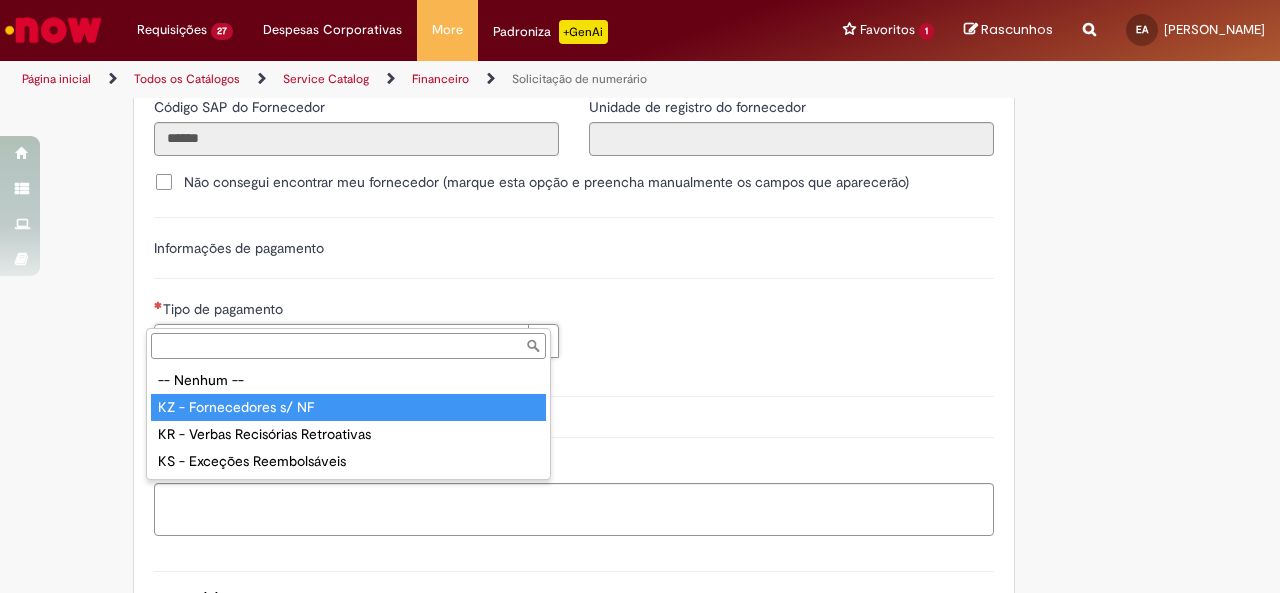 type on "**********" 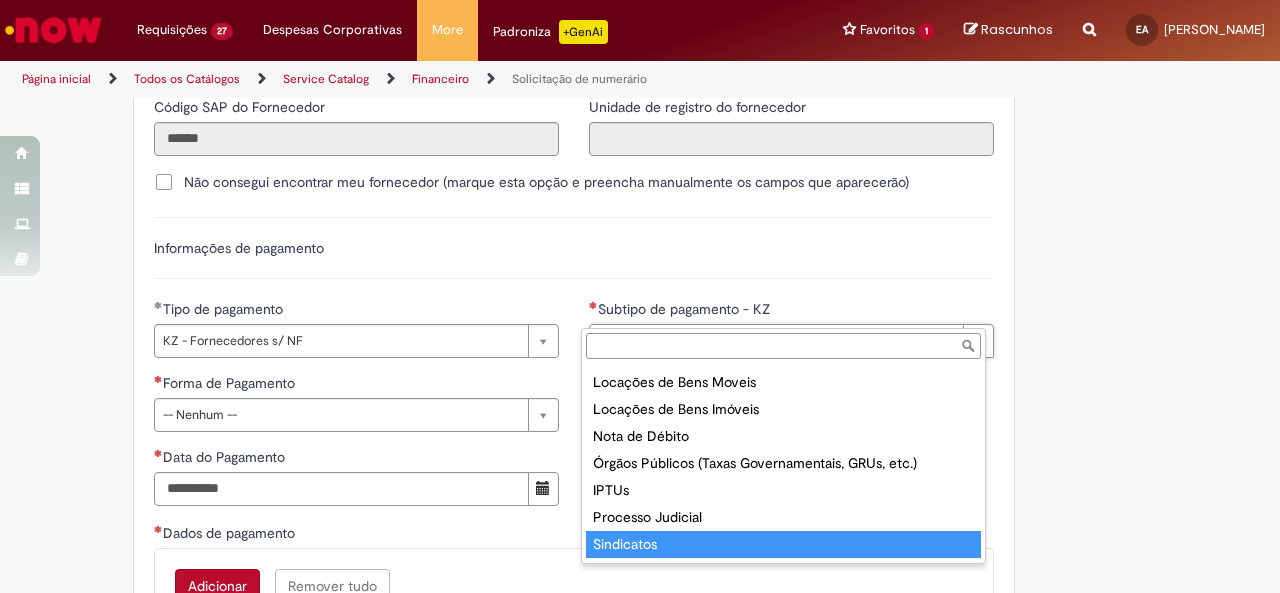 scroll, scrollTop: 266, scrollLeft: 0, axis: vertical 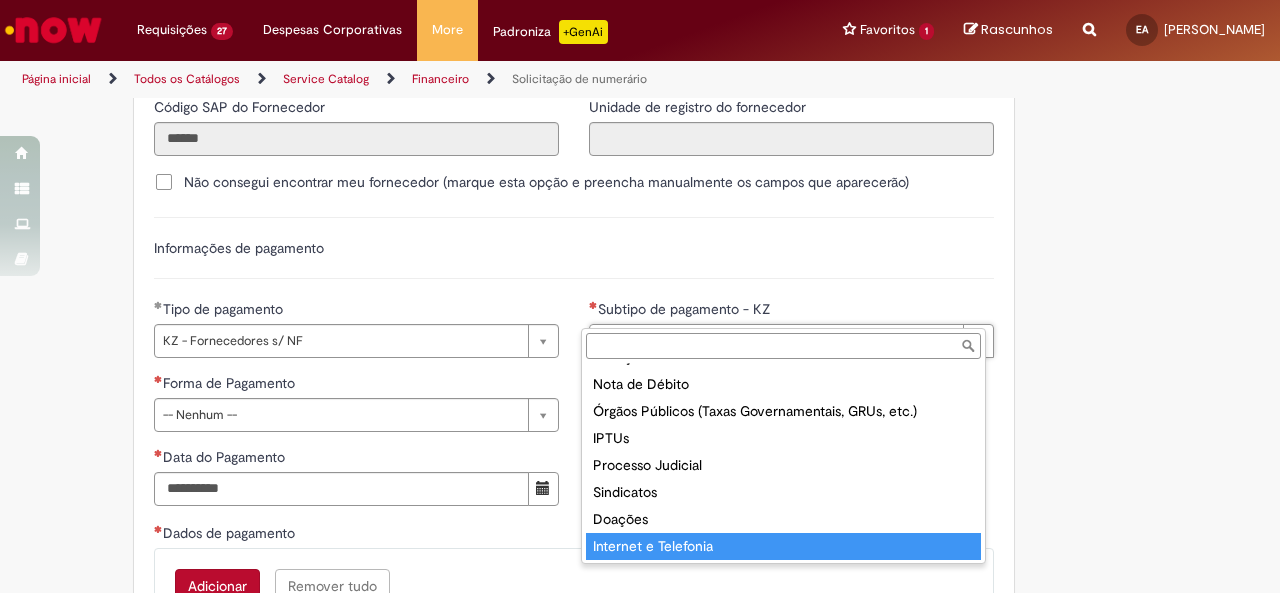 type on "**********" 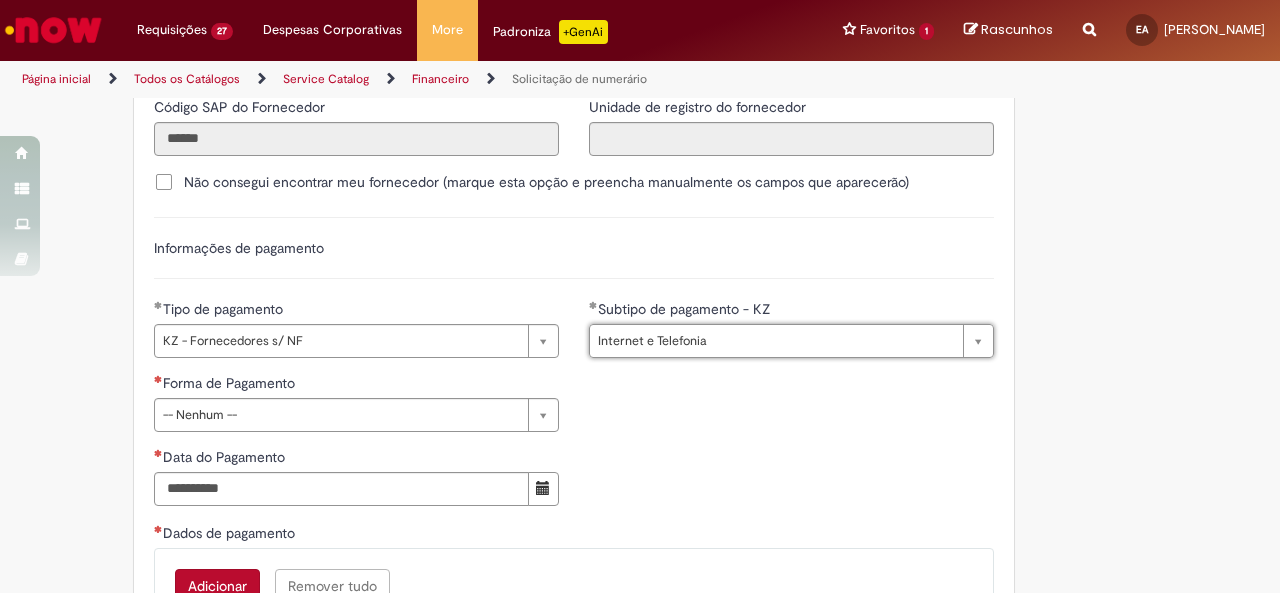 click on "**********" at bounding box center [356, 447] 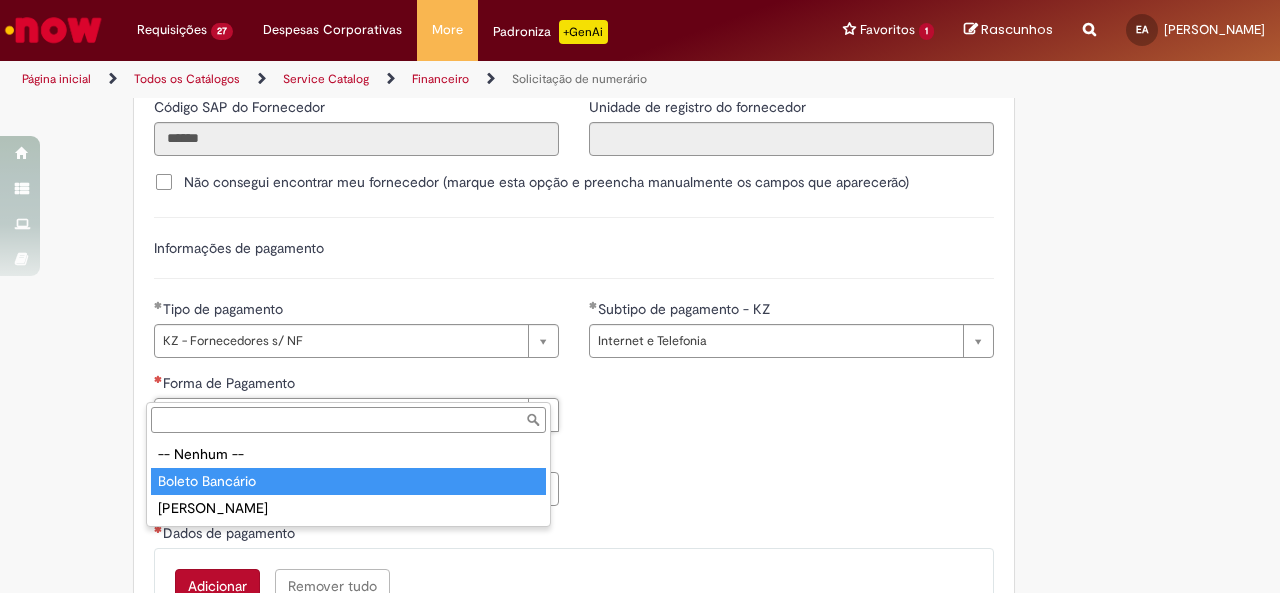 type on "**********" 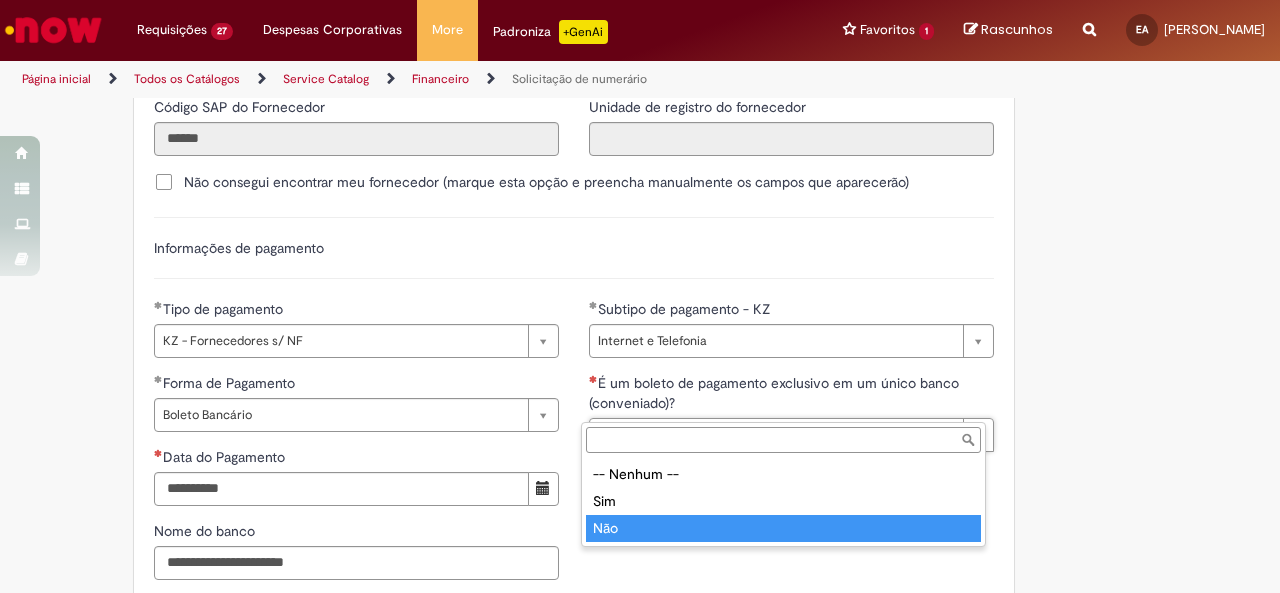 type on "***" 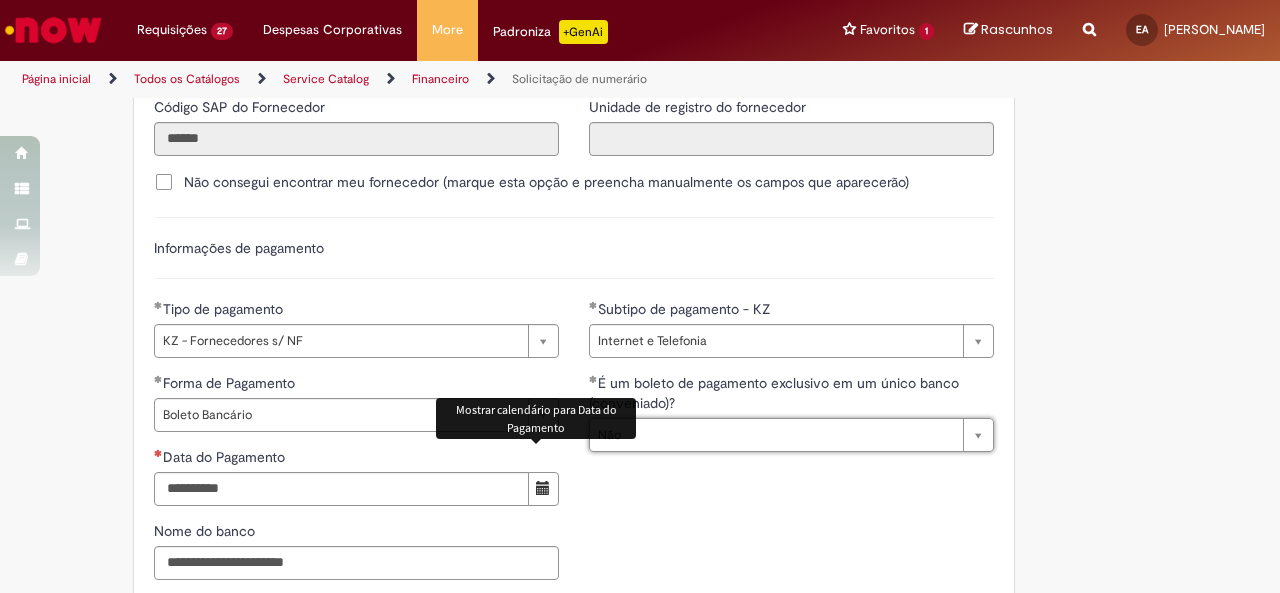 click at bounding box center [543, 488] 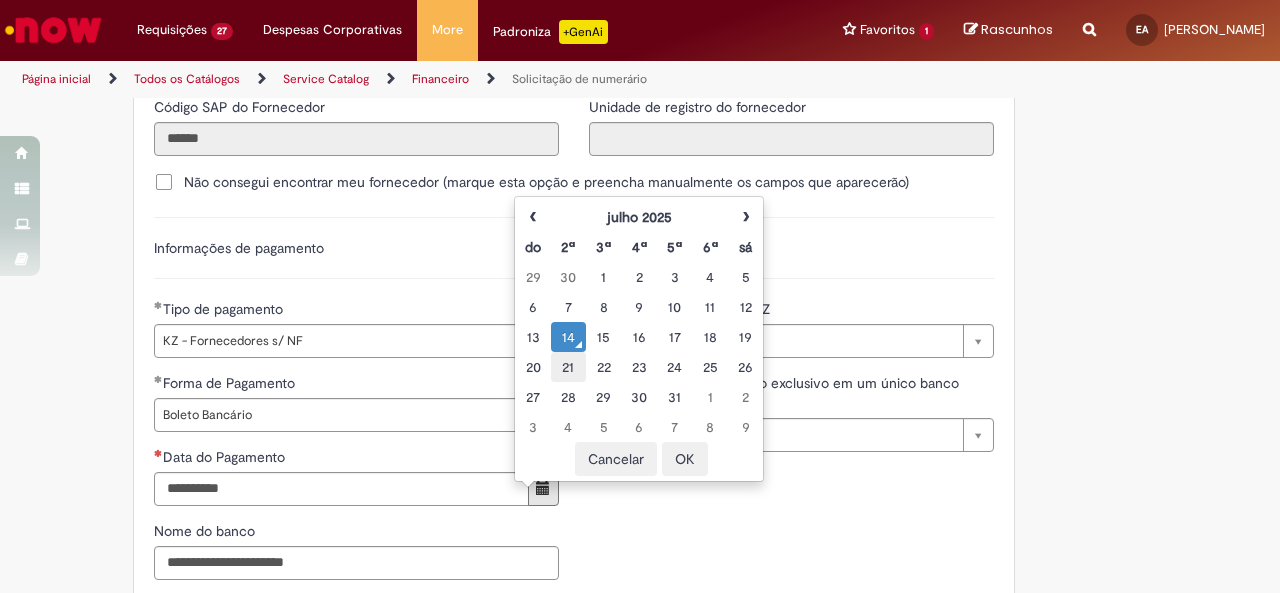 click on "21" at bounding box center (568, 367) 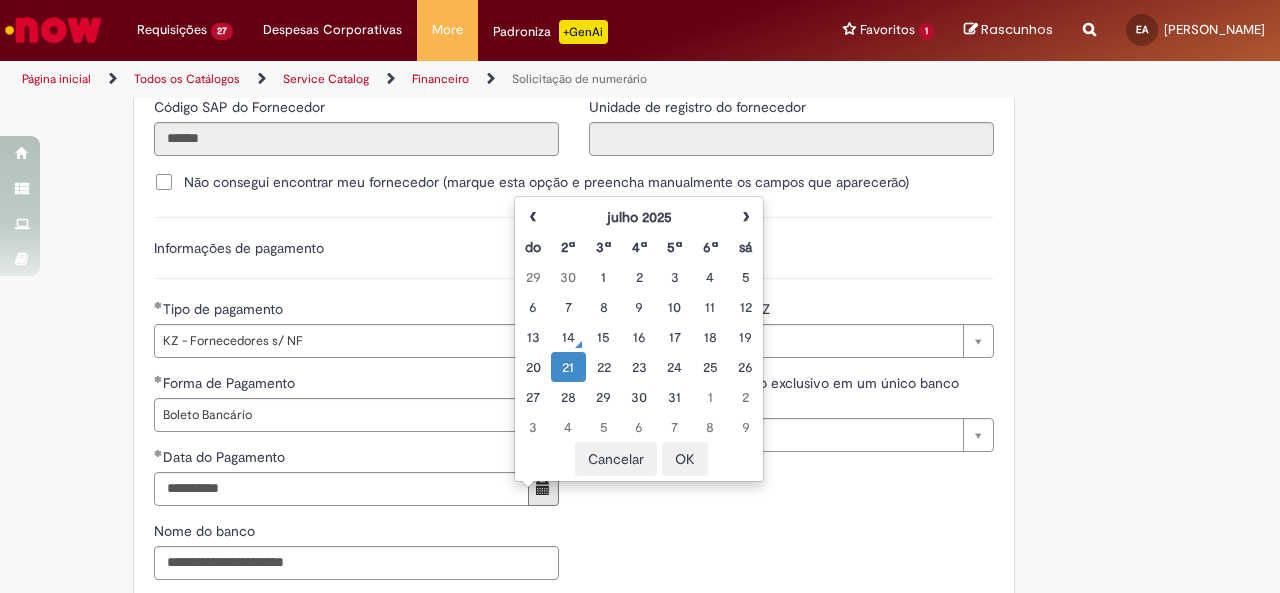 click on "**********" at bounding box center (574, 484) 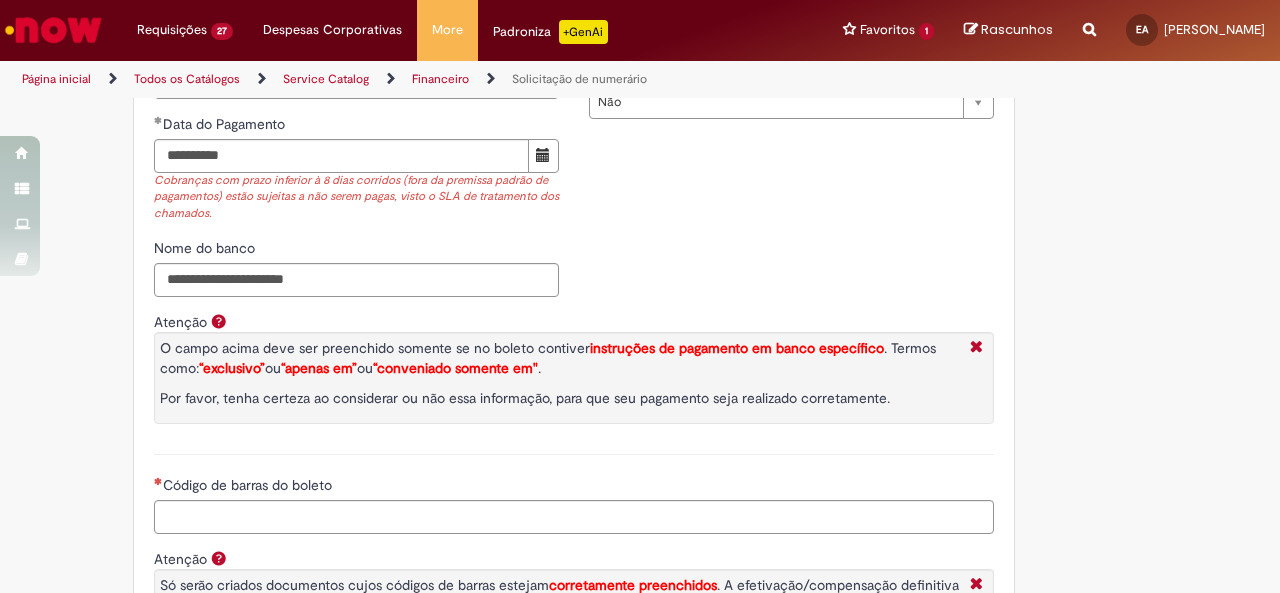 scroll, scrollTop: 3100, scrollLeft: 0, axis: vertical 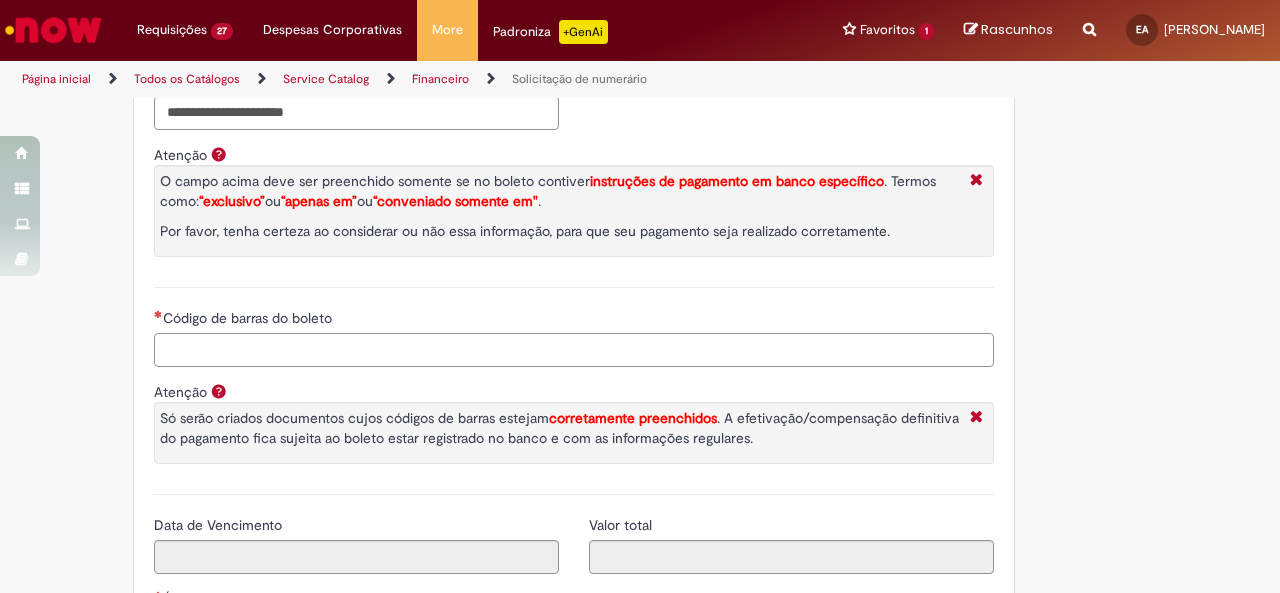 click on "Código de barras do boleto" at bounding box center [574, 350] 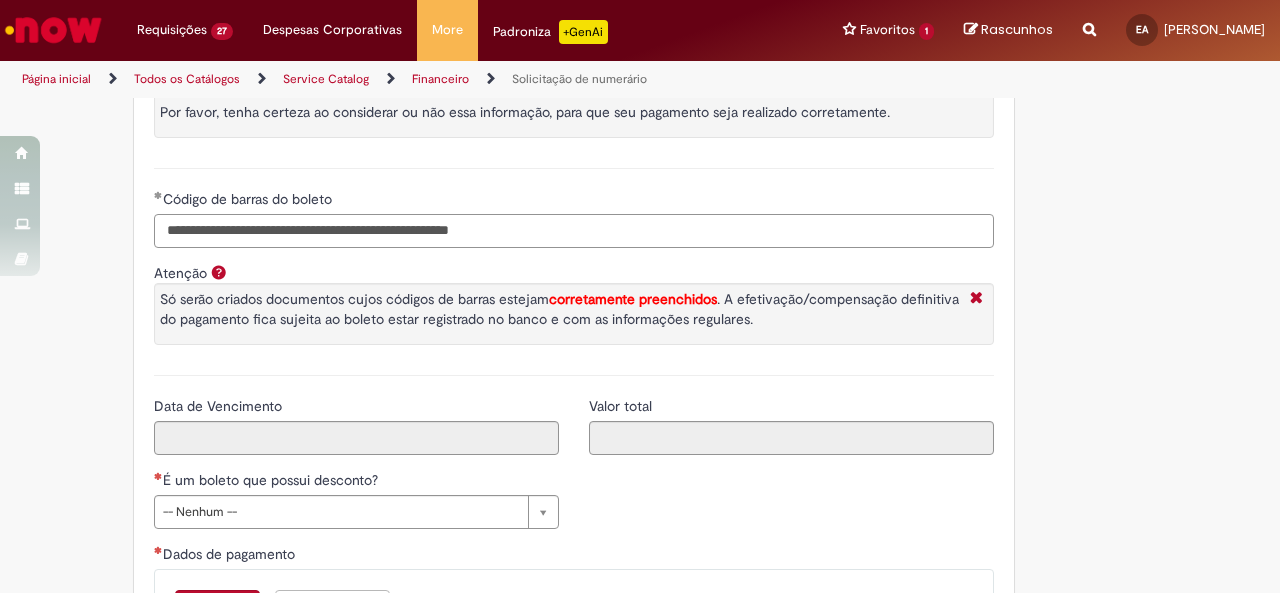 scroll, scrollTop: 3400, scrollLeft: 0, axis: vertical 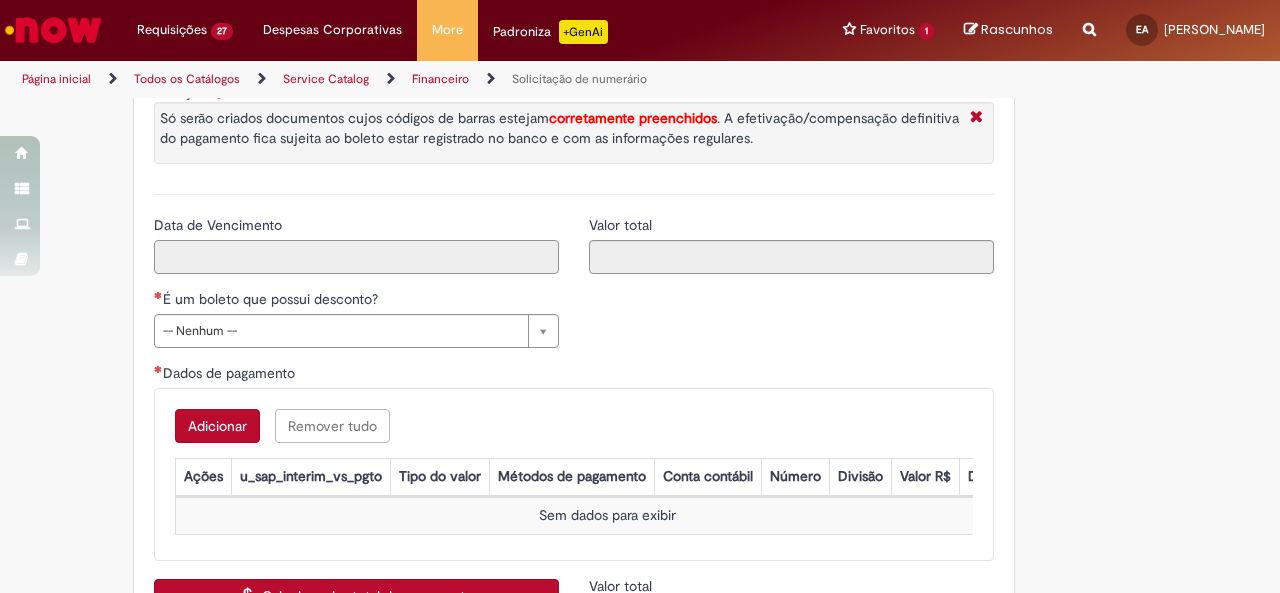 type on "**********" 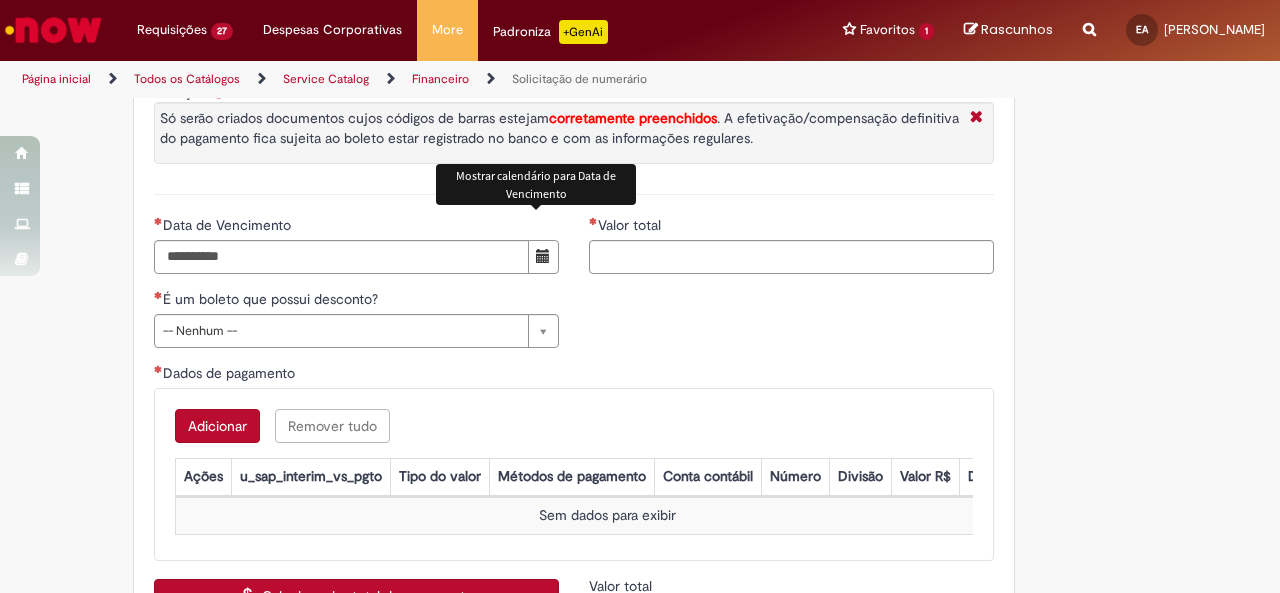 click at bounding box center (543, 256) 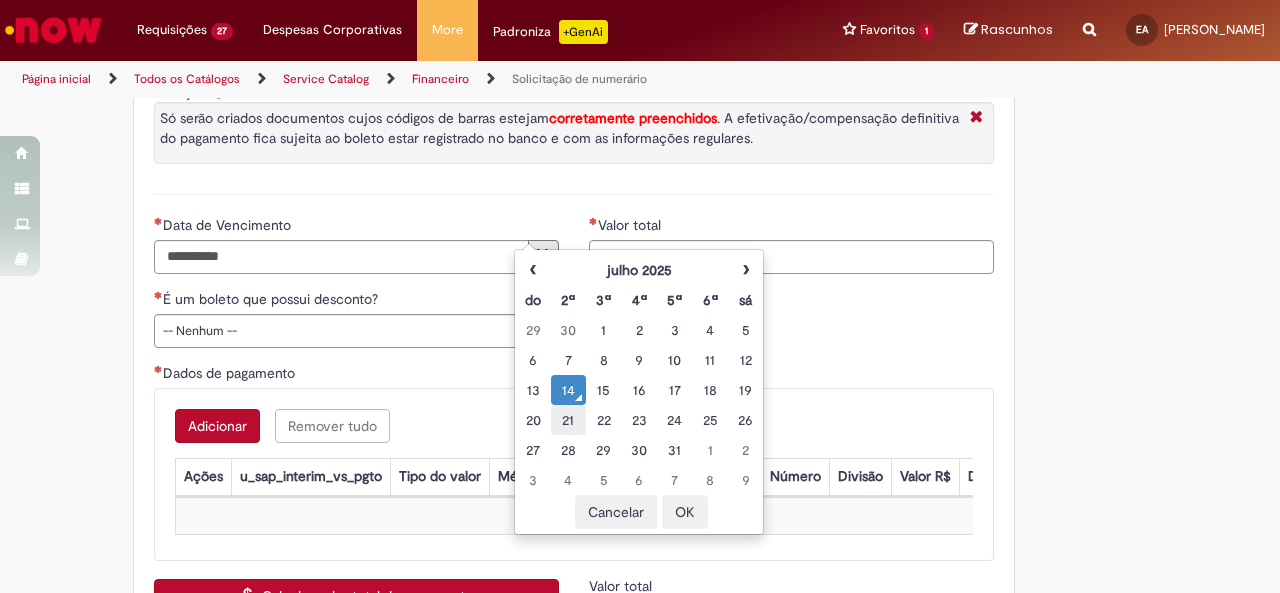 click on "21" at bounding box center [568, 420] 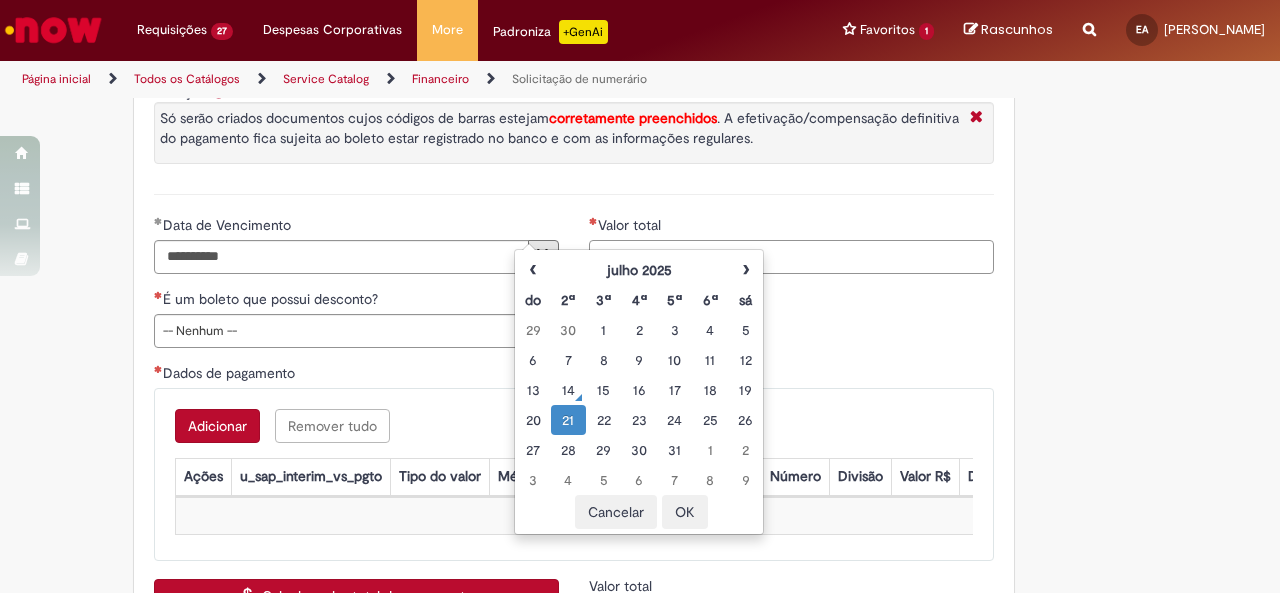 click on "Valor total" at bounding box center (791, 257) 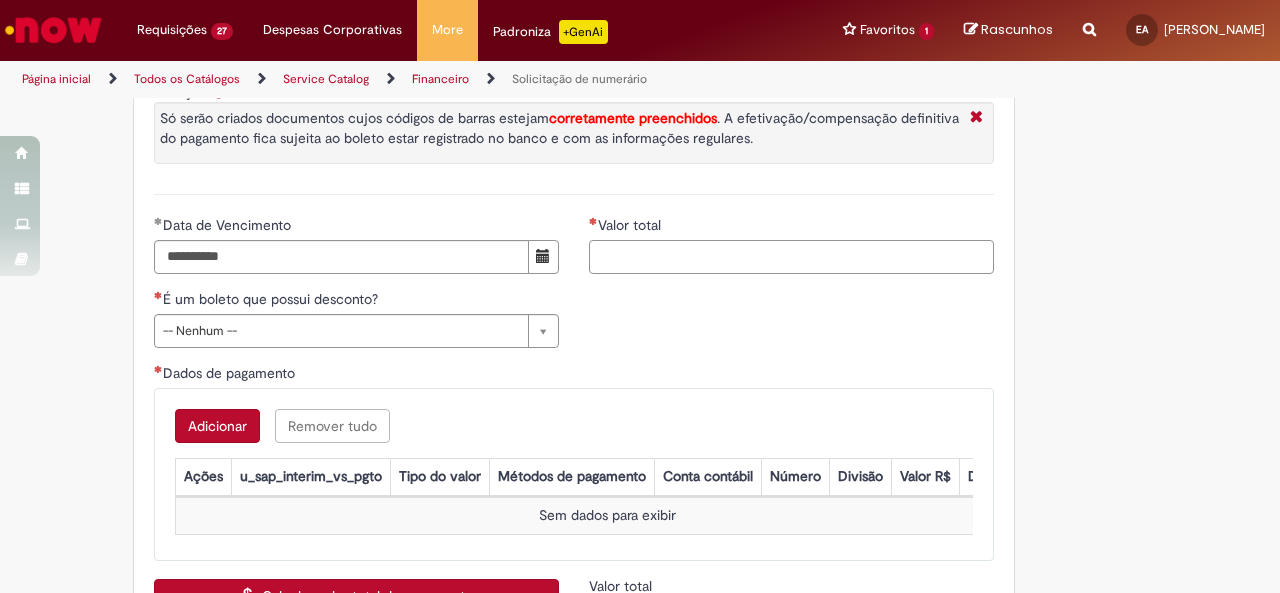 paste on "********" 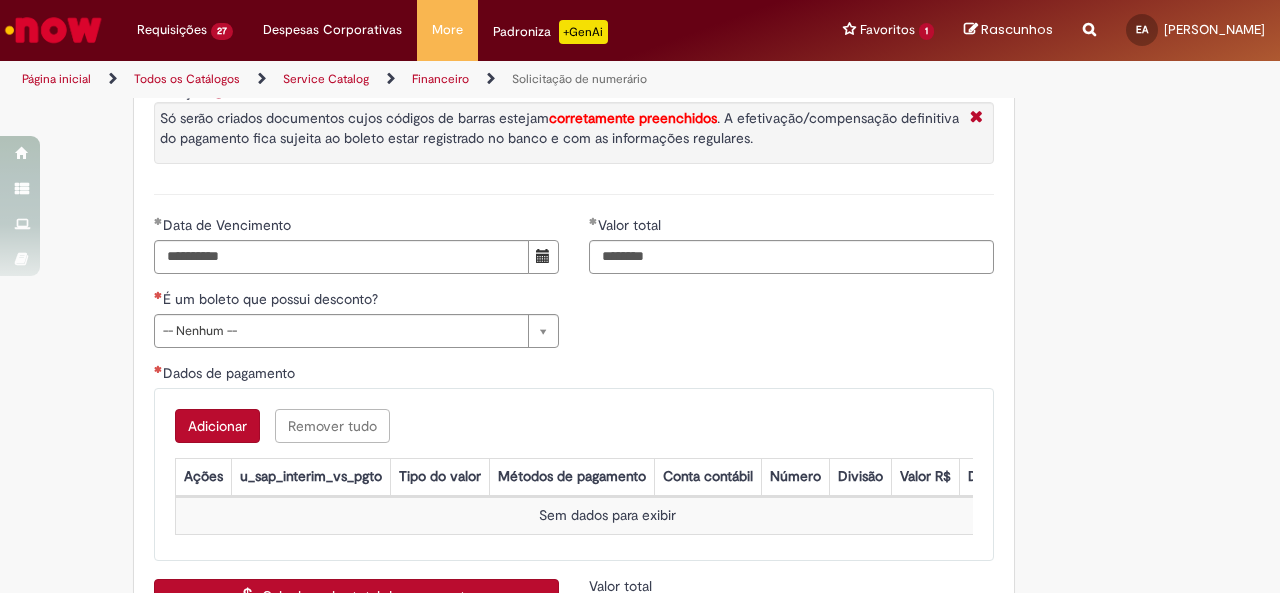type on "*********" 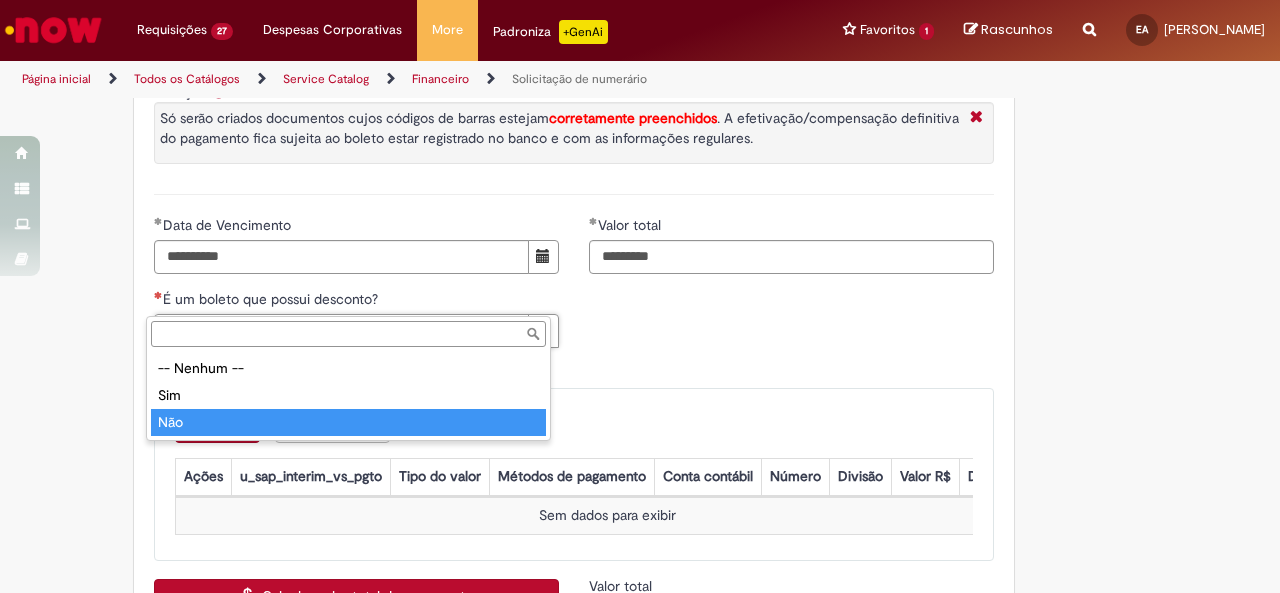 type on "***" 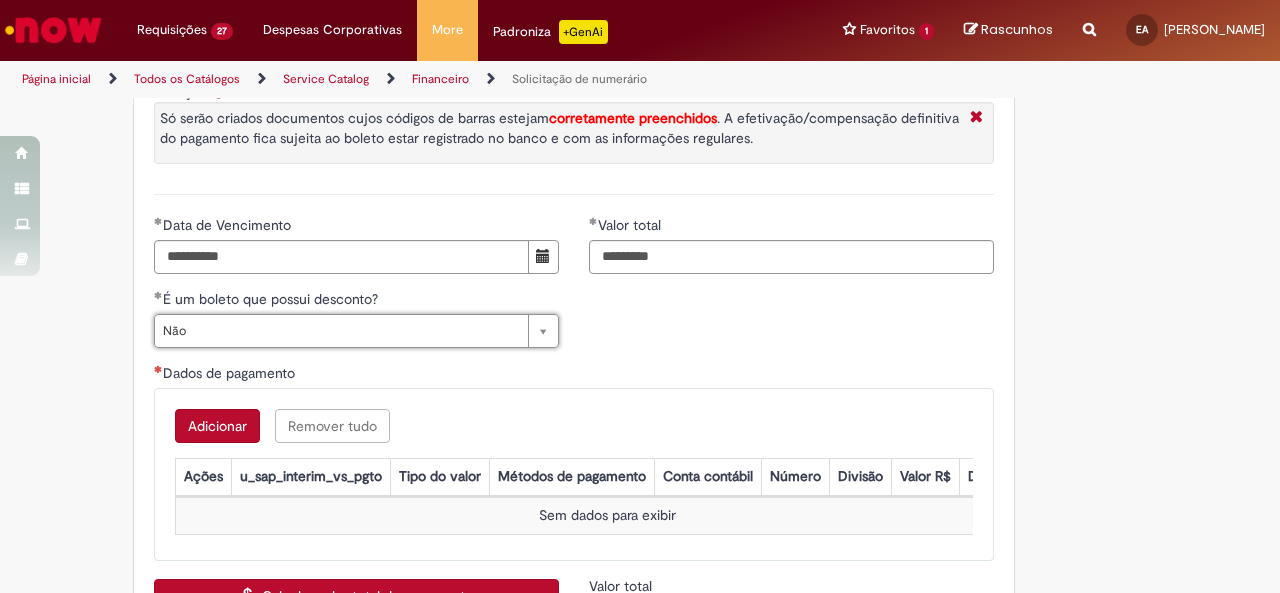 click on "Adicionar" at bounding box center [217, 426] 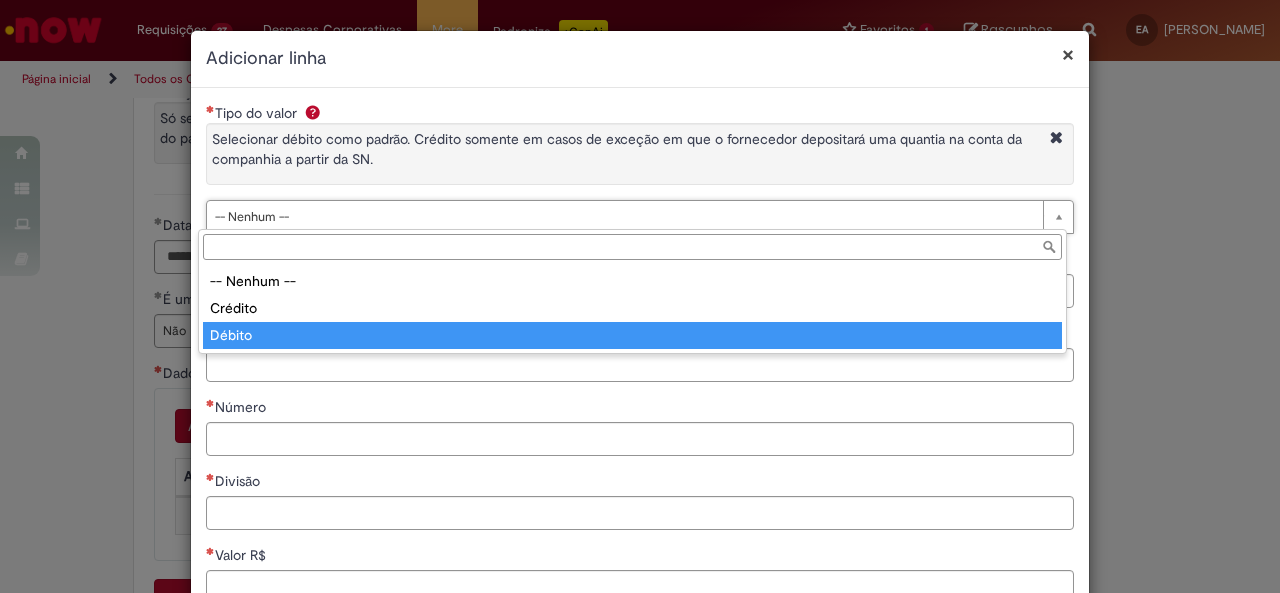 type on "******" 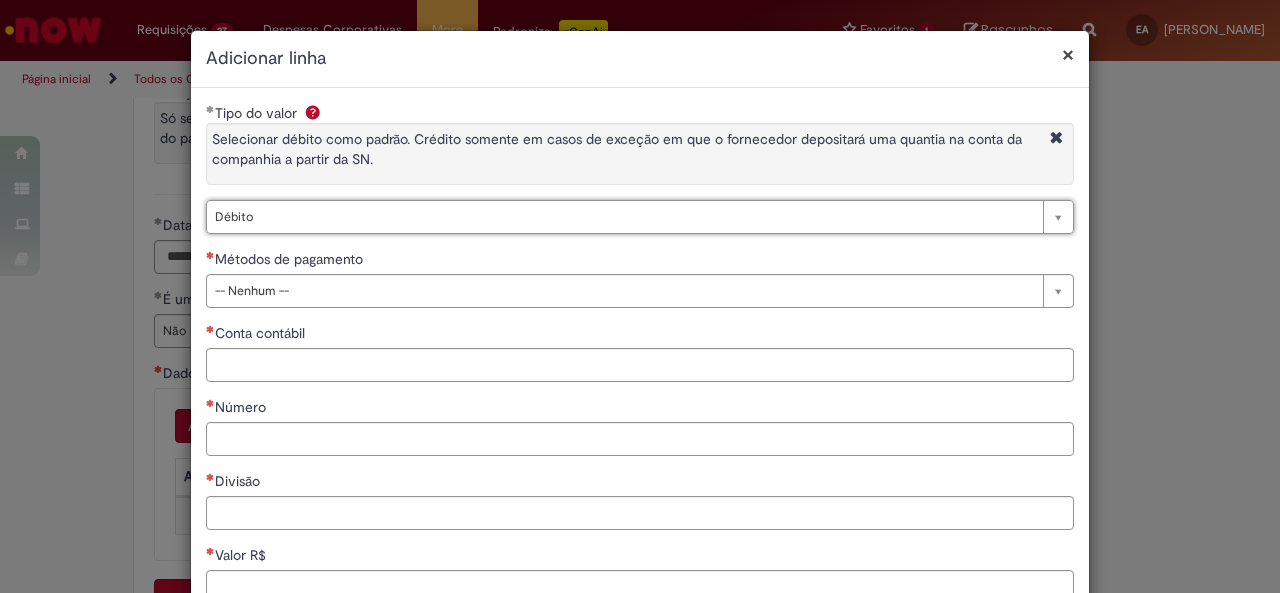 drag, startPoint x: 302, startPoint y: 287, endPoint x: 302, endPoint y: 319, distance: 32 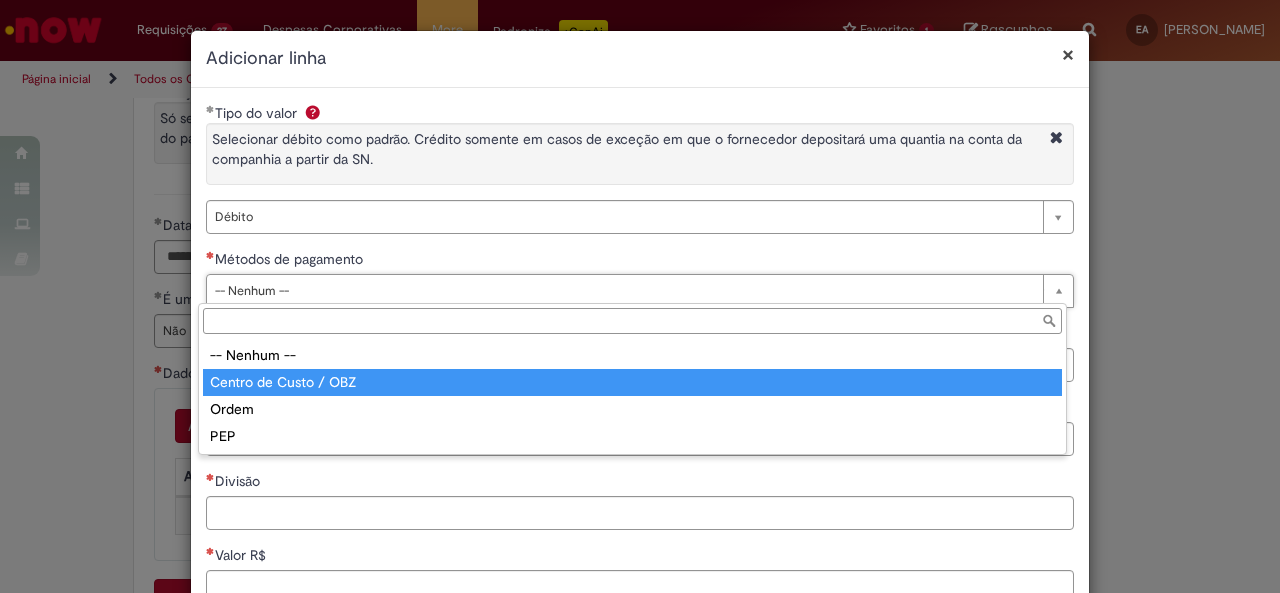 drag, startPoint x: 302, startPoint y: 380, endPoint x: 309, endPoint y: 370, distance: 12.206555 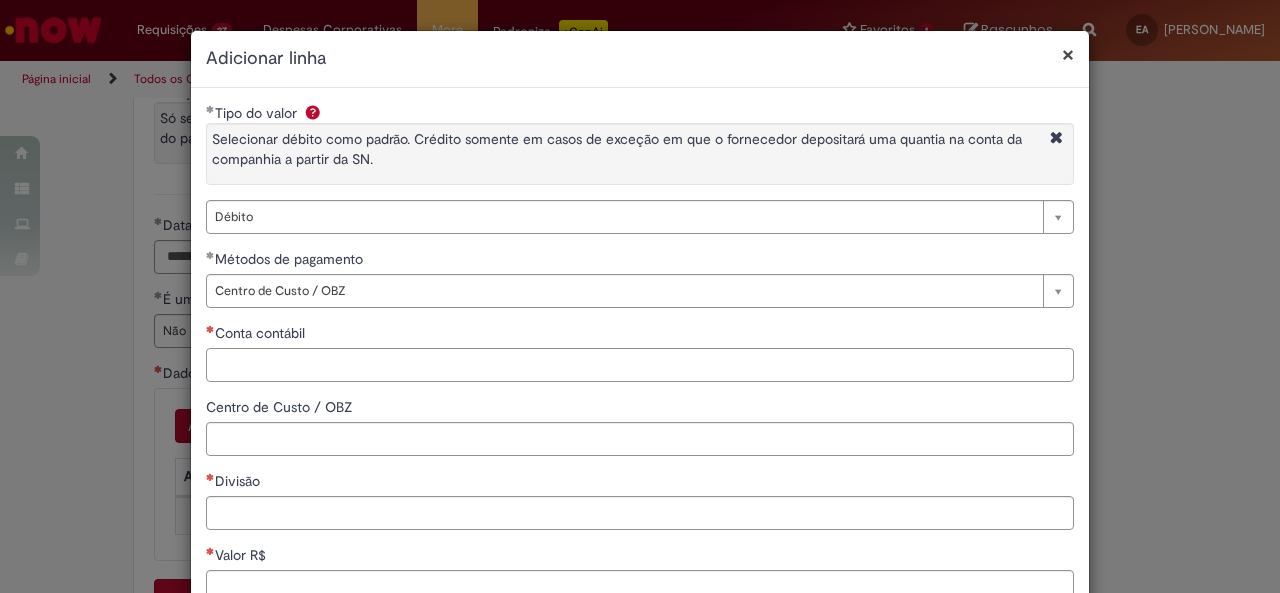 click on "Conta contábil" at bounding box center [640, 365] 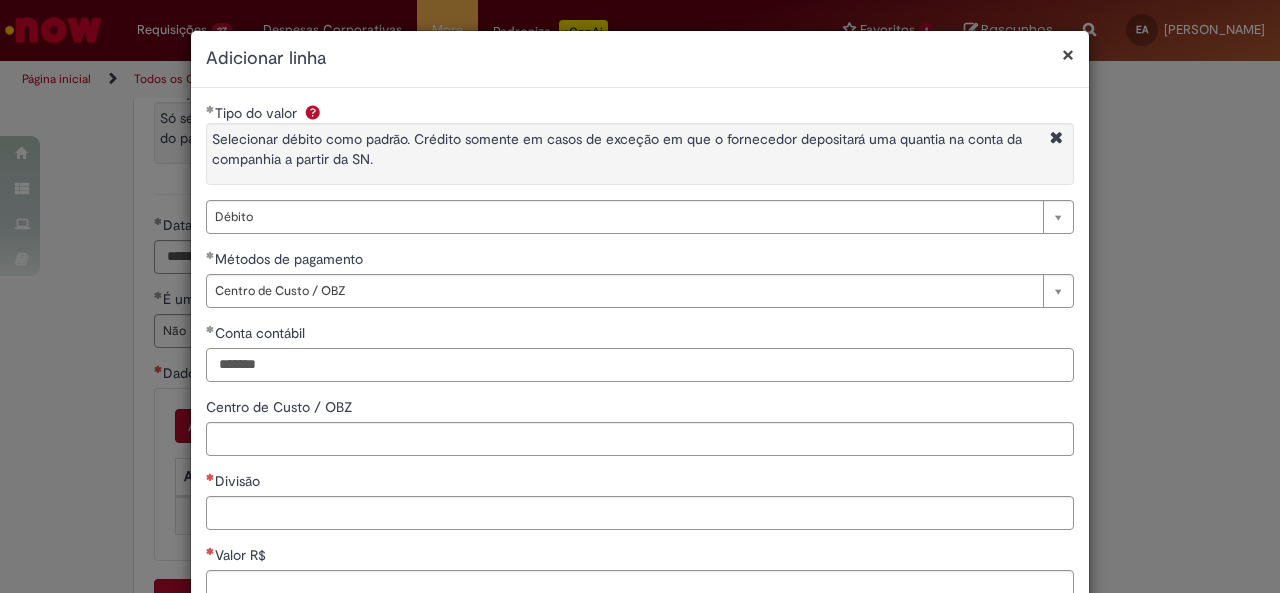 type on "*******" 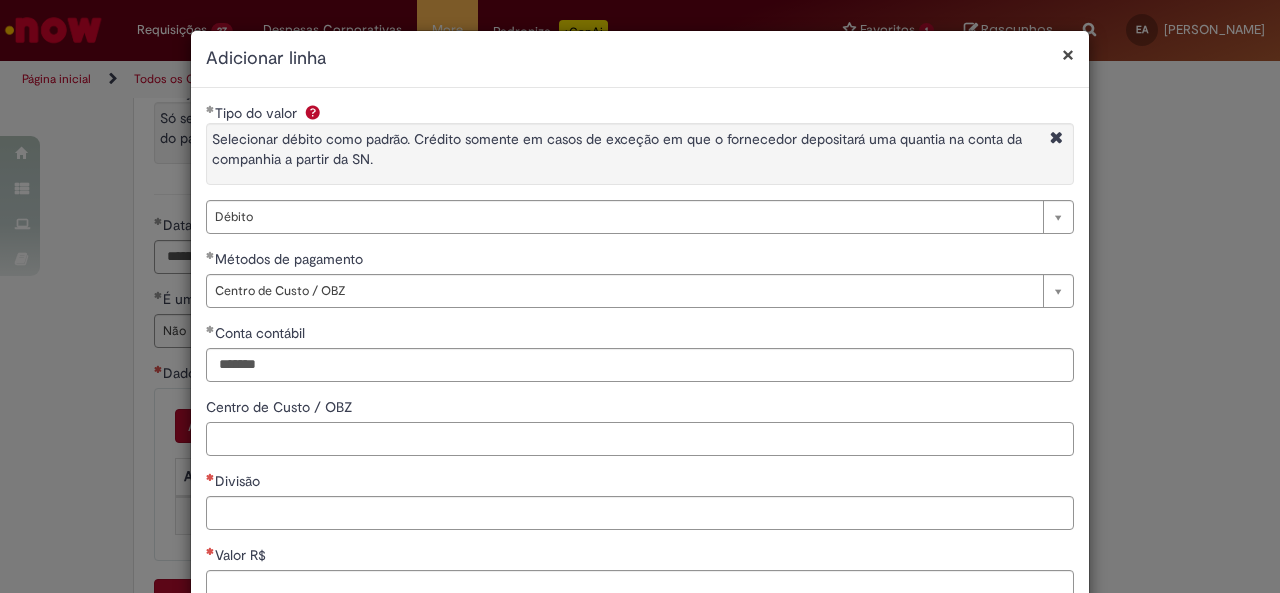 click on "Centro de Custo / OBZ" at bounding box center [640, 439] 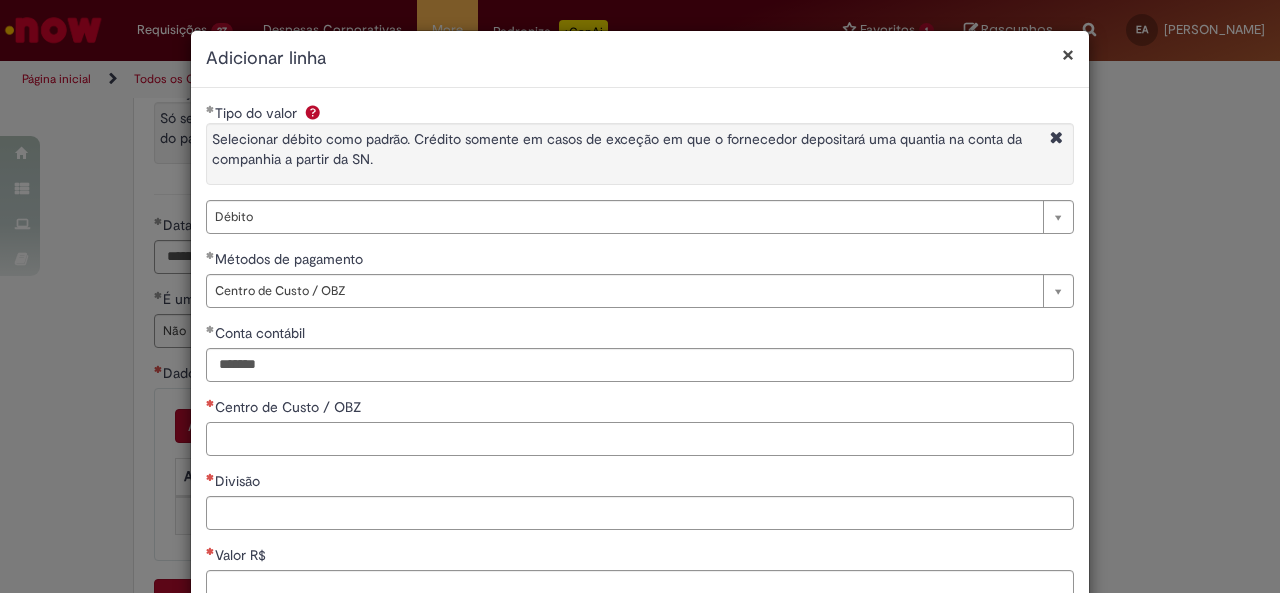 paste on "**********" 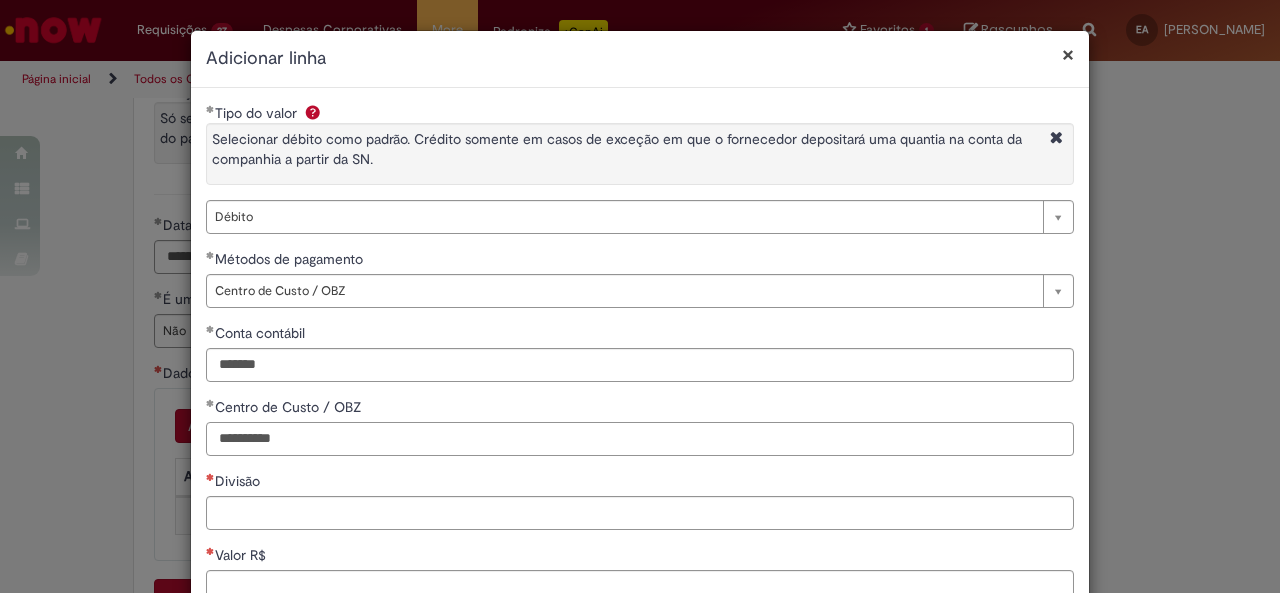 type on "**********" 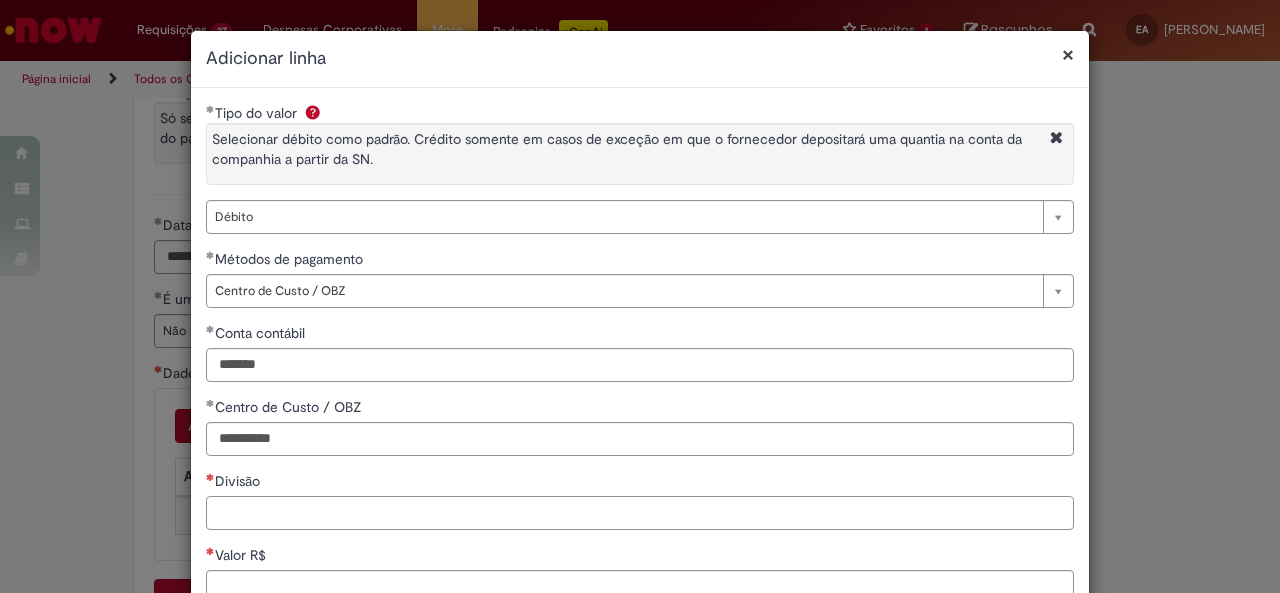 click on "Divisão" at bounding box center (640, 513) 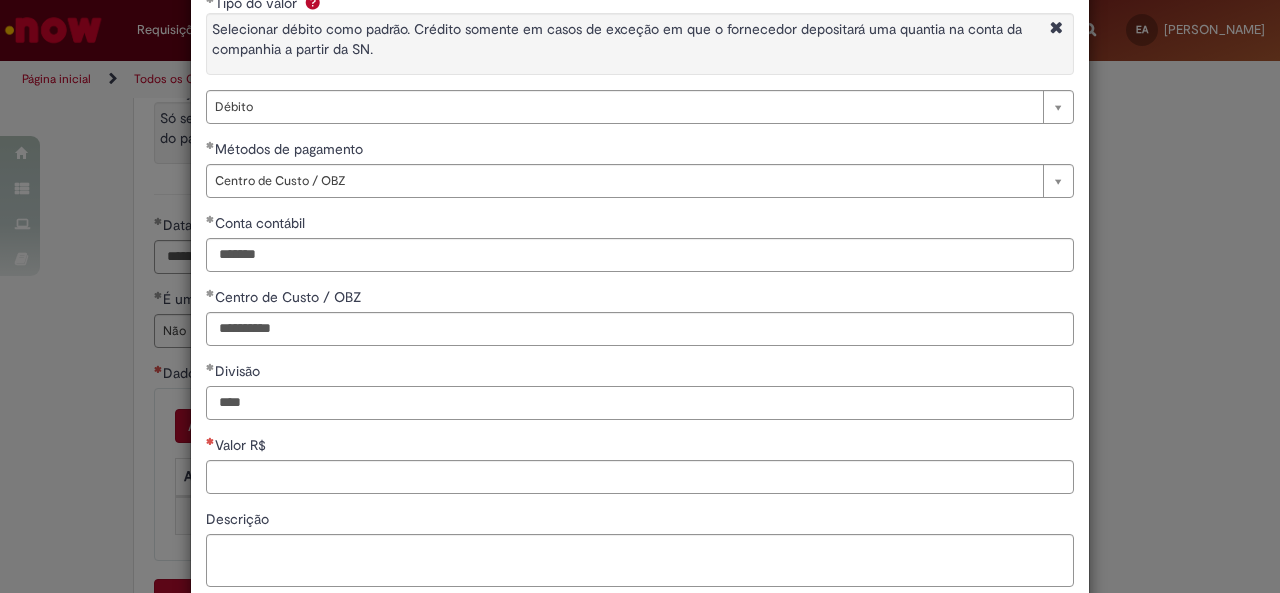 scroll, scrollTop: 200, scrollLeft: 0, axis: vertical 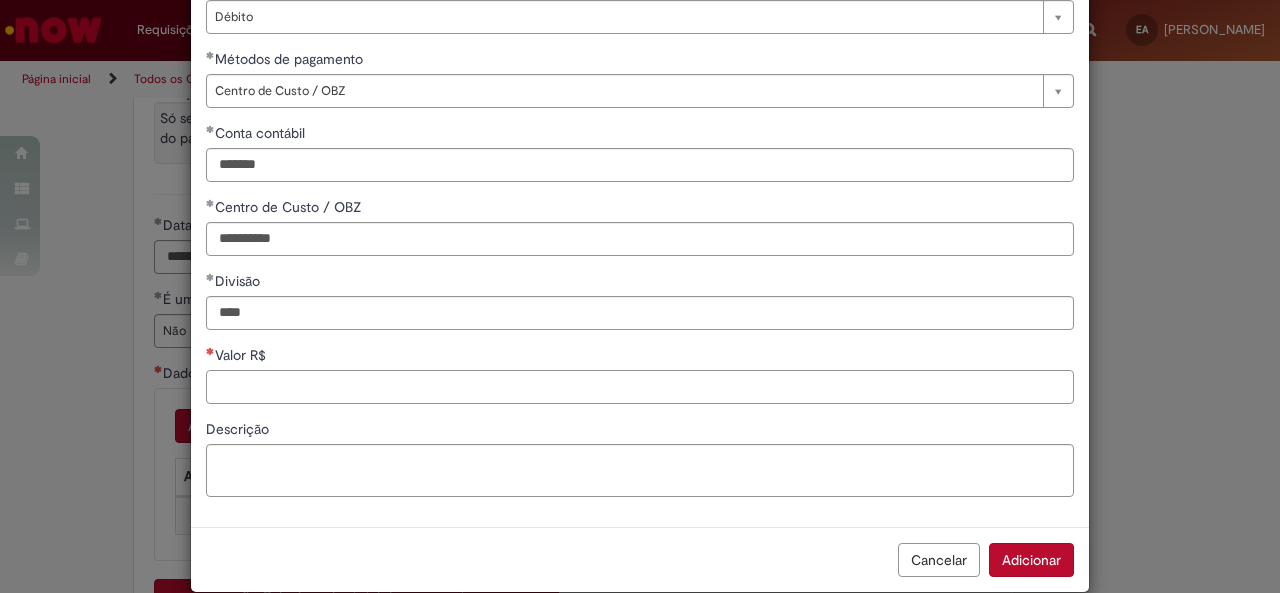 type on "****" 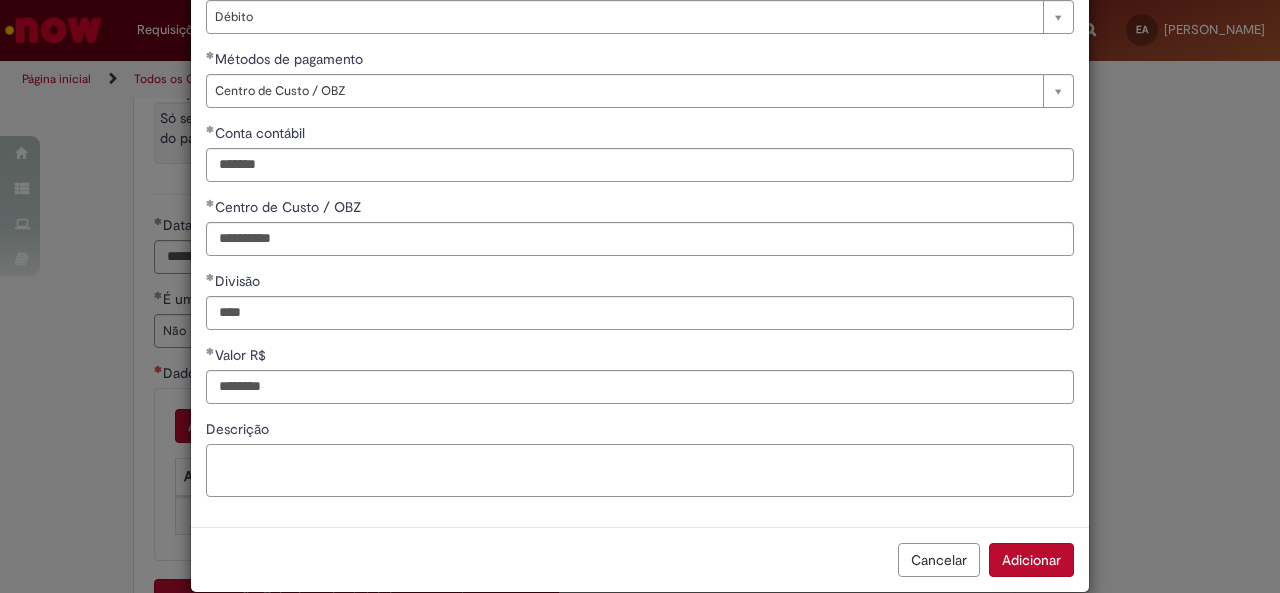 type on "*********" 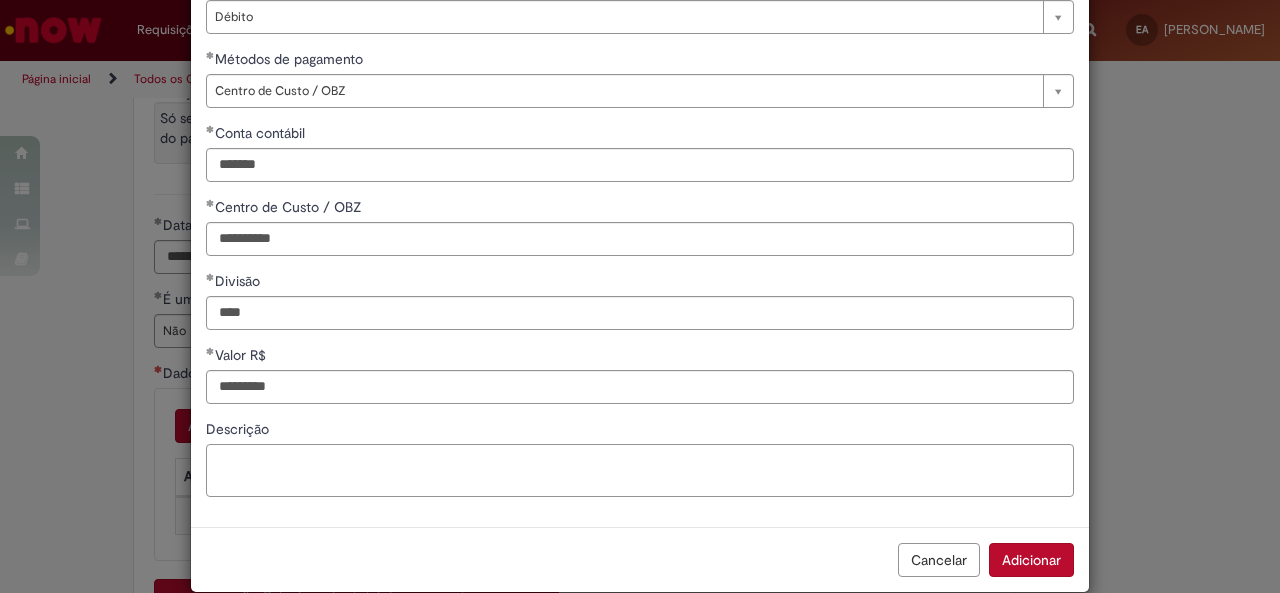 click on "Descrição" at bounding box center [640, 470] 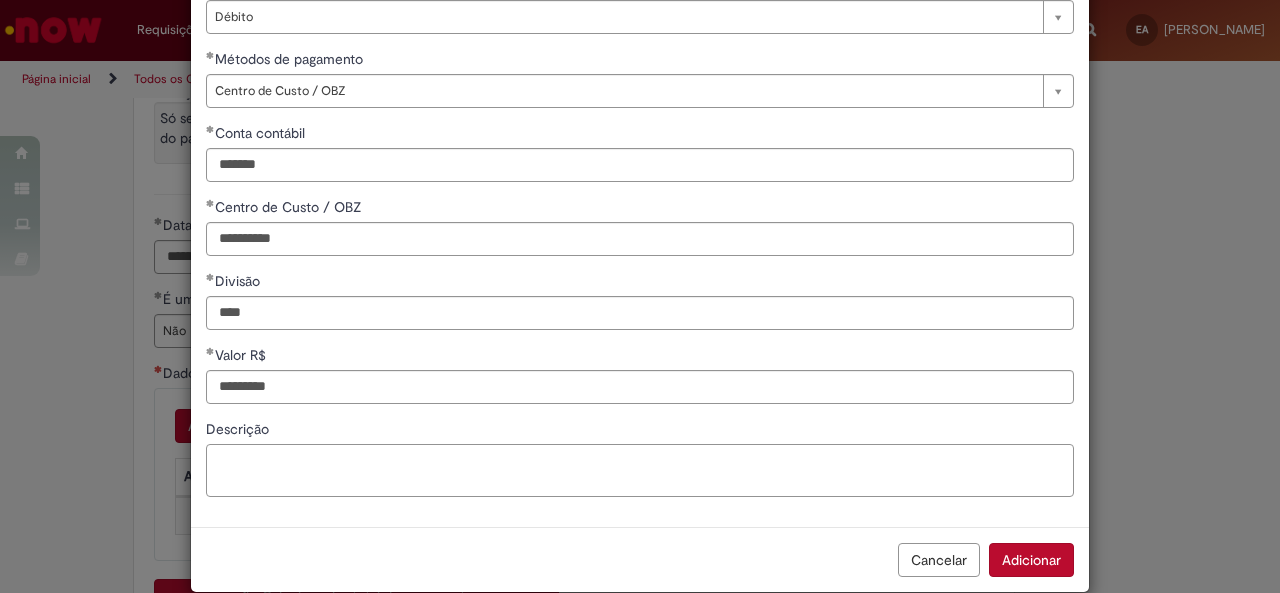 paste on "**********" 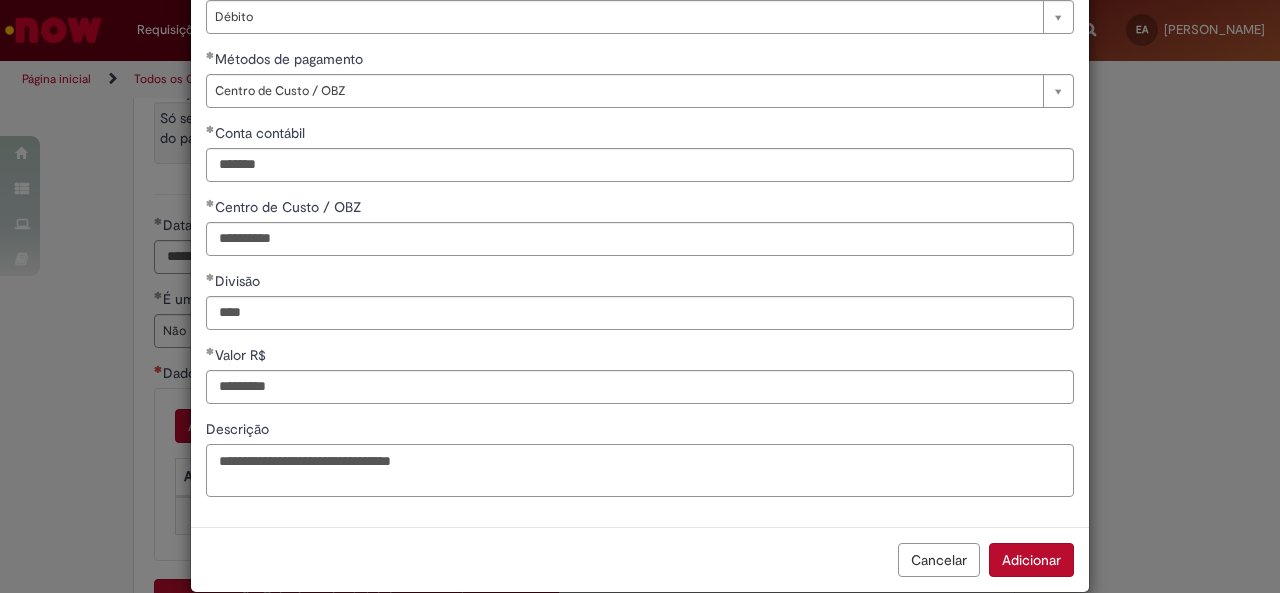 drag, startPoint x: 510, startPoint y: 464, endPoint x: 101, endPoint y: 469, distance: 409.03055 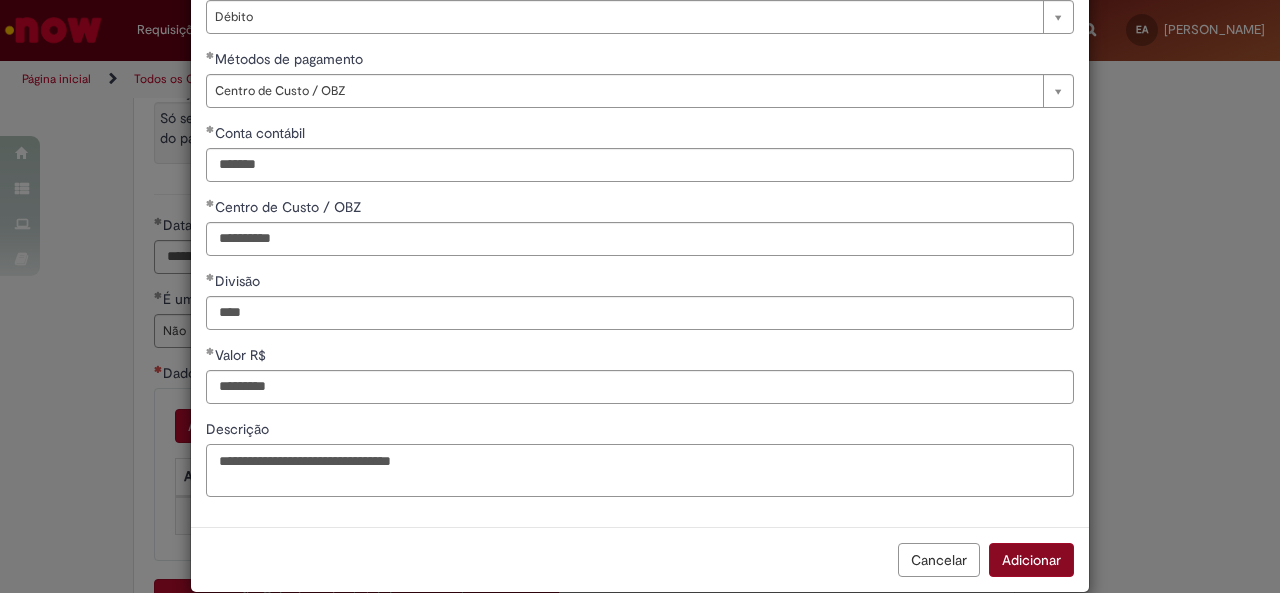 type on "**********" 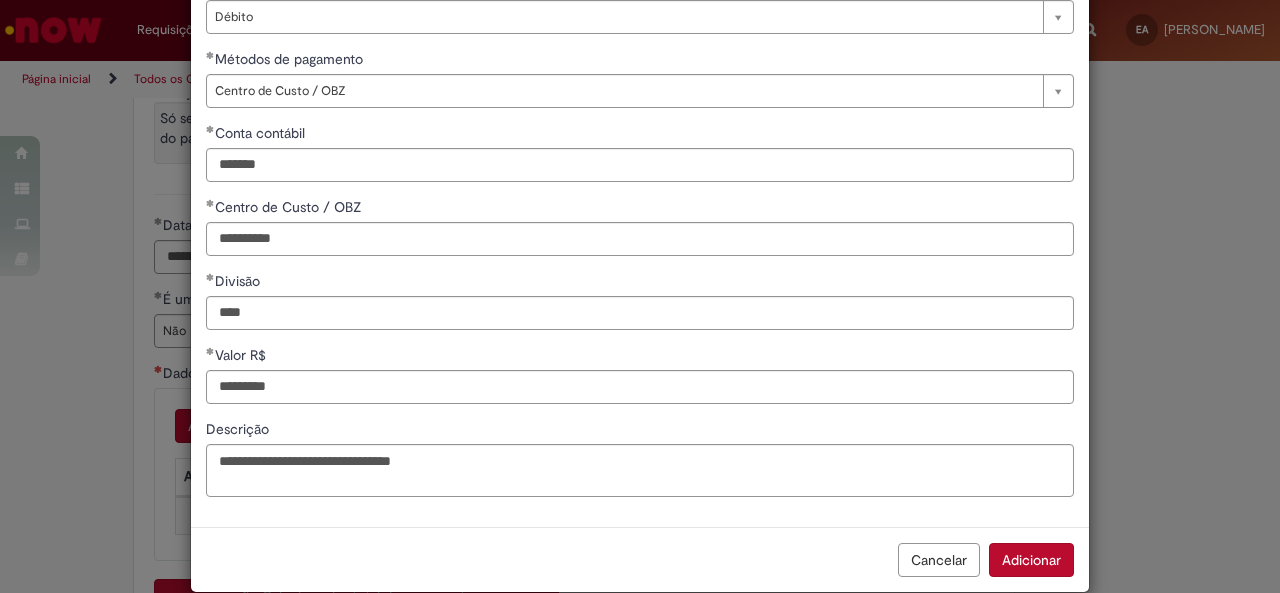 click on "Adicionar" at bounding box center (1031, 560) 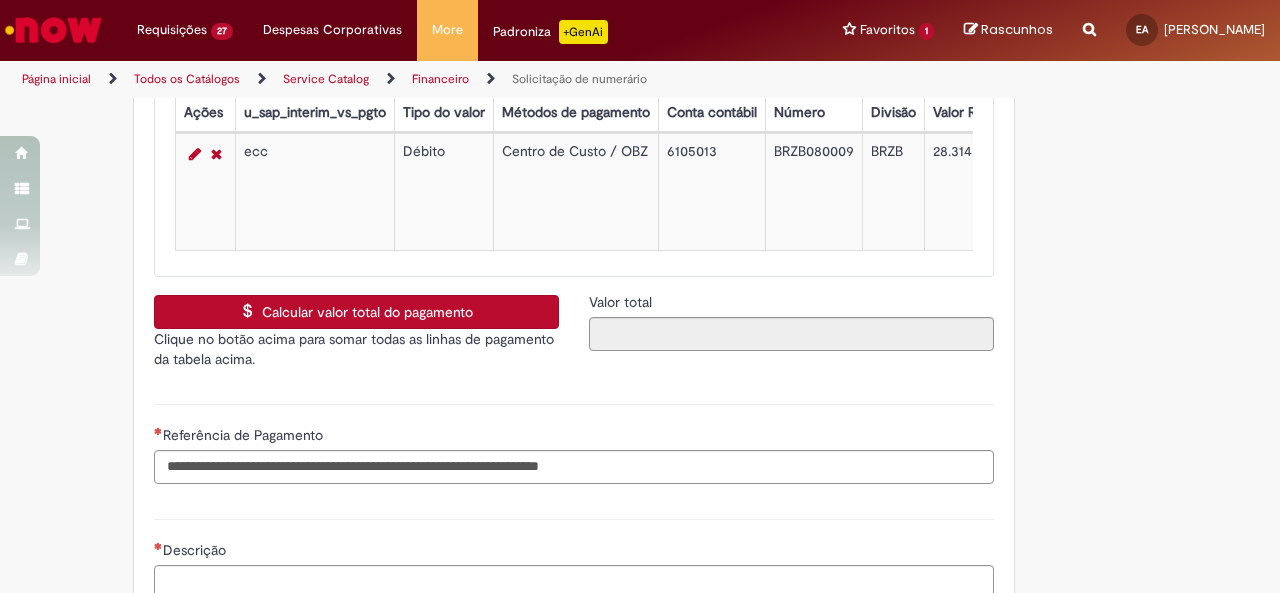 scroll, scrollTop: 3800, scrollLeft: 0, axis: vertical 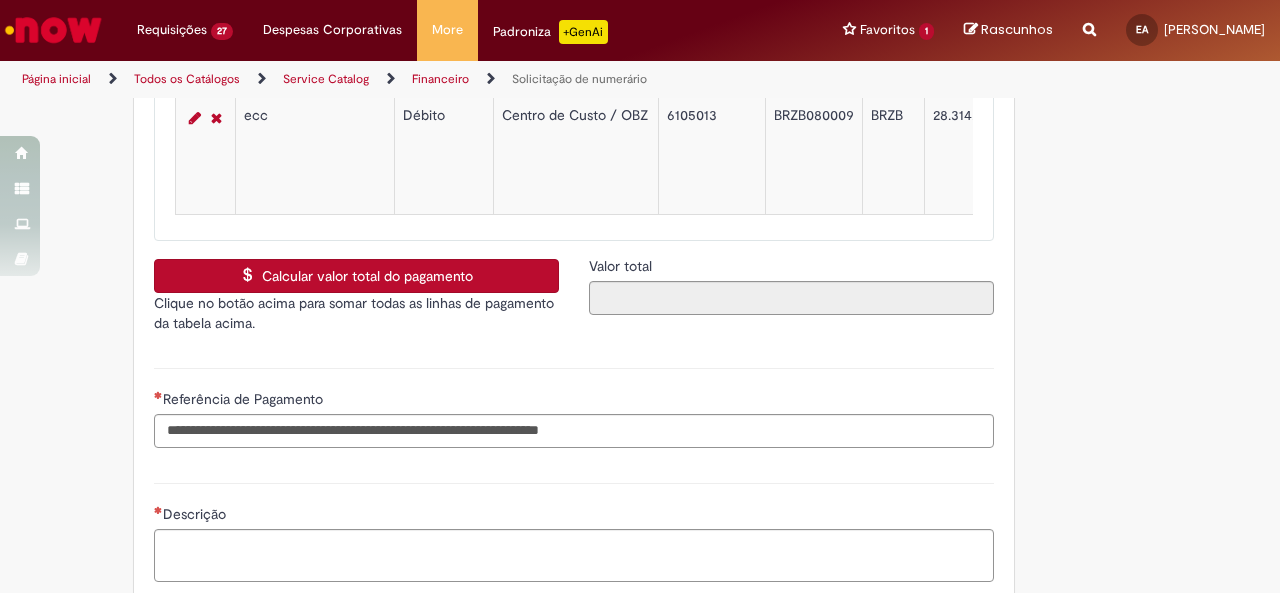 click on "Calcular valor total do pagamento" at bounding box center [356, 276] 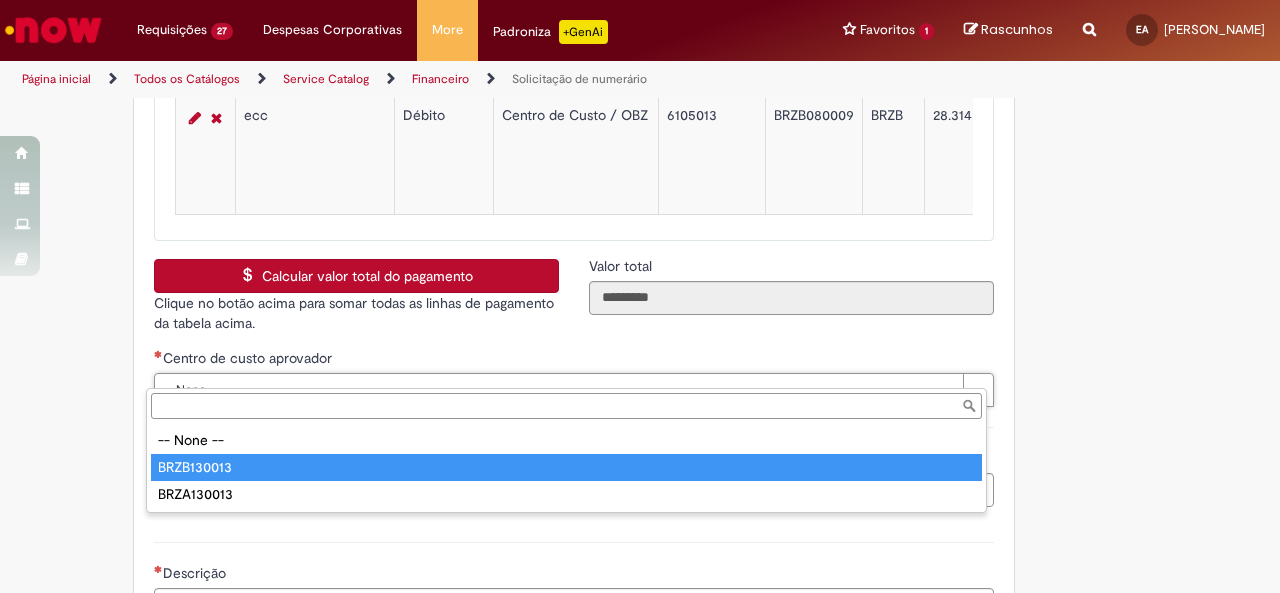 type on "**********" 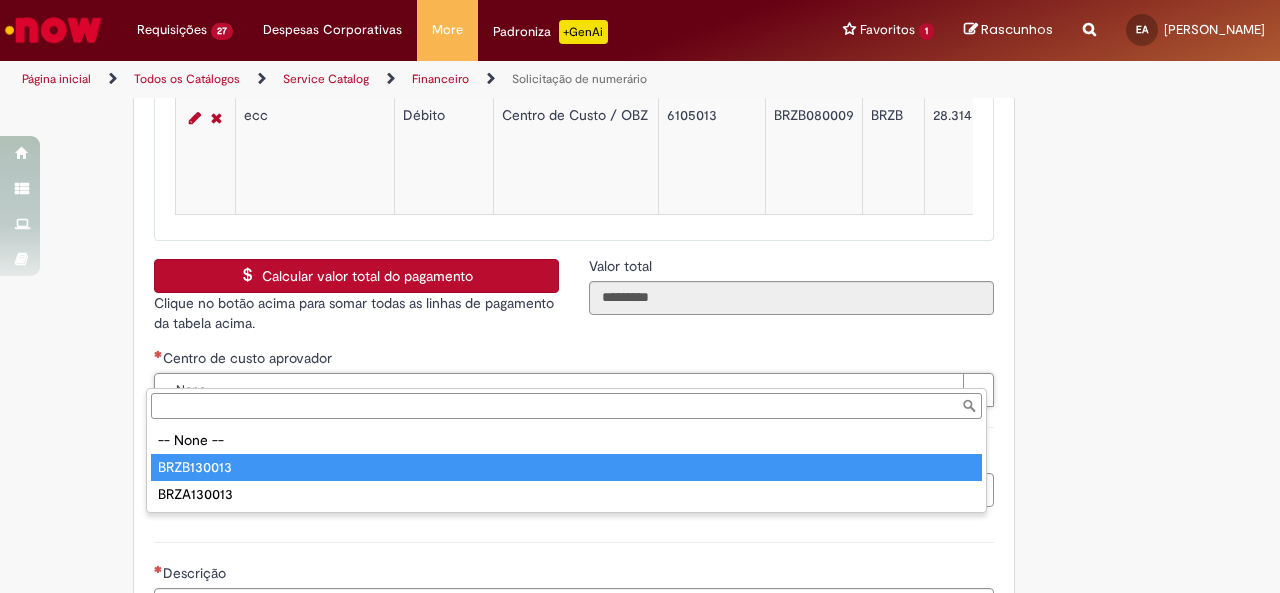 select on "**********" 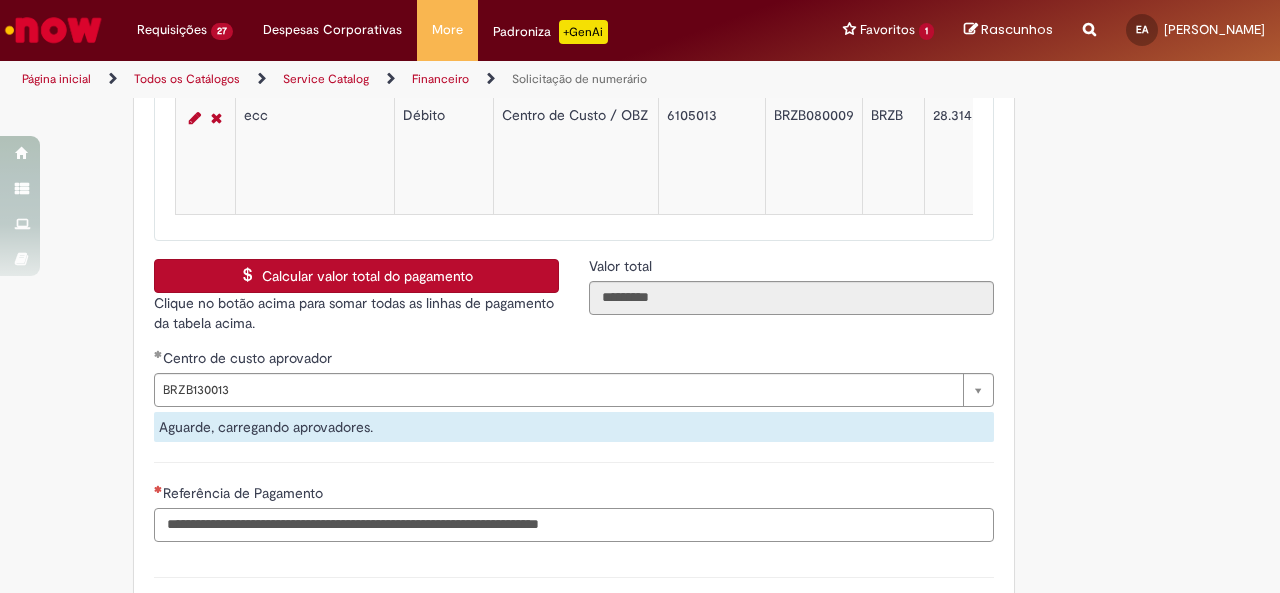 click on "Referência de Pagamento" at bounding box center (574, 525) 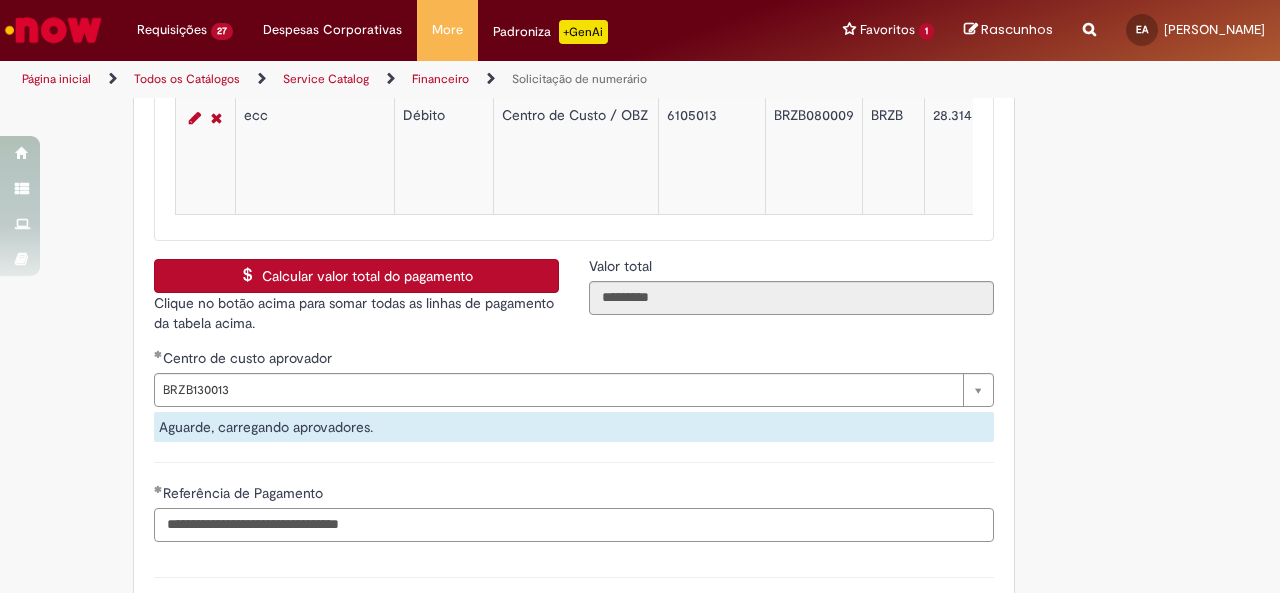 scroll, scrollTop: 4100, scrollLeft: 0, axis: vertical 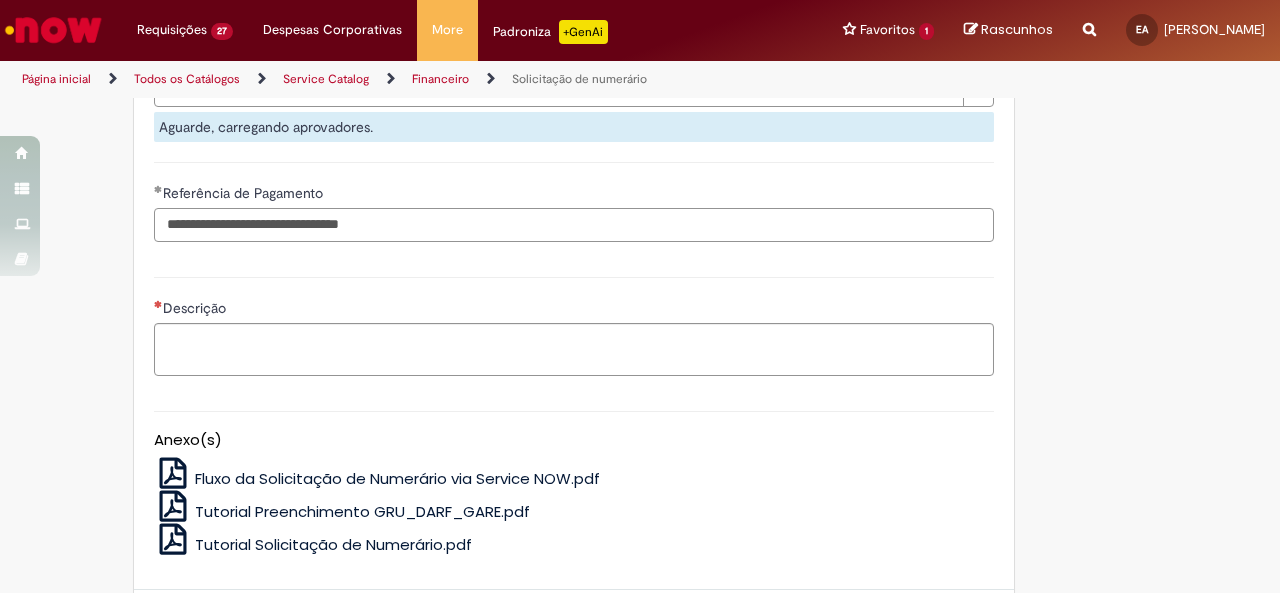 type on "**********" 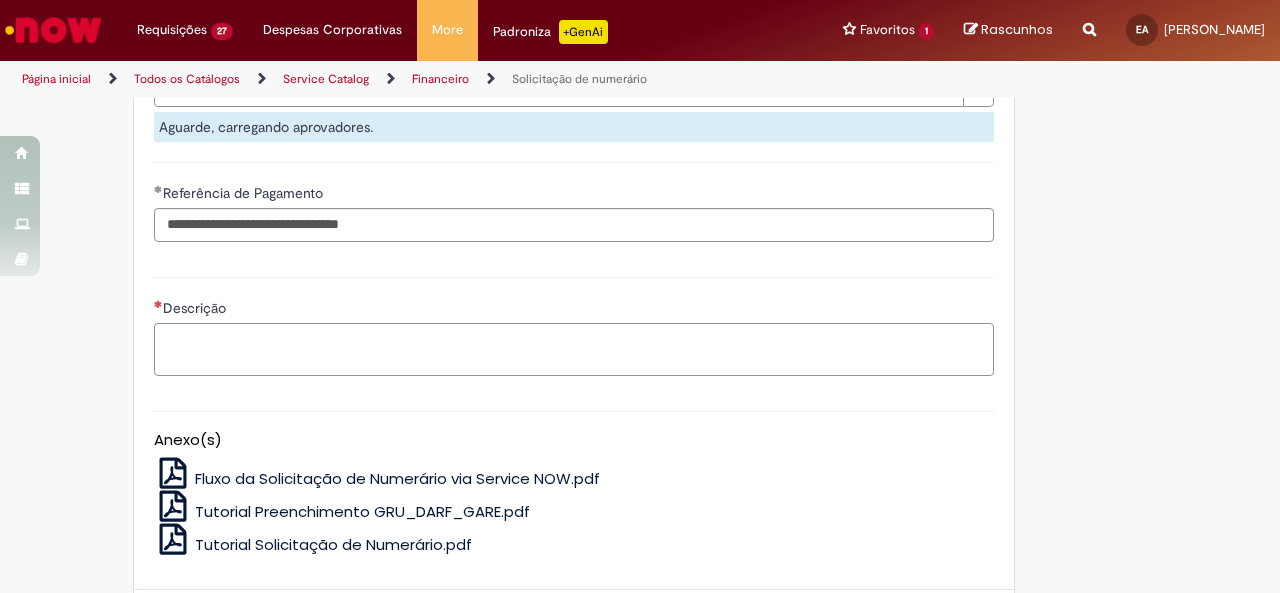 click on "Descrição" at bounding box center (574, 349) 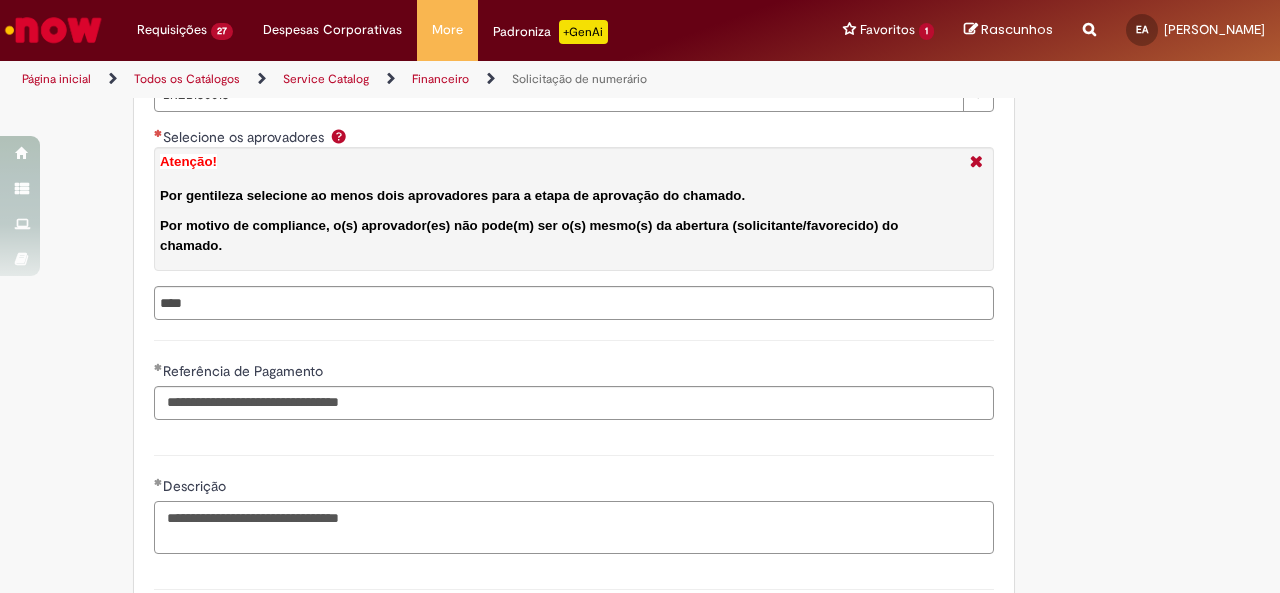 scroll, scrollTop: 3995, scrollLeft: 0, axis: vertical 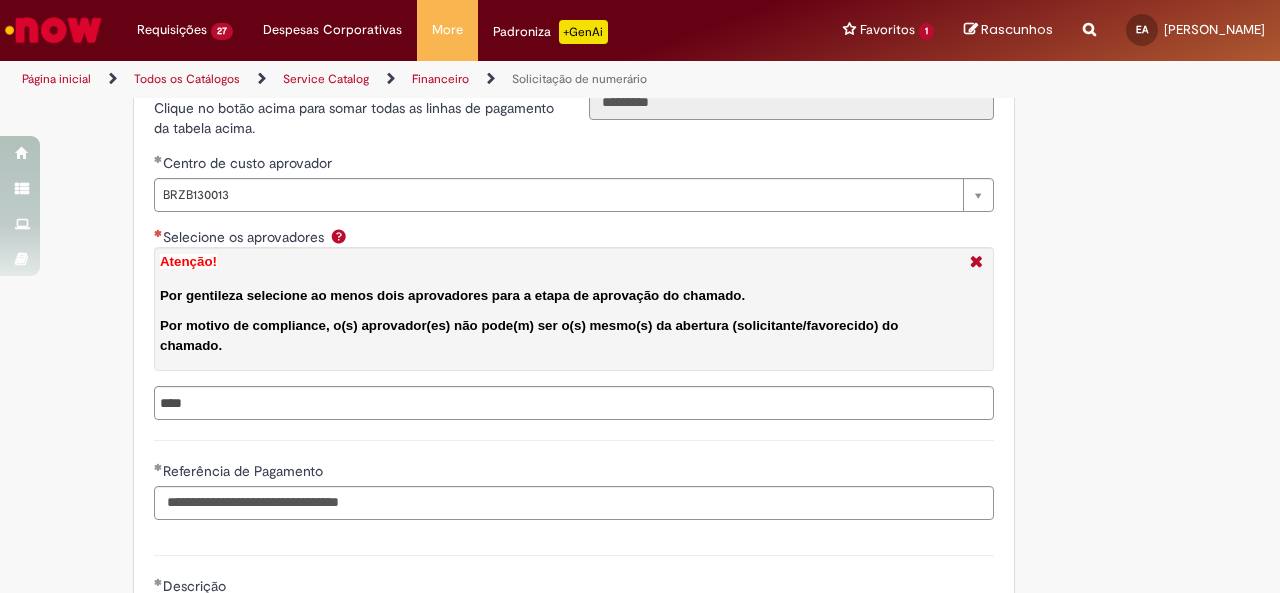 type on "**********" 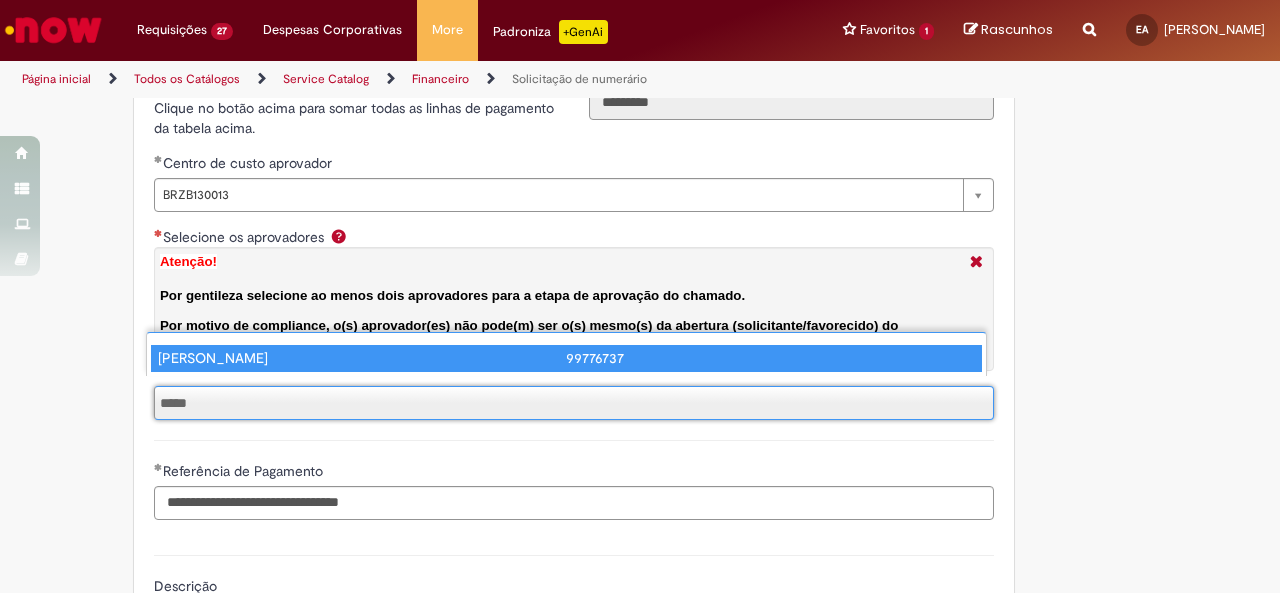 type on "*****" 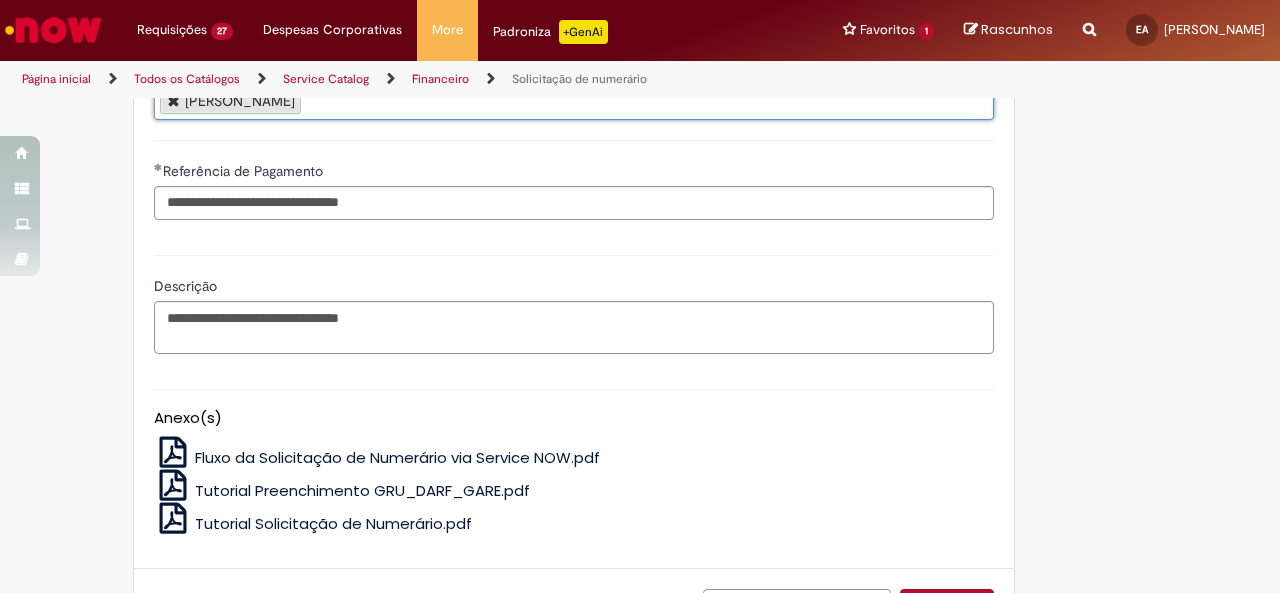 scroll, scrollTop: 4441, scrollLeft: 0, axis: vertical 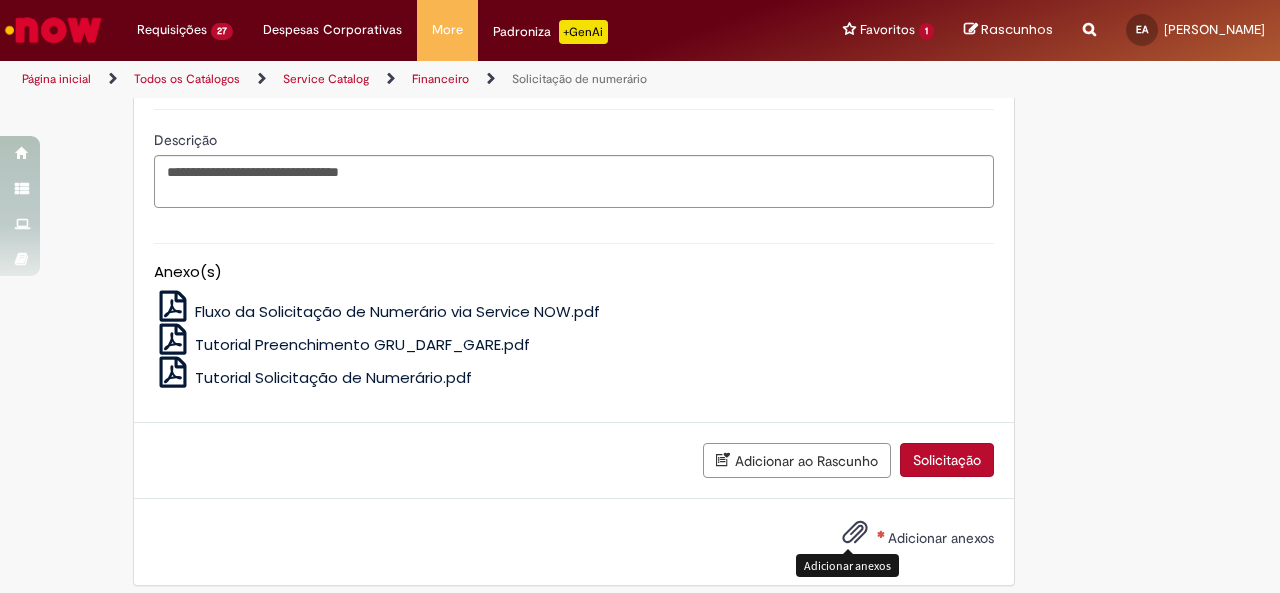 click at bounding box center (855, 533) 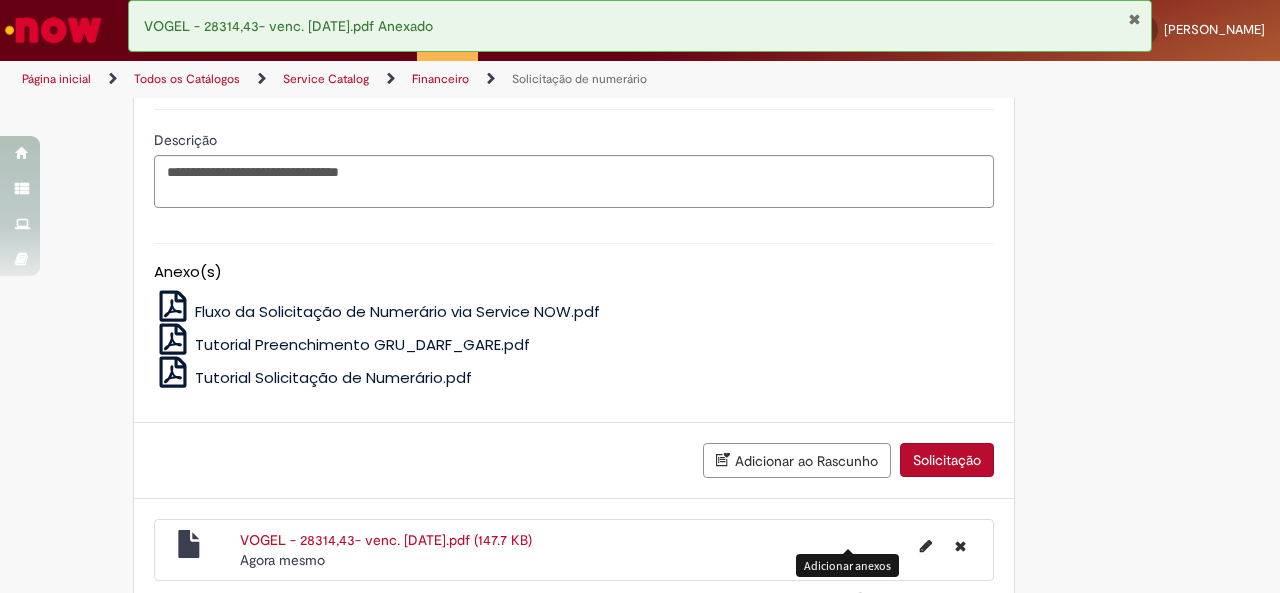 click on "Solicitação" at bounding box center (947, 460) 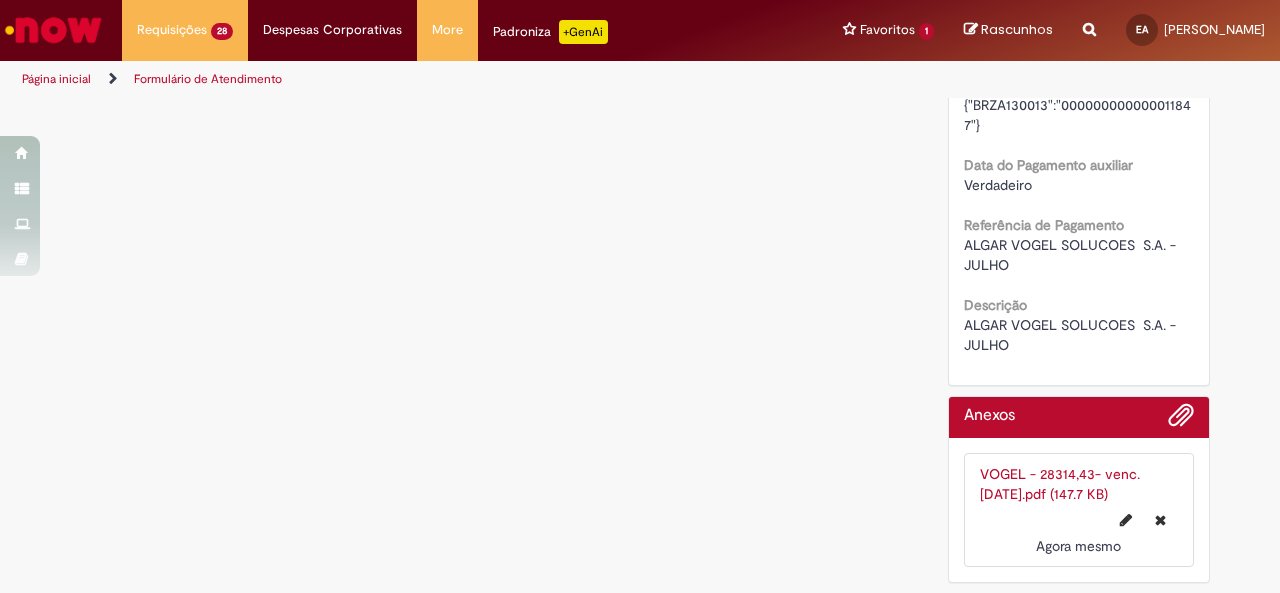 scroll, scrollTop: 0, scrollLeft: 0, axis: both 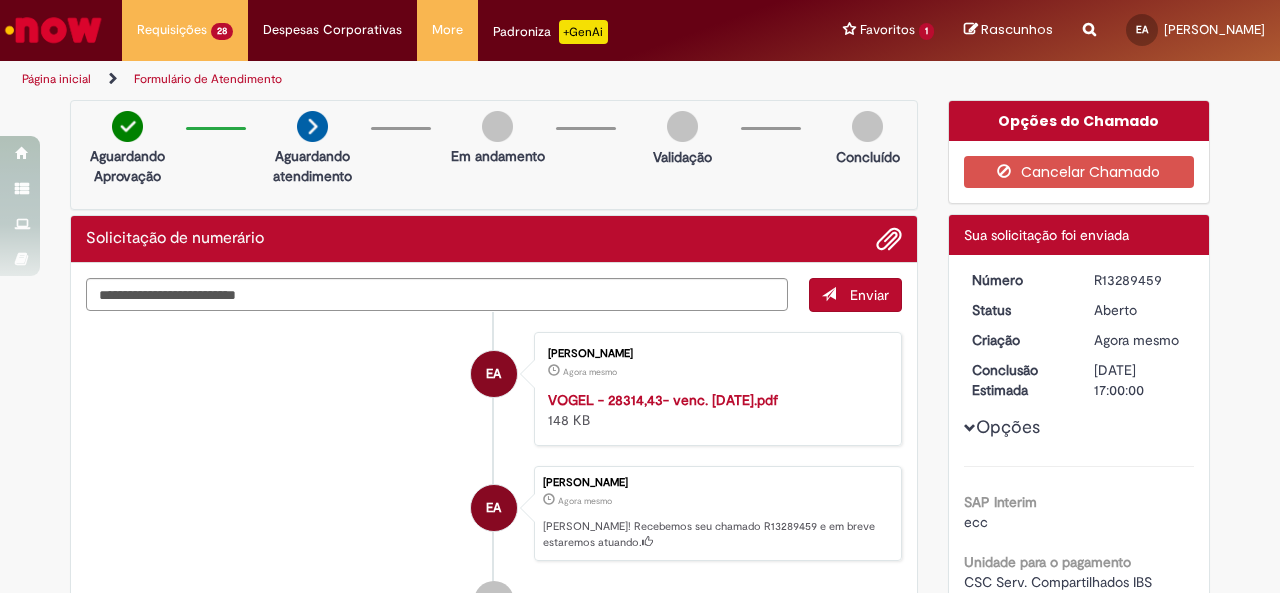 click on "R13289459" at bounding box center (1140, 280) 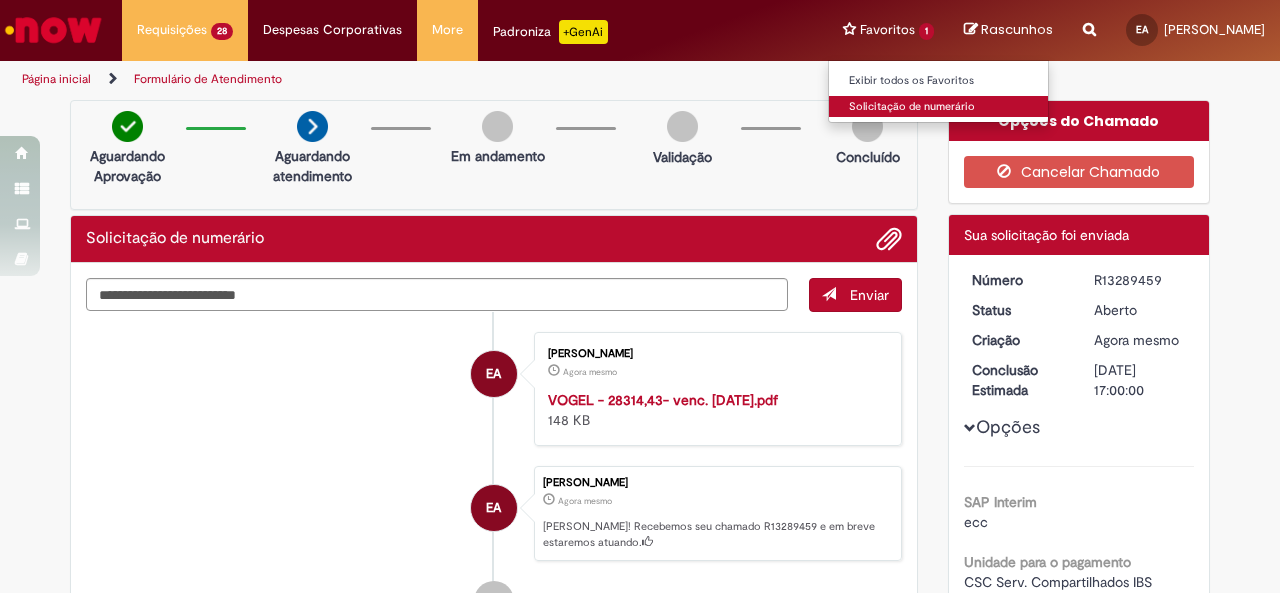 click on "Exibir todos os Favoritos
Solicitação de numerário" at bounding box center (938, 91) 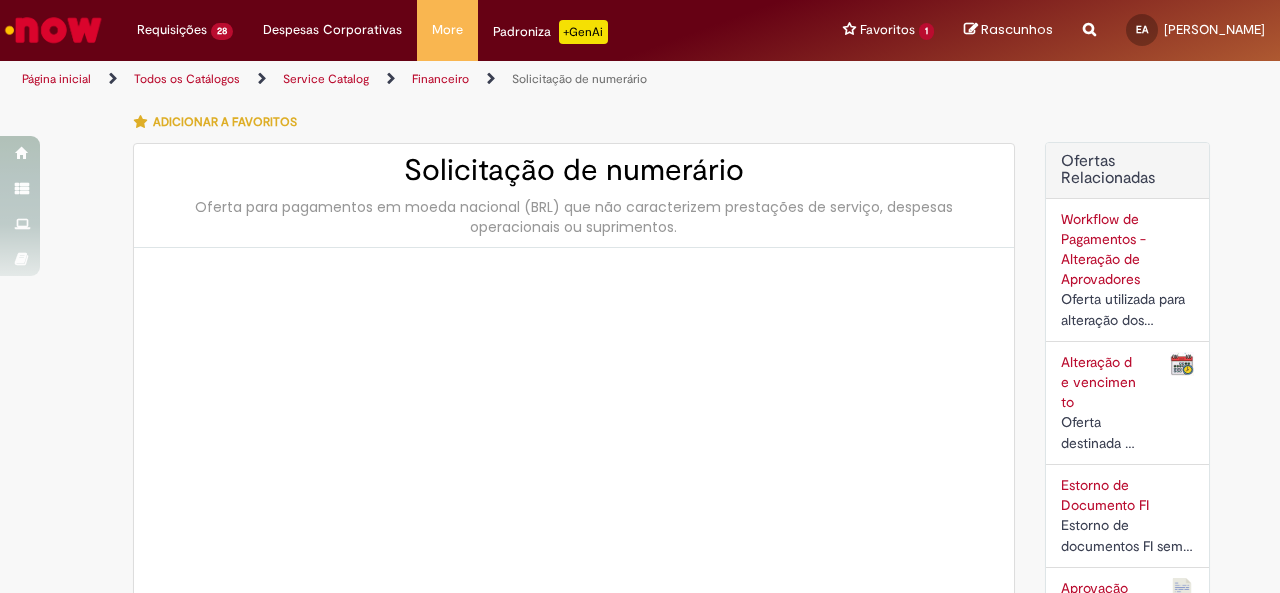 type on "**********" 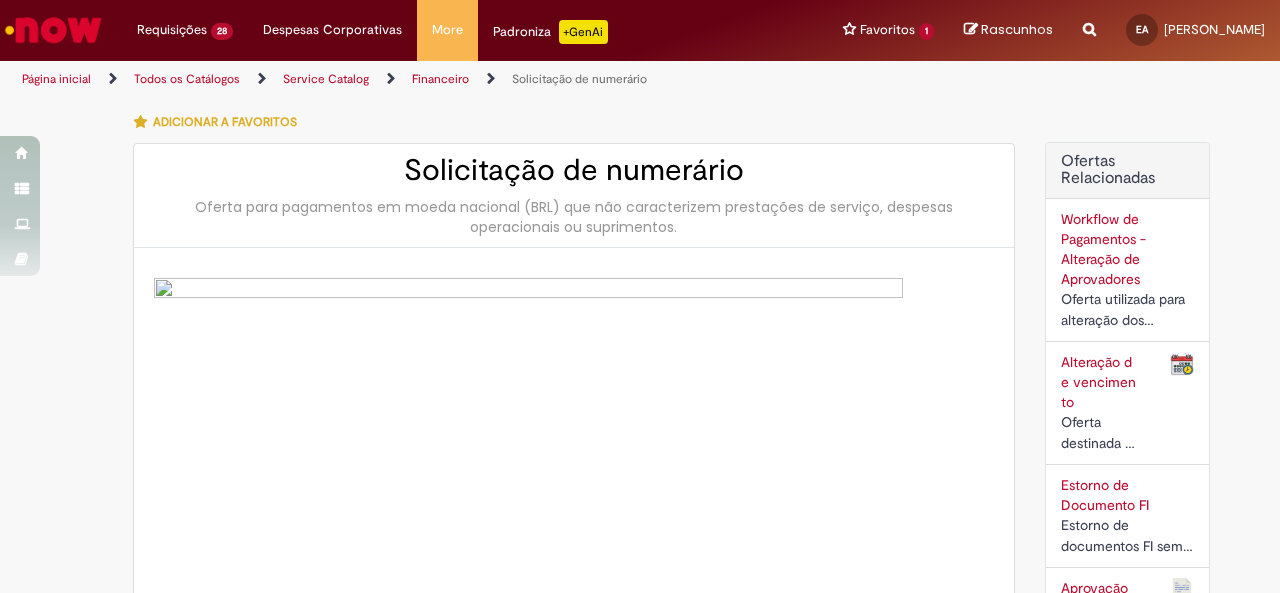 type on "**********" 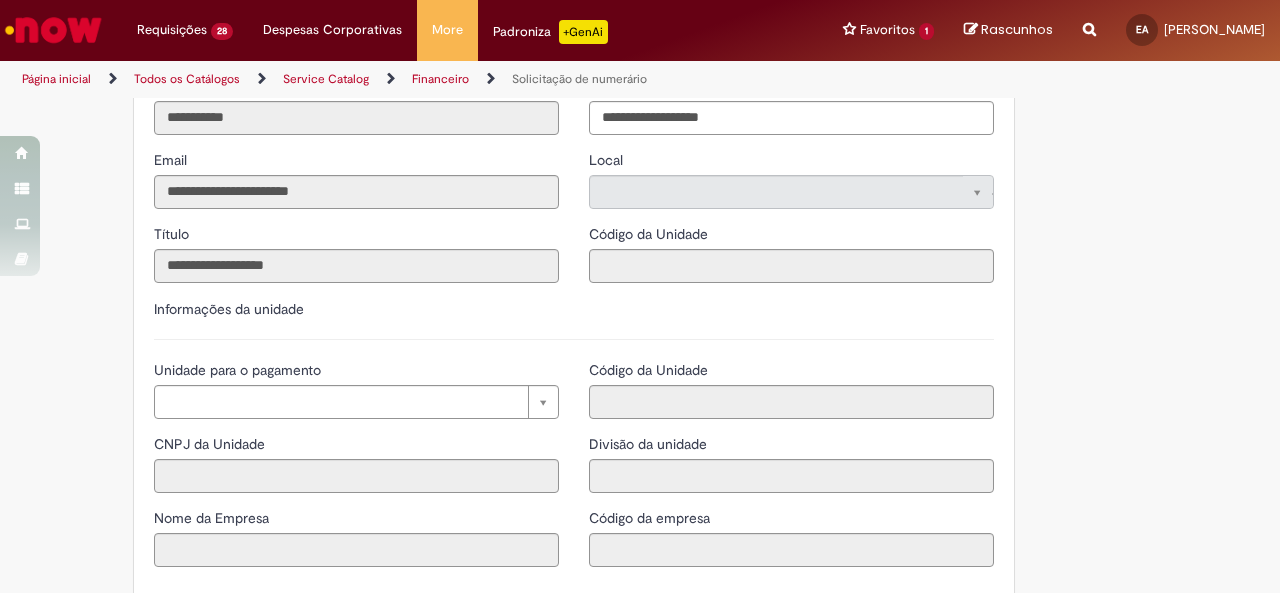 scroll, scrollTop: 1900, scrollLeft: 0, axis: vertical 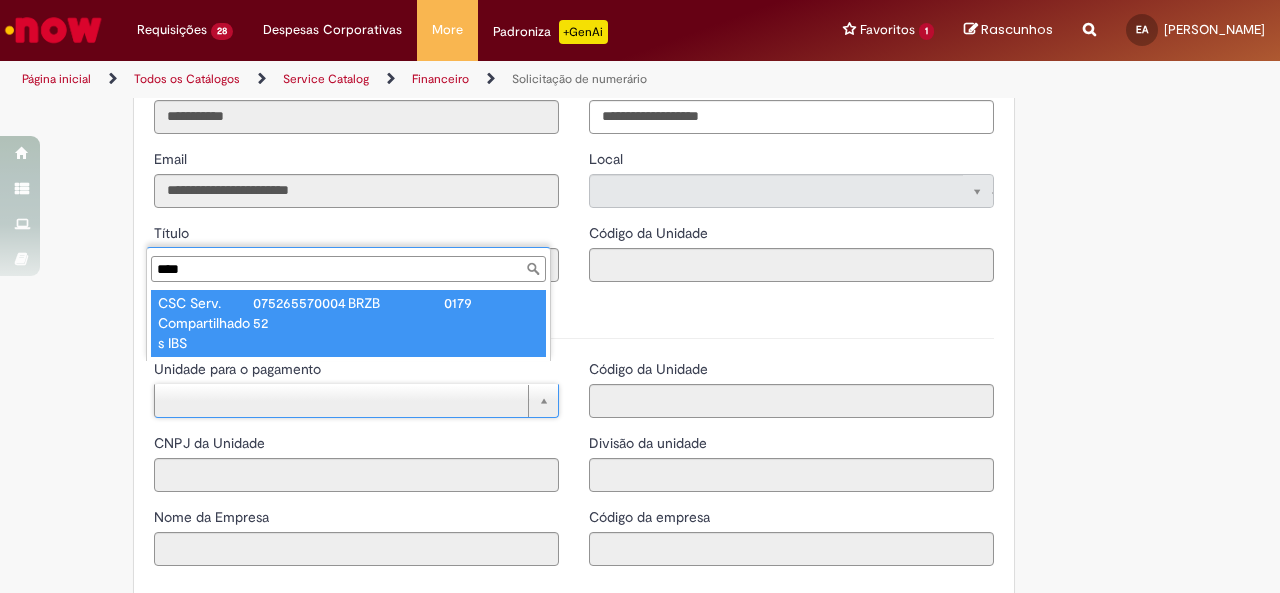 type on "****" 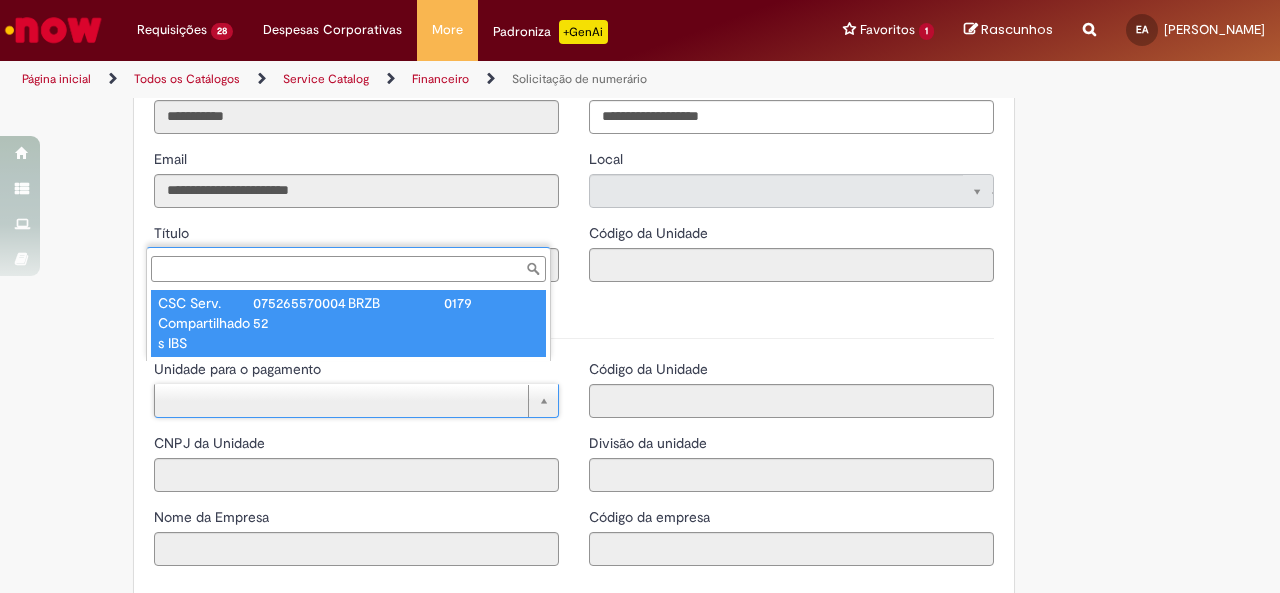 type on "**********" 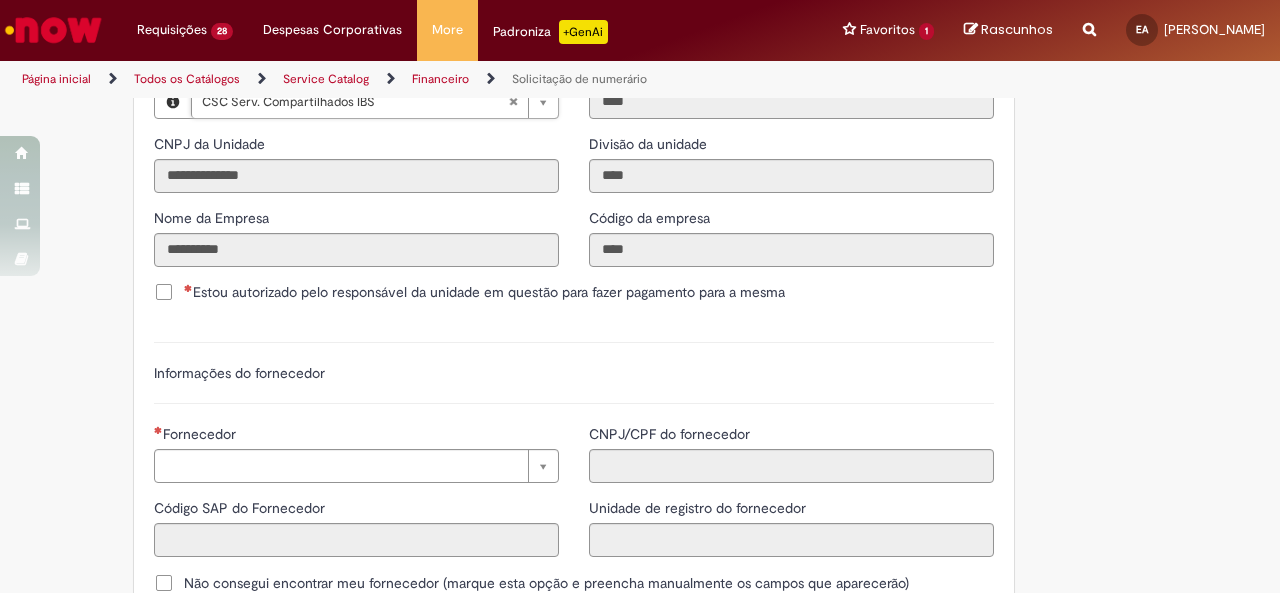scroll, scrollTop: 2200, scrollLeft: 0, axis: vertical 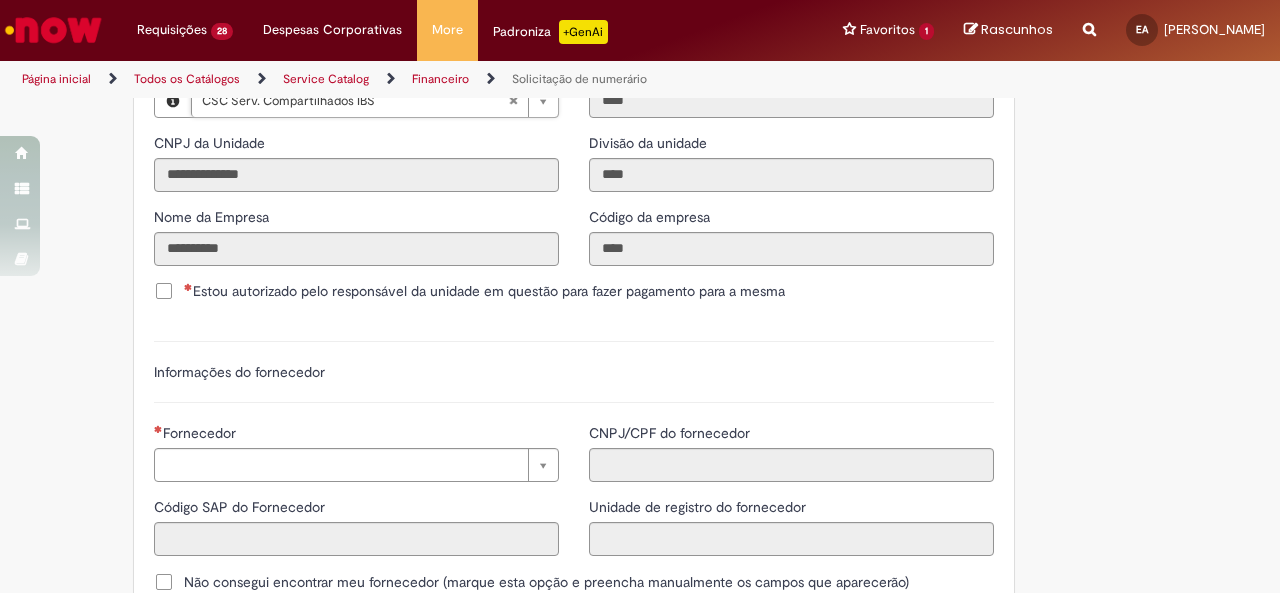 click on "Estou autorizado pelo responsável da unidade em questão para fazer pagamento para a mesma" at bounding box center (484, 291) 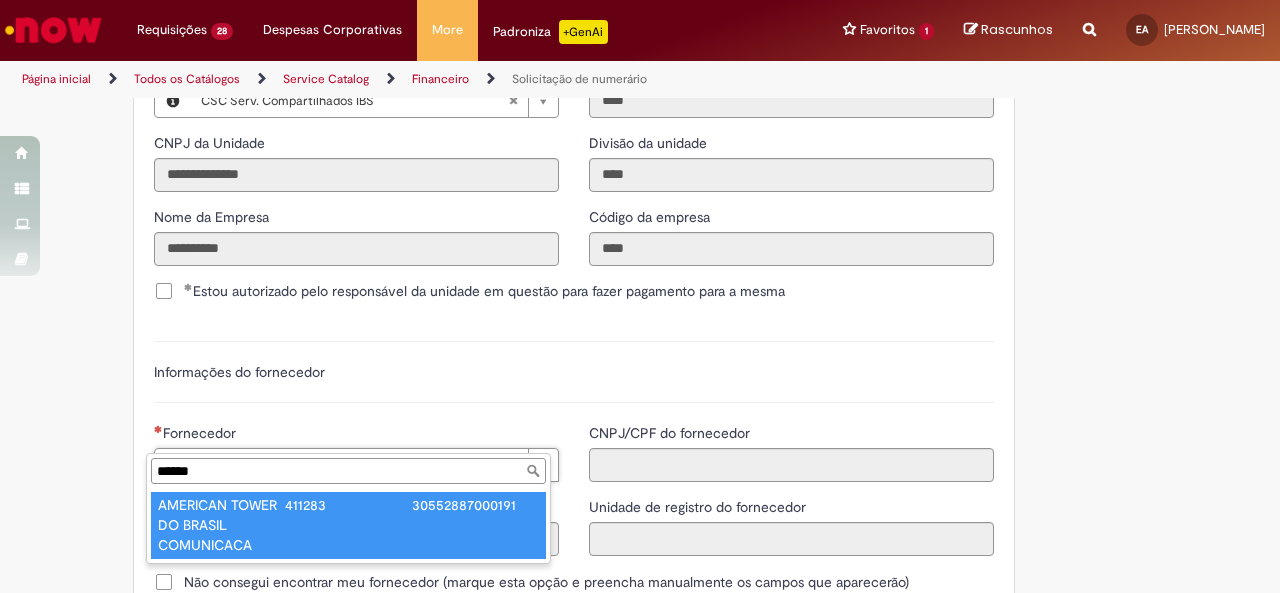 type on "******" 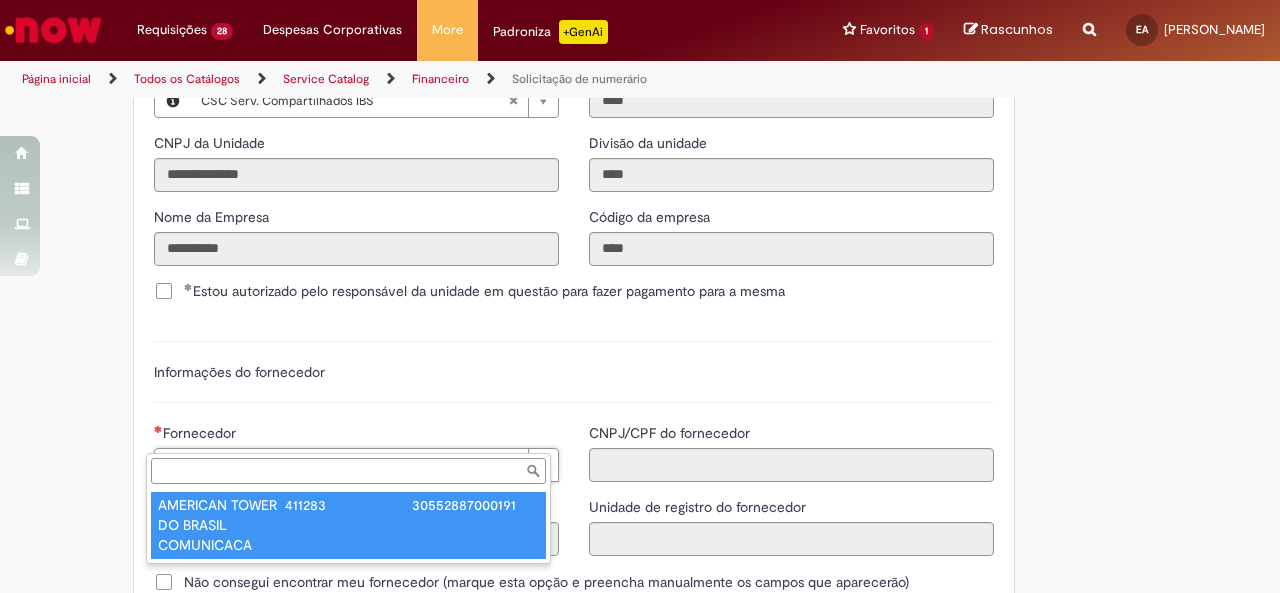 type on "******" 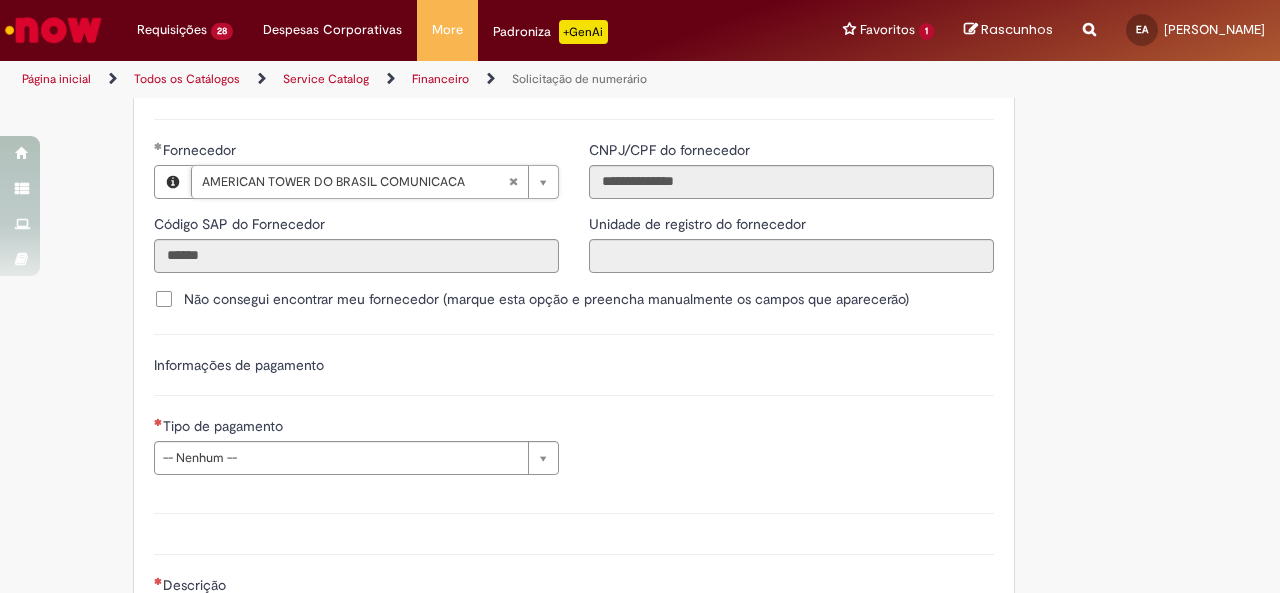 scroll, scrollTop: 2600, scrollLeft: 0, axis: vertical 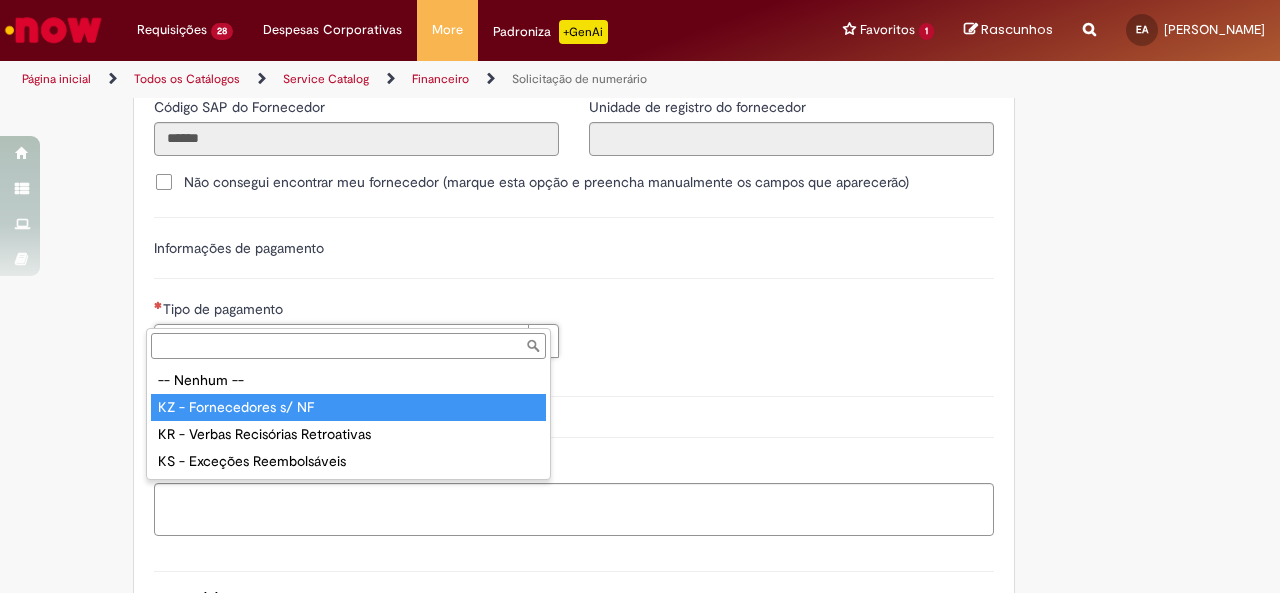 type on "**********" 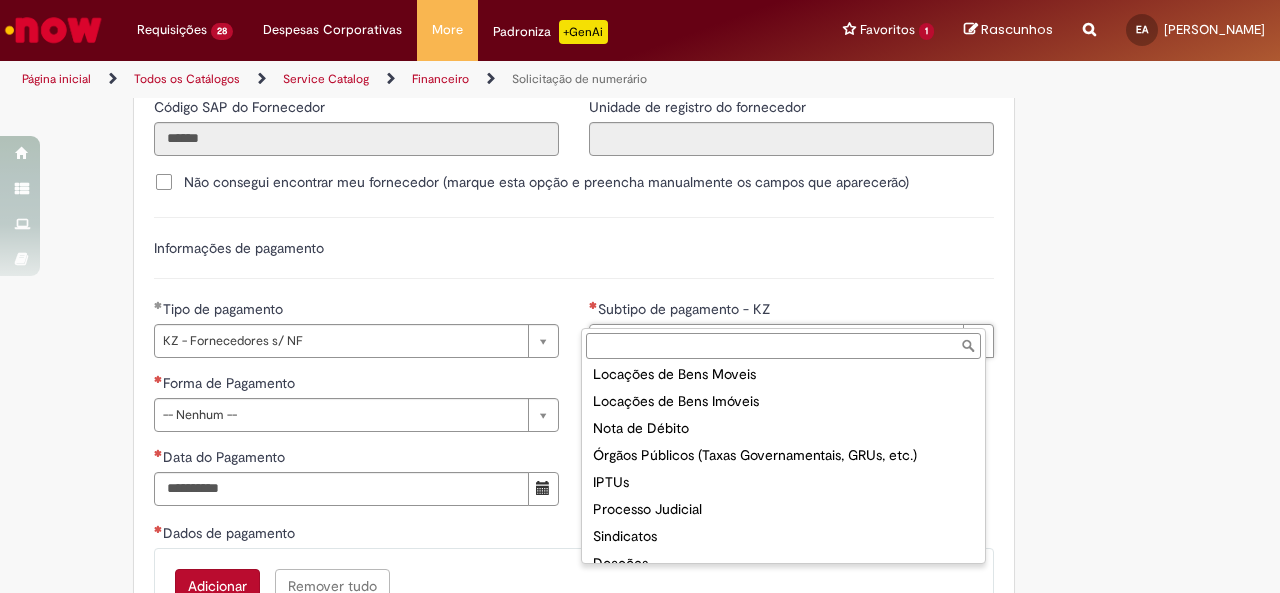 scroll, scrollTop: 266, scrollLeft: 0, axis: vertical 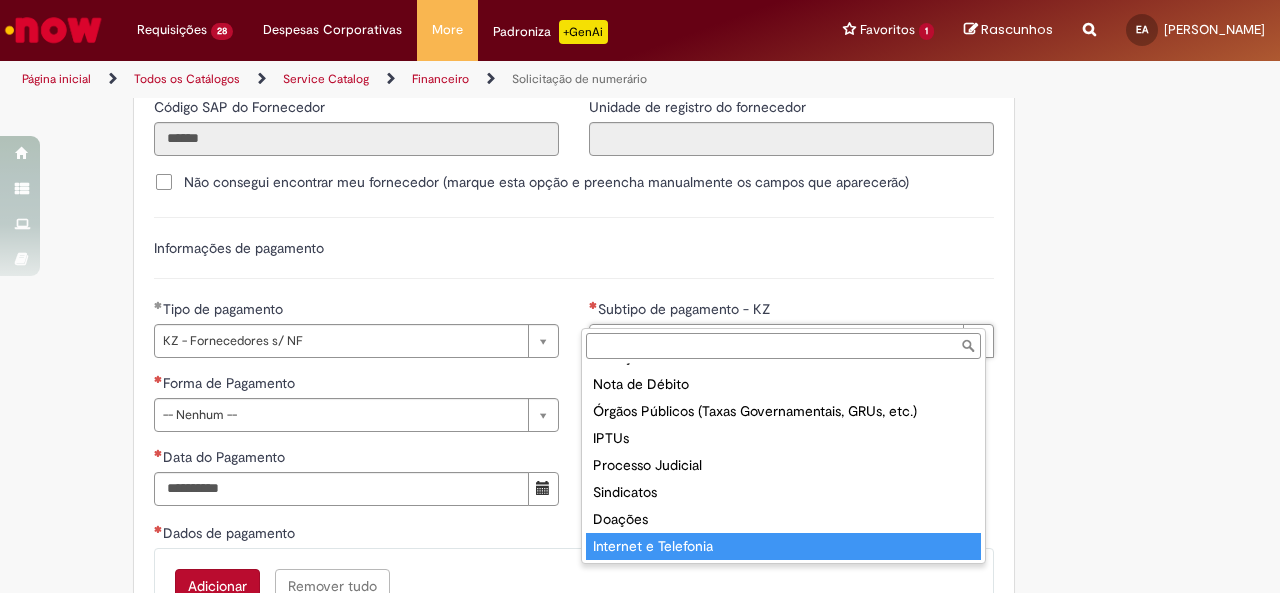 type on "**********" 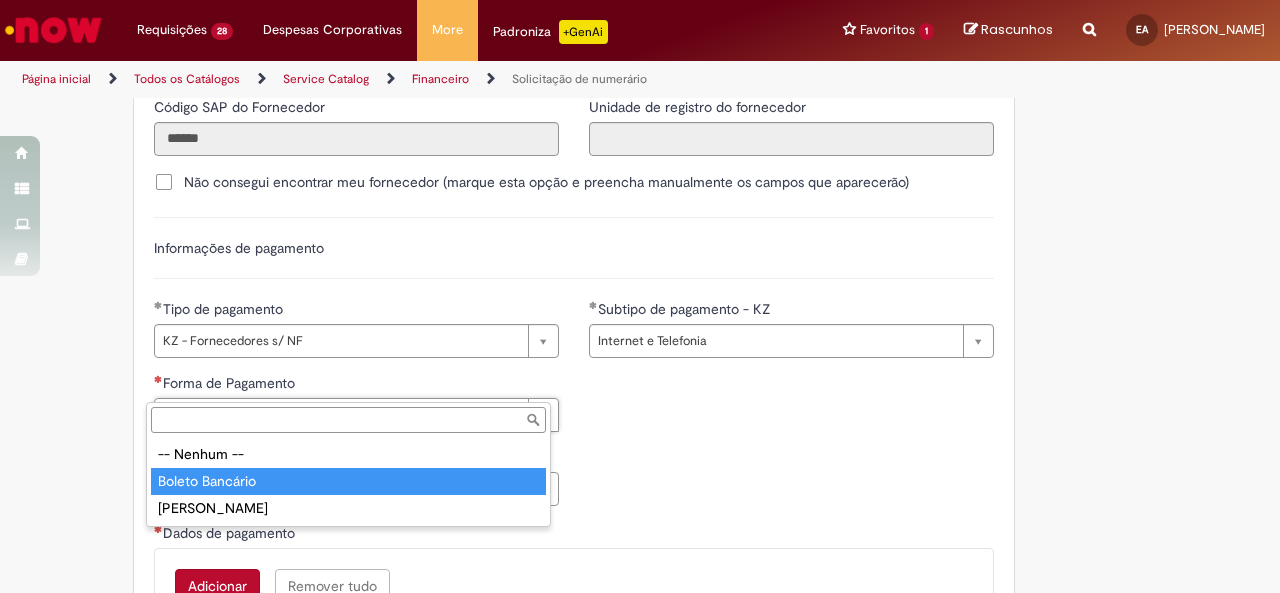 type on "**********" 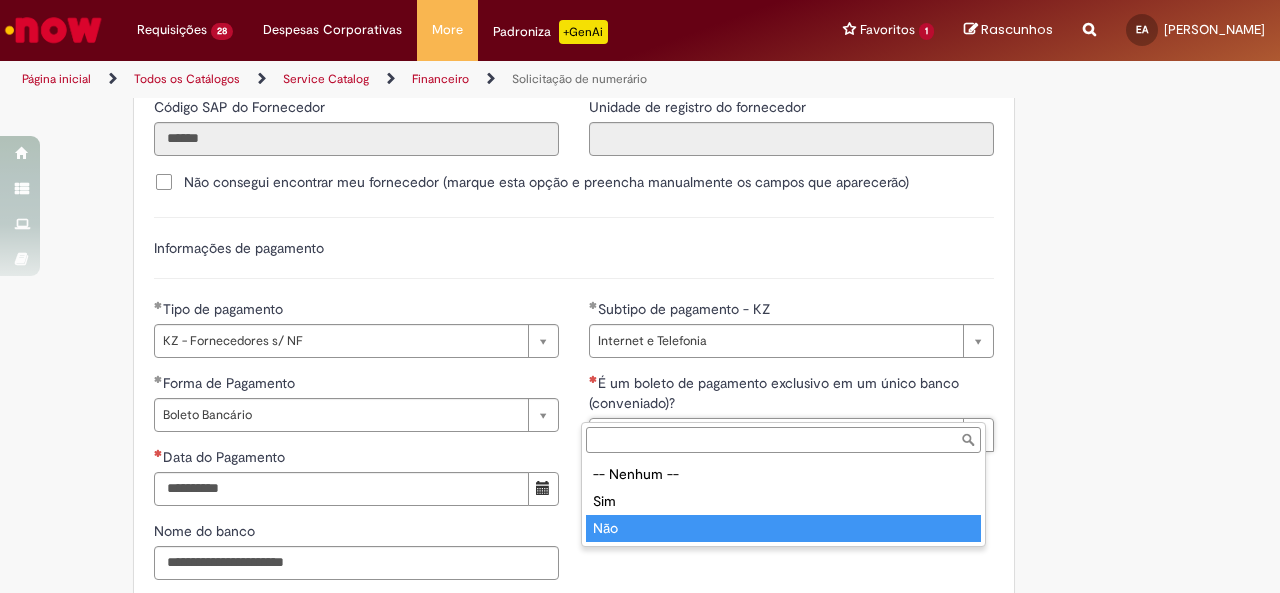 type on "***" 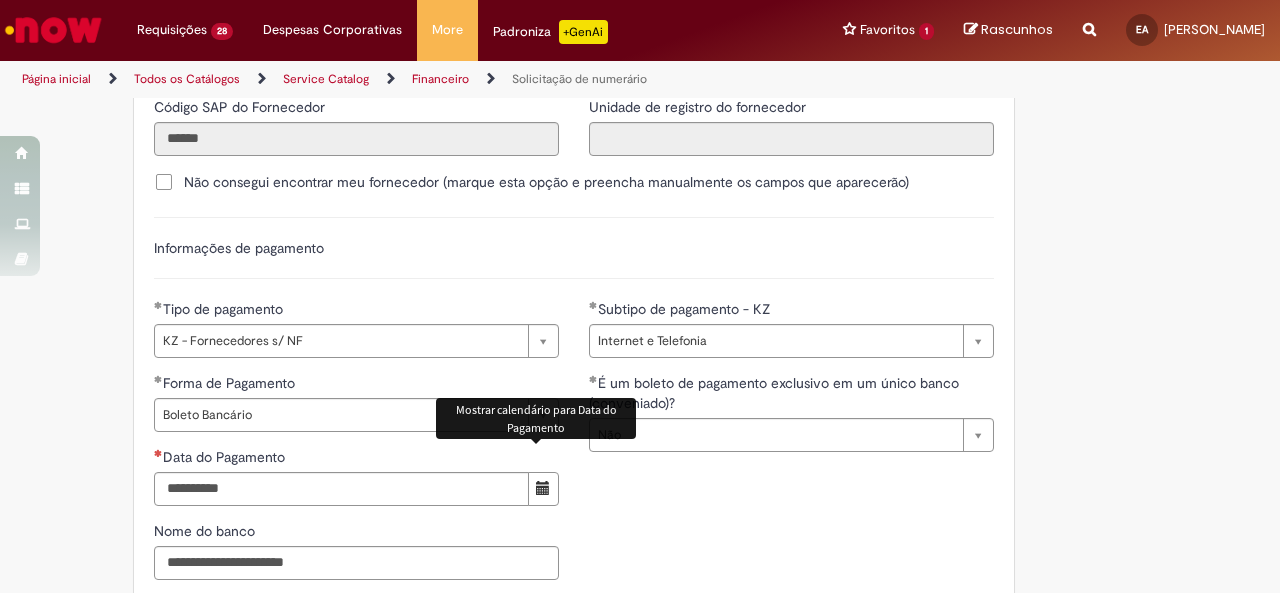 click at bounding box center [543, 488] 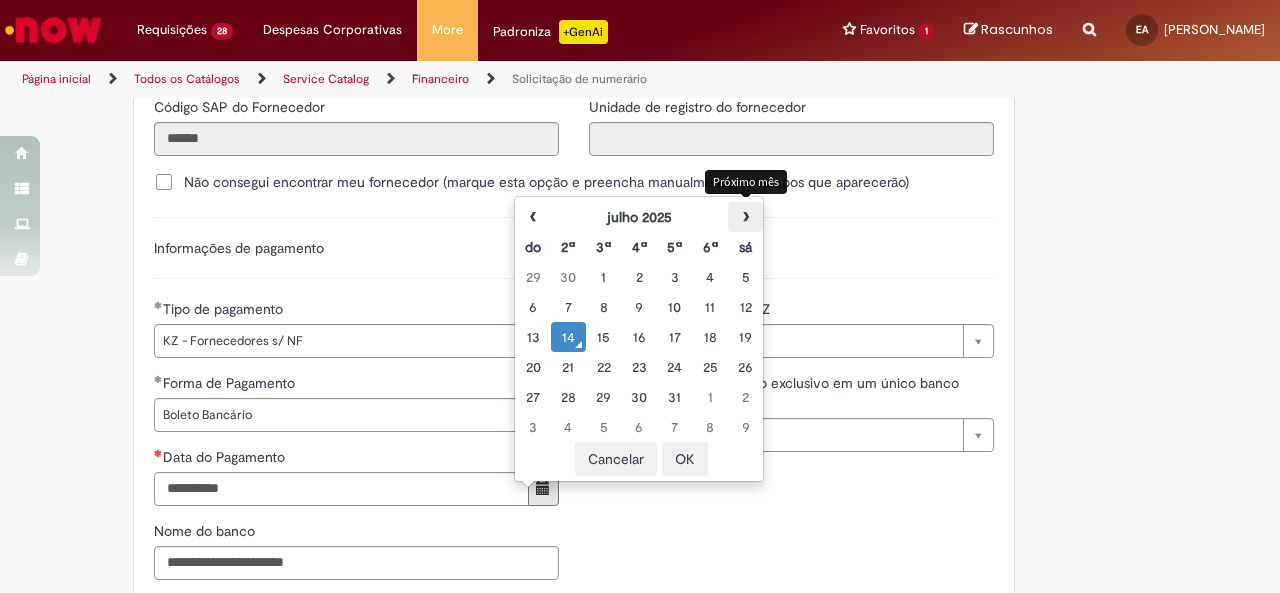 click on "›" at bounding box center [745, 217] 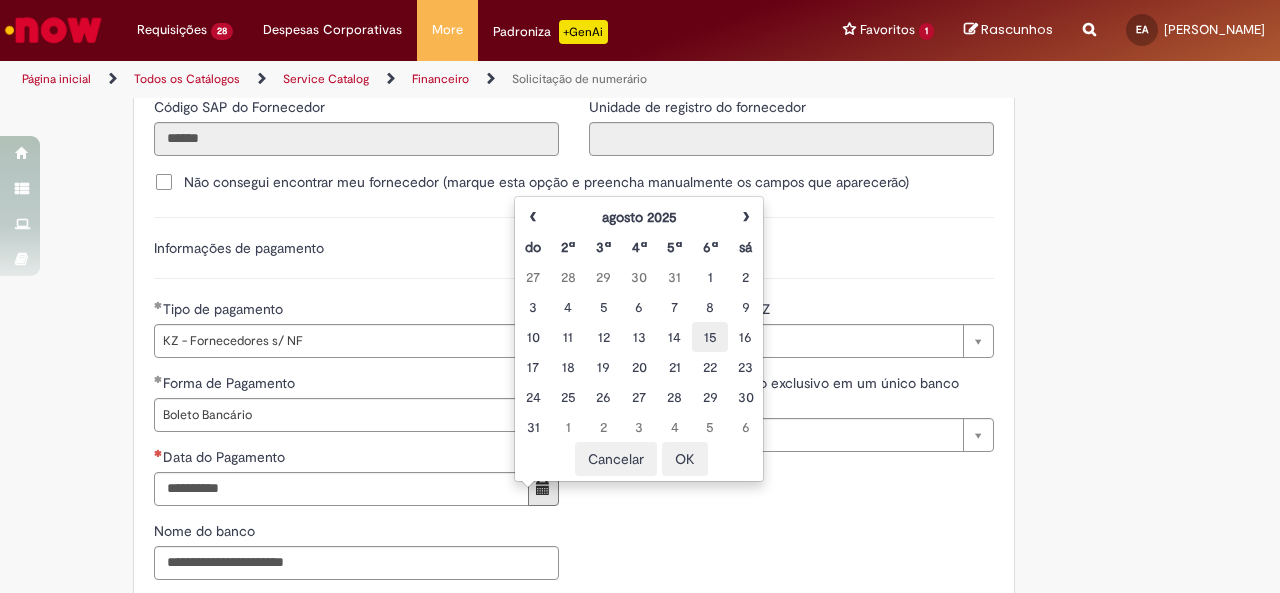 click on "15" at bounding box center [709, 337] 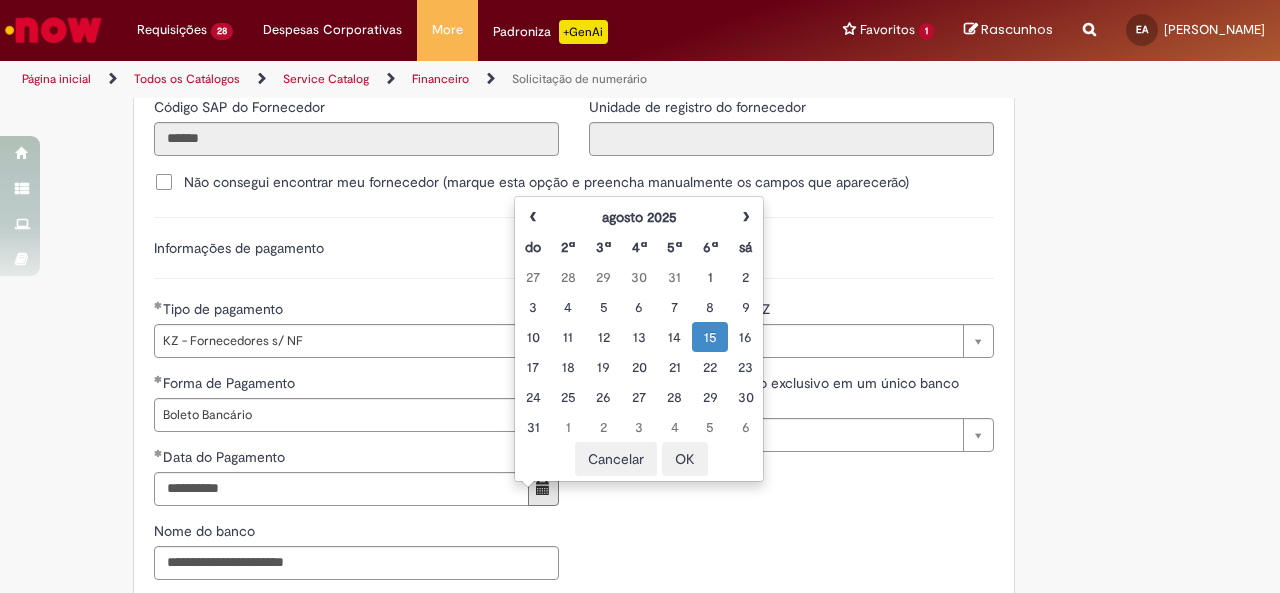 click on "**********" at bounding box center (574, 484) 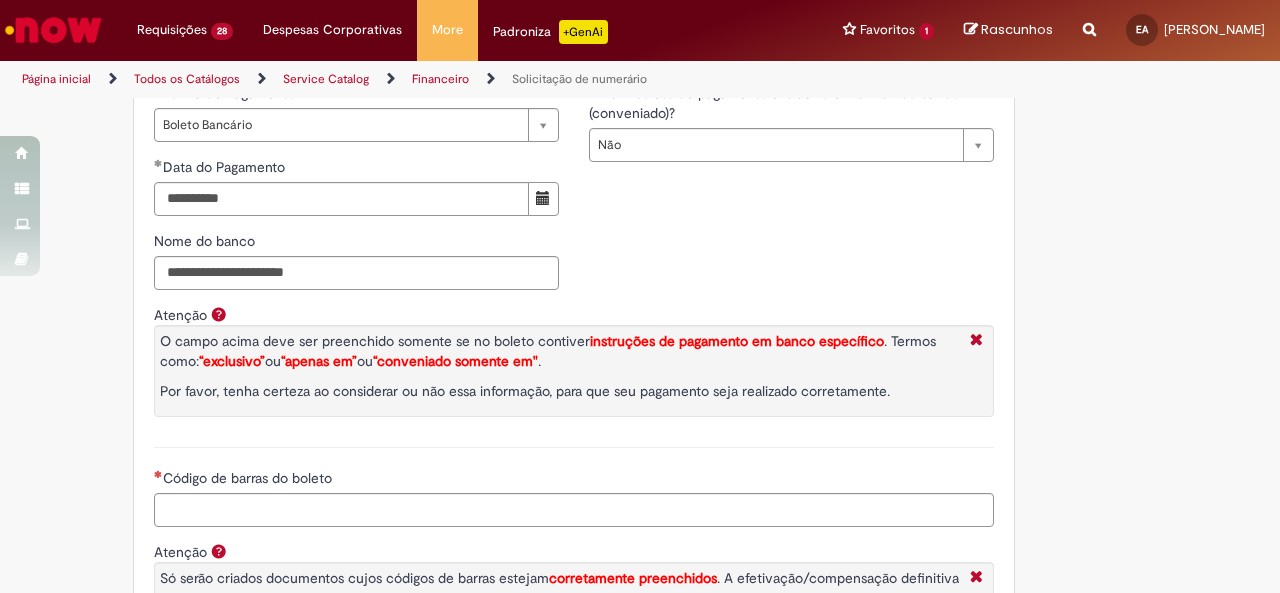 scroll, scrollTop: 2900, scrollLeft: 0, axis: vertical 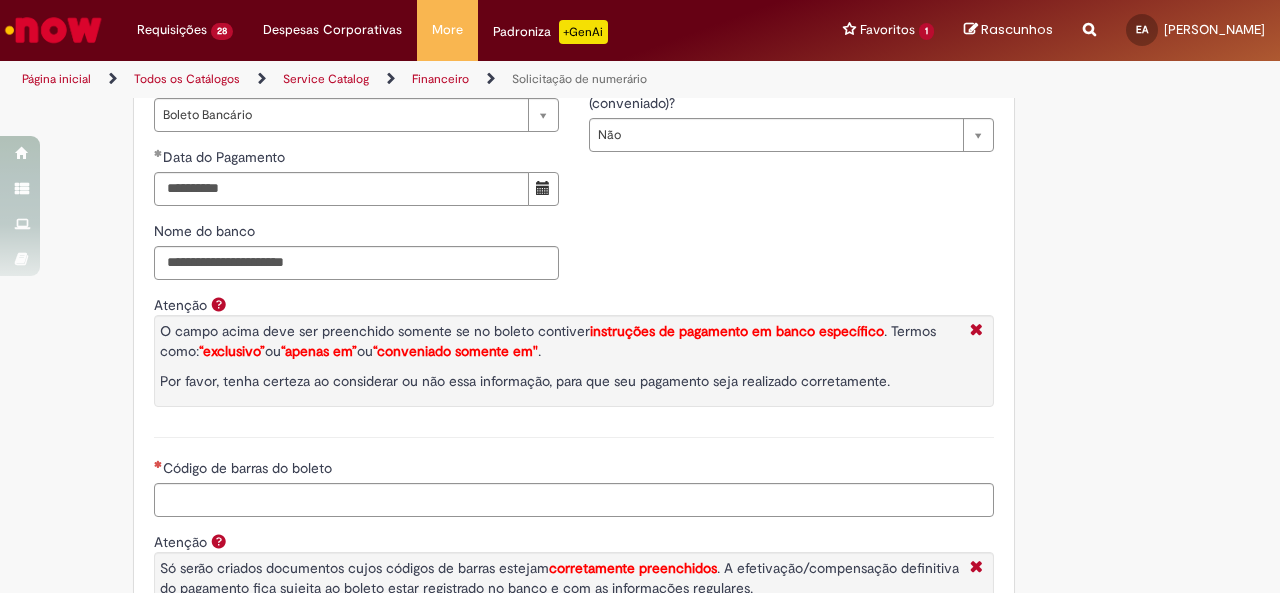 click on "Código de barras do boleto Atenção Só serão criados documentos cujos códigos de barras estejam  corretamente preenchidos . A efetivação/compensação definitiva do pagamento fica sujeita ao boleto estar registrado no banco e com as informações regulares." at bounding box center (574, 561) 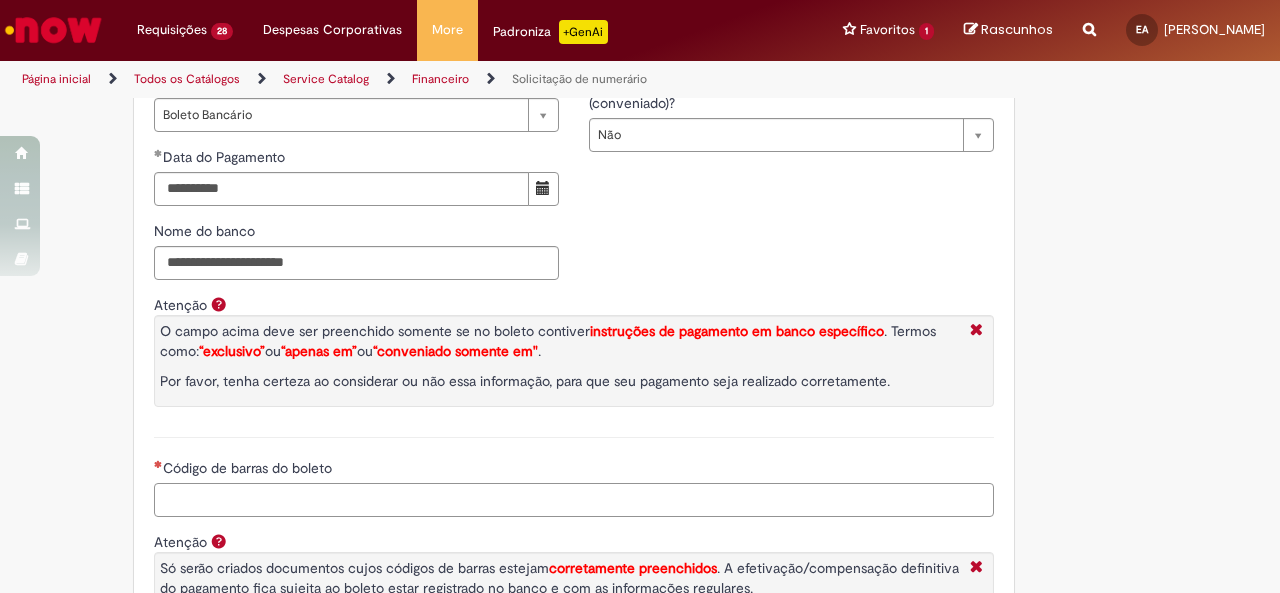 click on "Código de barras do boleto" at bounding box center [574, 500] 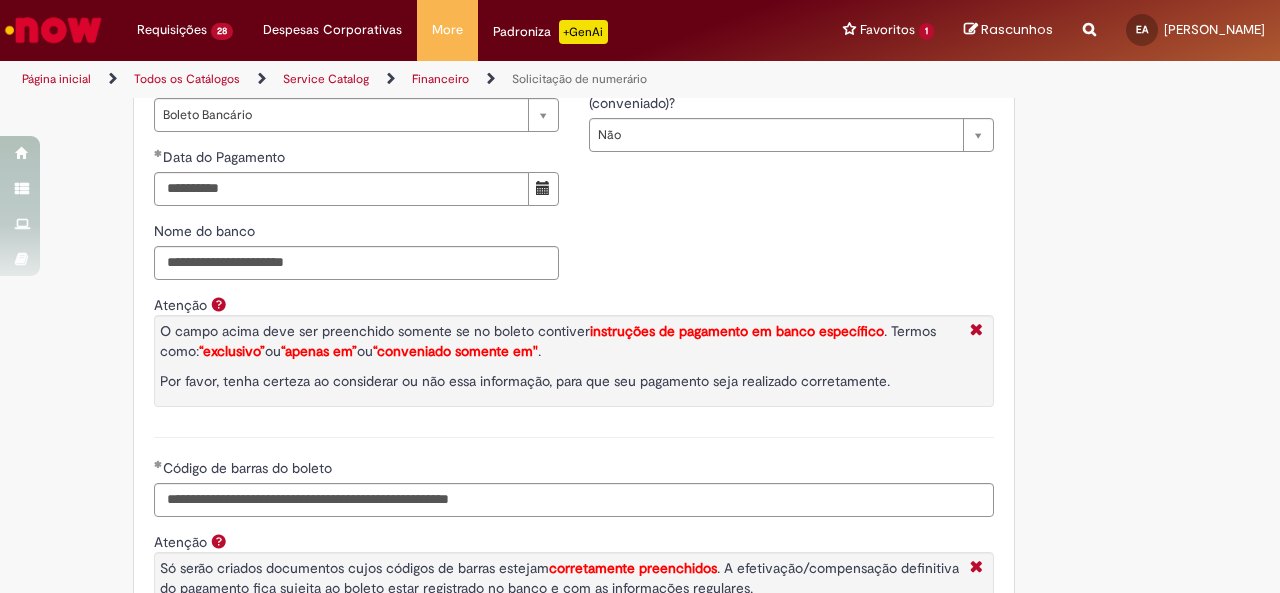 type on "**********" 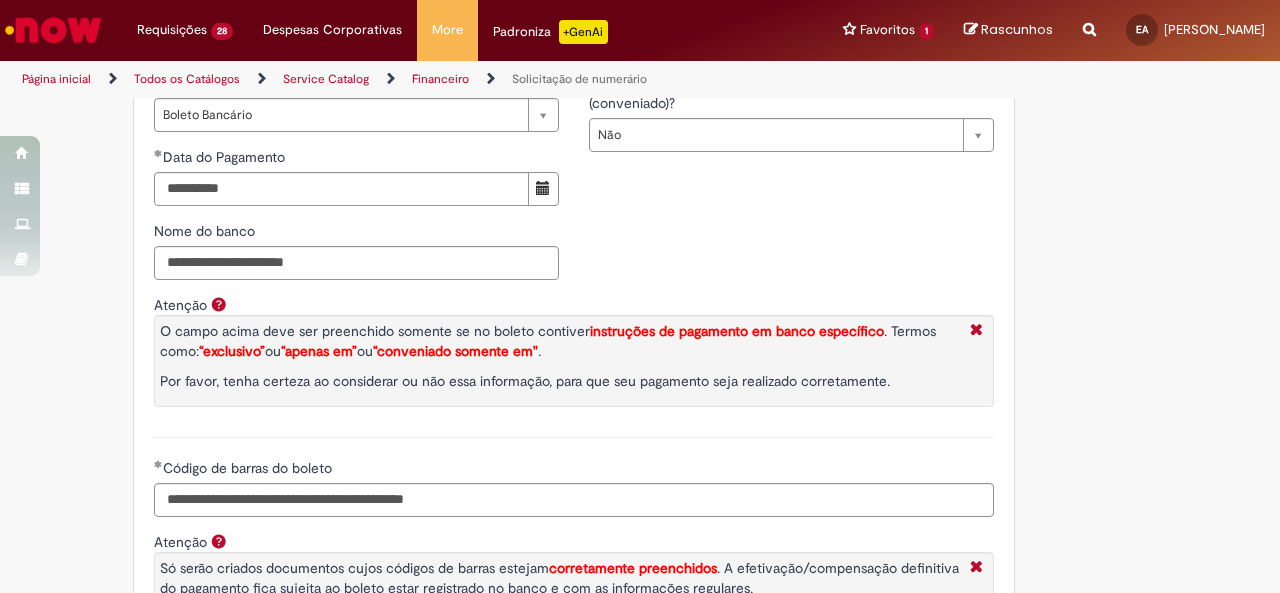 click on "Atenção O campo acima deve ser preenchido somente se no boleto contiver  instruções de pagamento em banco específico . Termos como:  “exclusivo”  ou  “apenas em”  ou  “conveniado somente em" .
Por favor, tenha certeza ao considerar ou não essa informação, para que seu pagamento seja realizado corretamente." at bounding box center (574, 366) 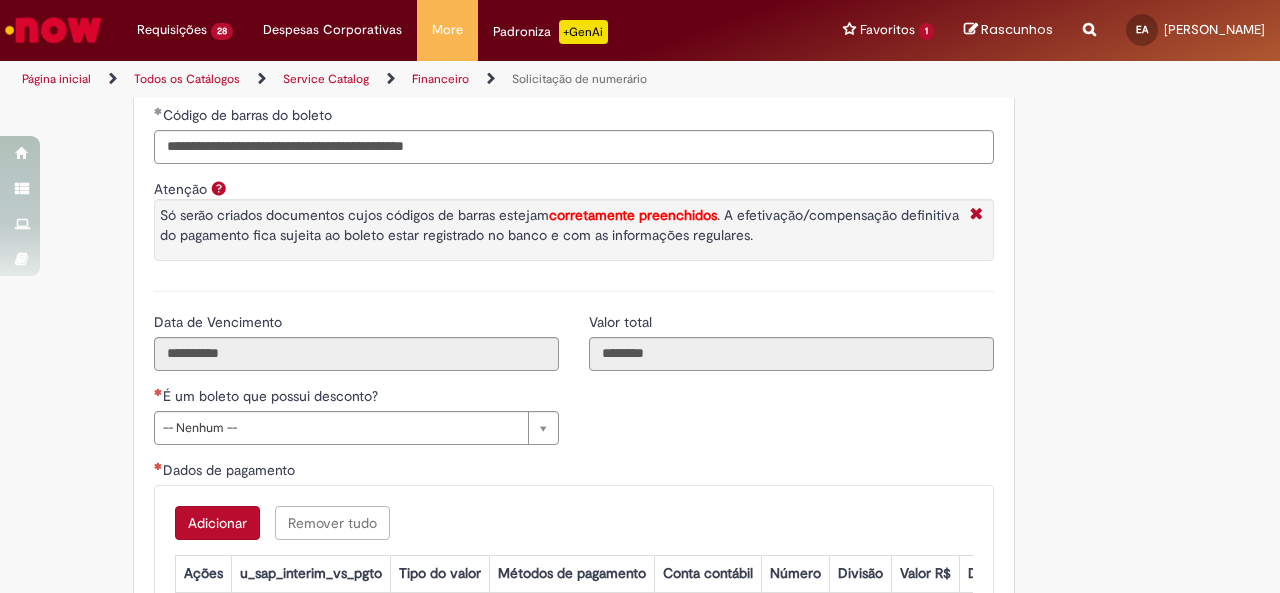 scroll, scrollTop: 3300, scrollLeft: 0, axis: vertical 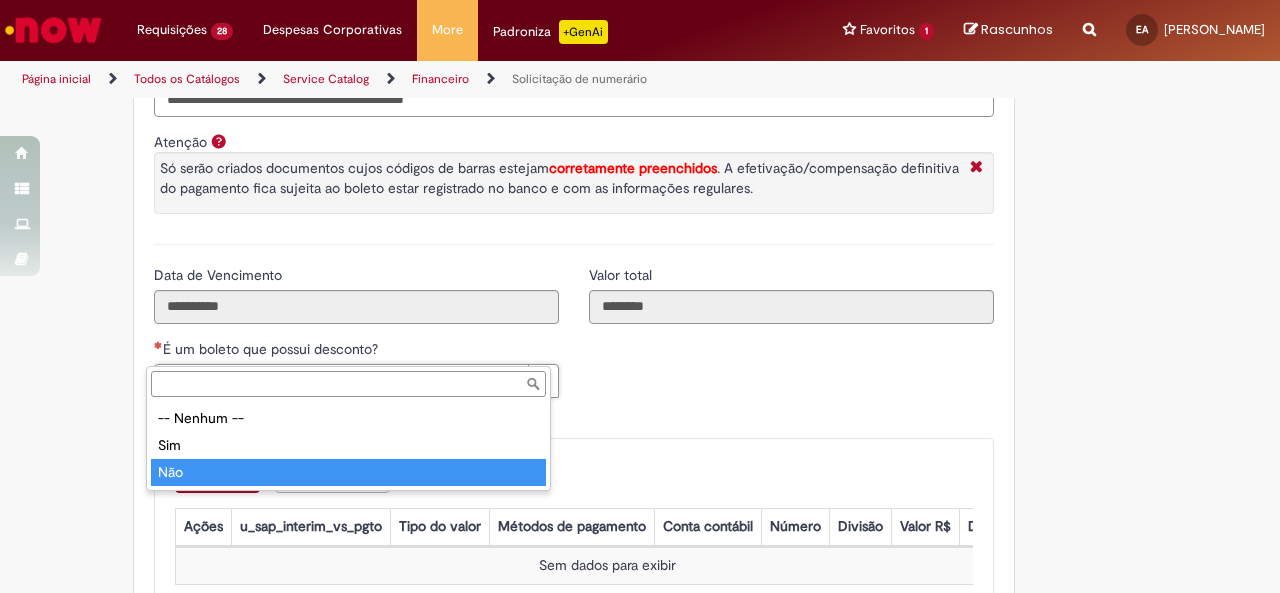 type on "***" 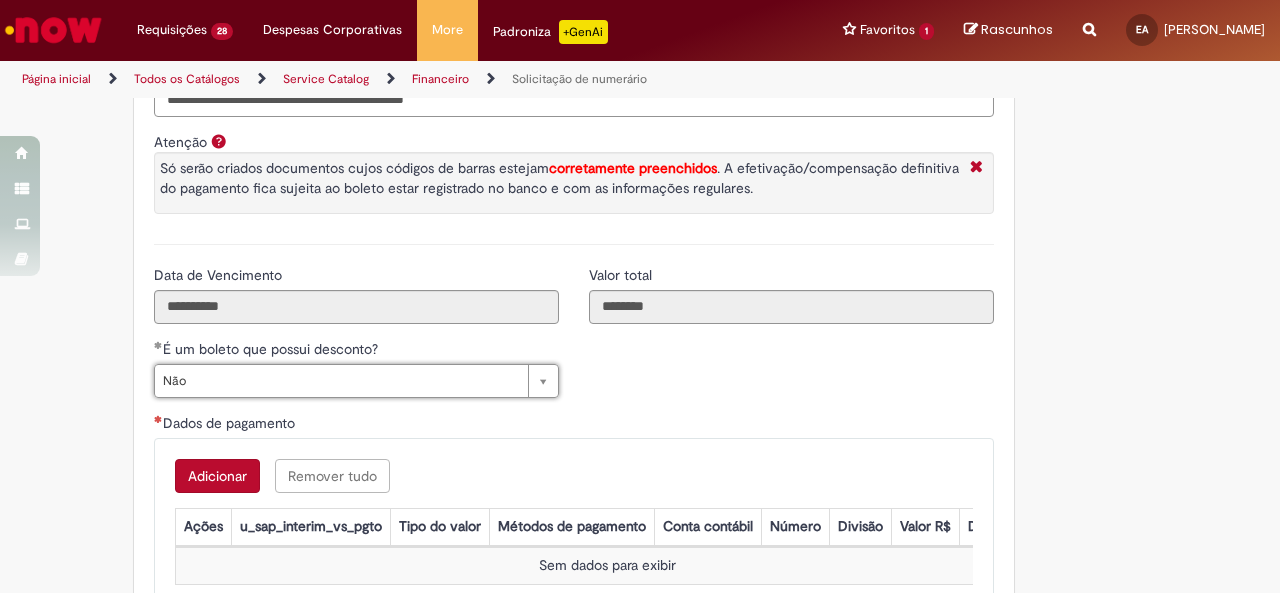 drag, startPoint x: 525, startPoint y: 443, endPoint x: 513, endPoint y: 443, distance: 12 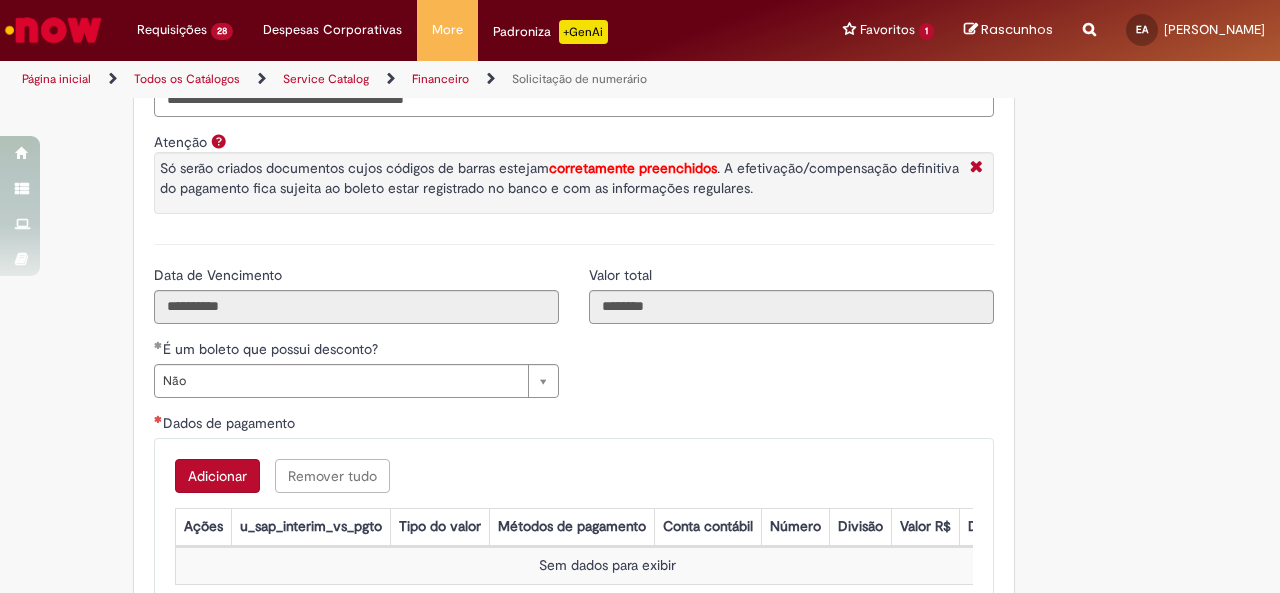 click on "Adicionar" at bounding box center (217, 476) 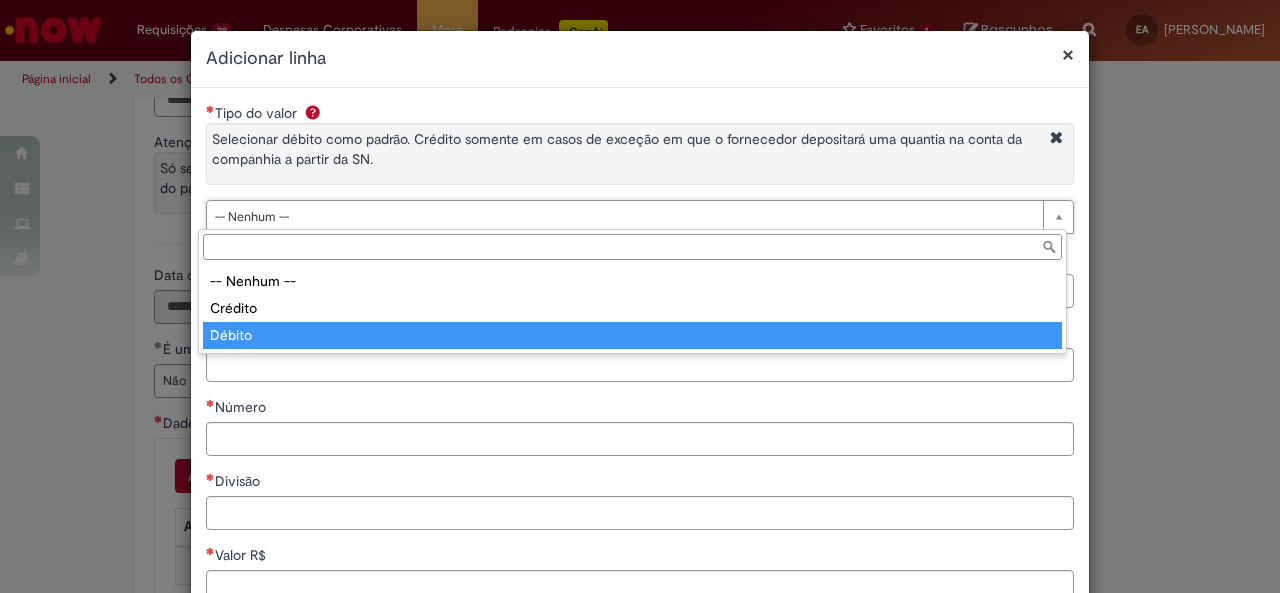 type on "******" 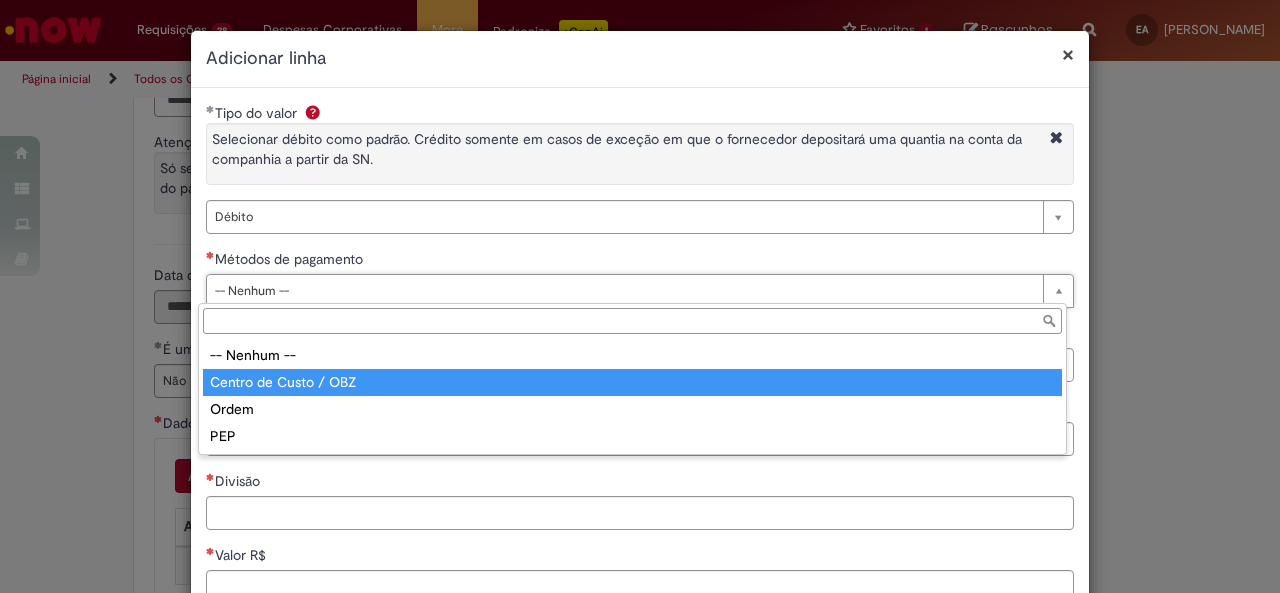 type on "**********" 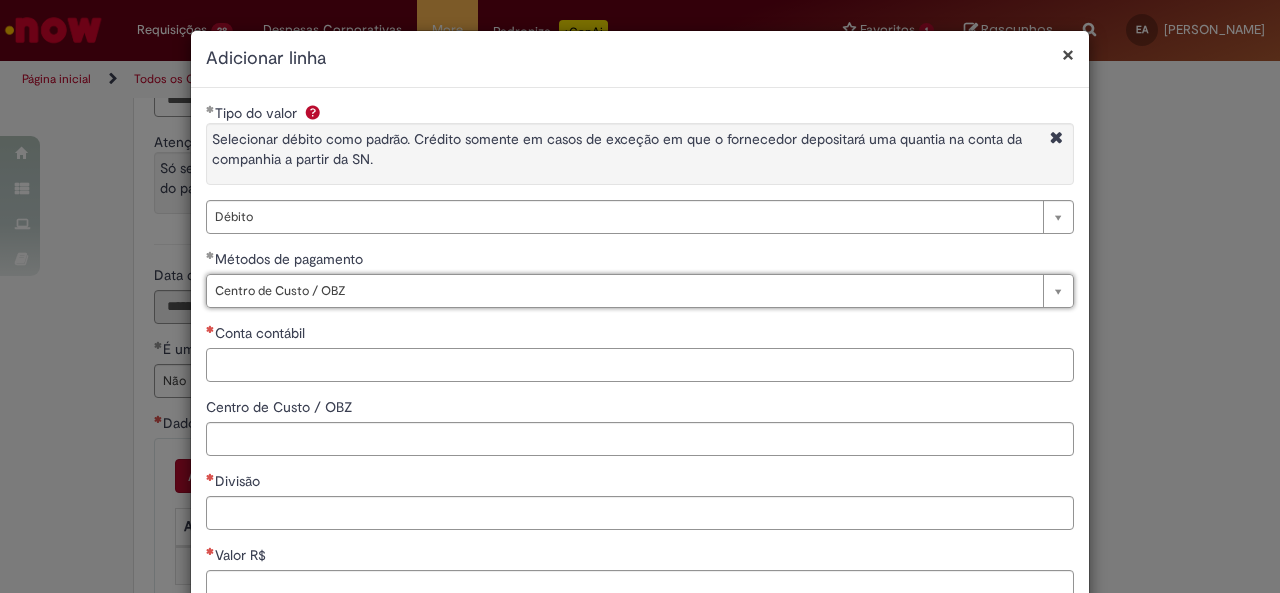 click on "Conta contábil" at bounding box center (640, 365) 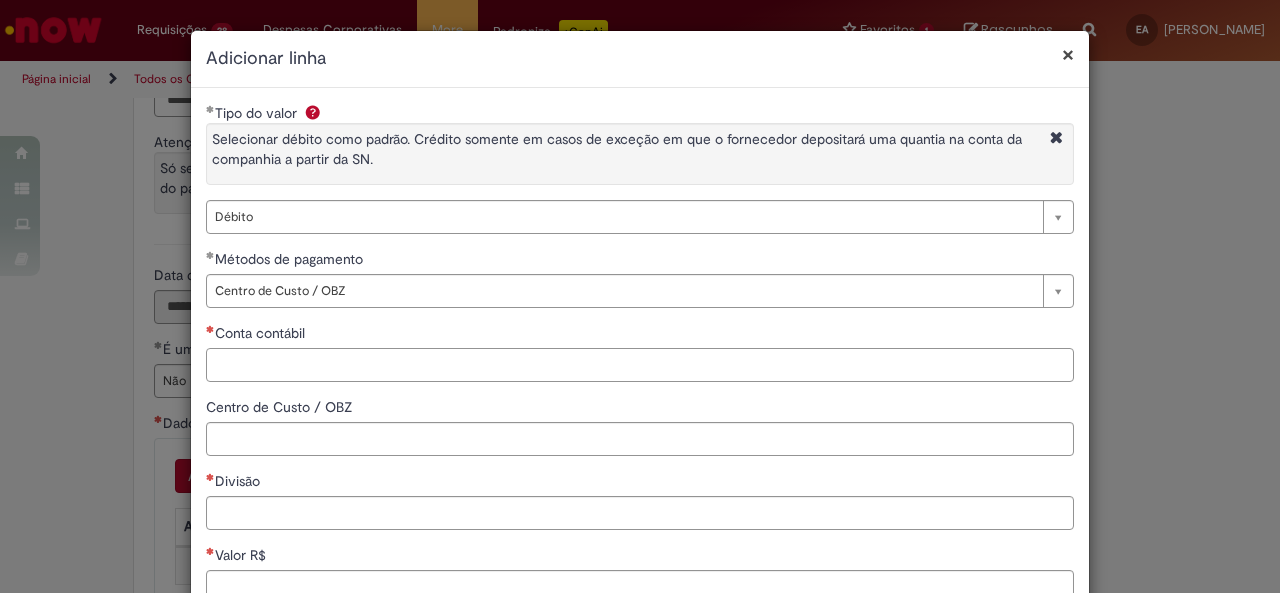 paste on "*******" 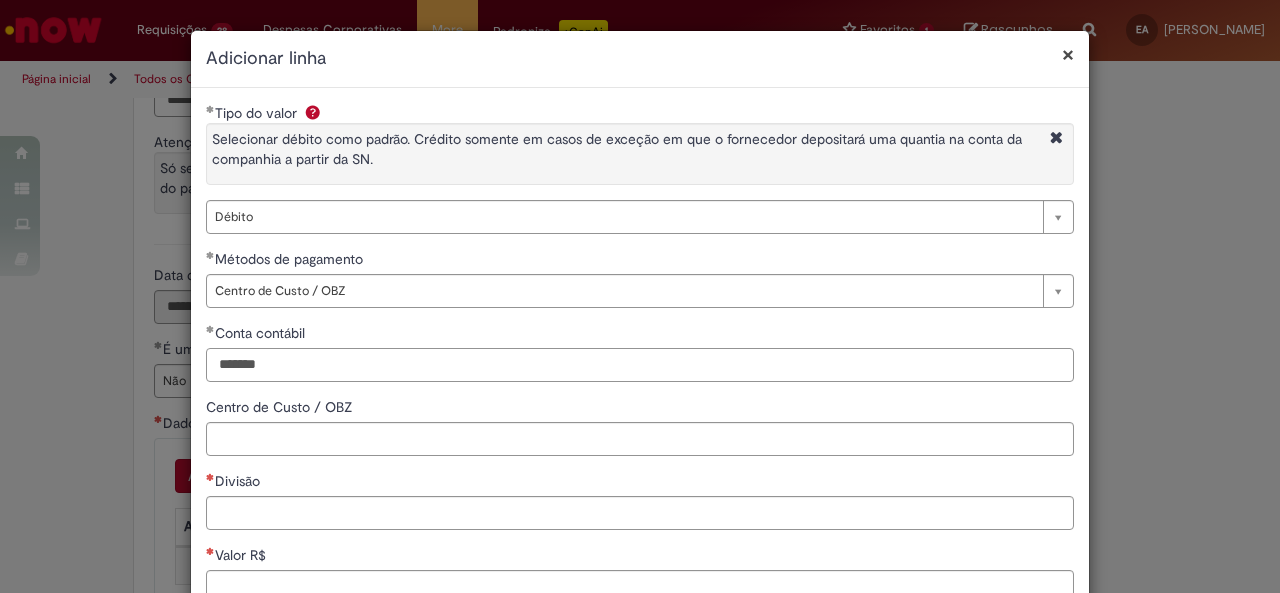 type on "*******" 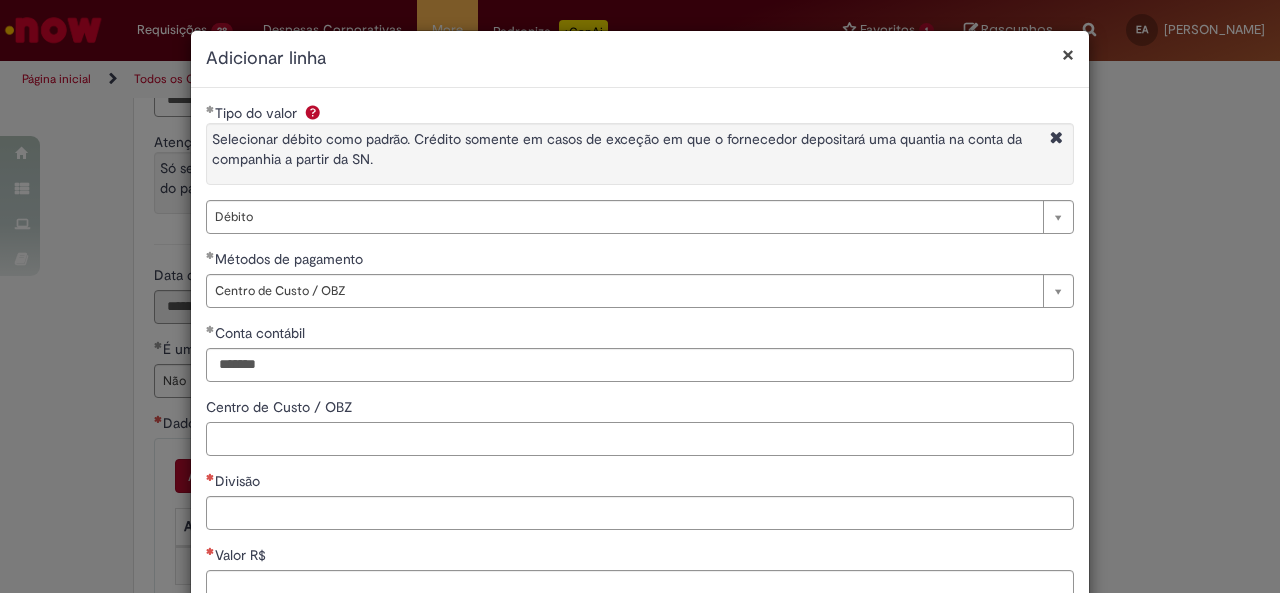 click on "Centro de Custo / OBZ" at bounding box center (640, 439) 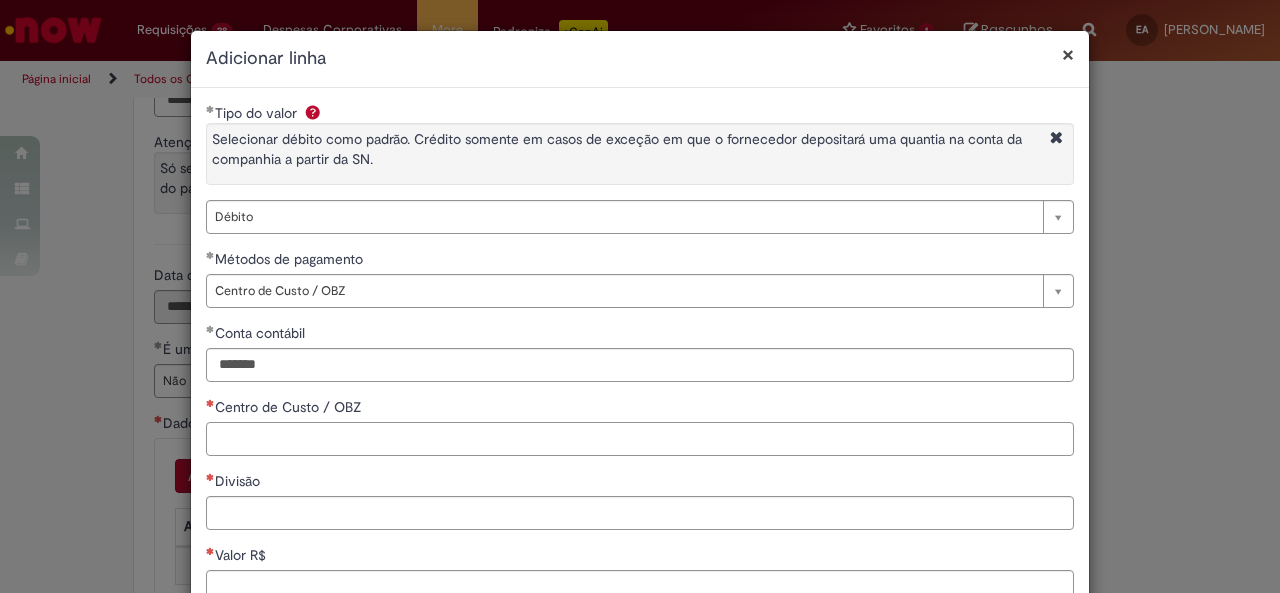 paste on "**********" 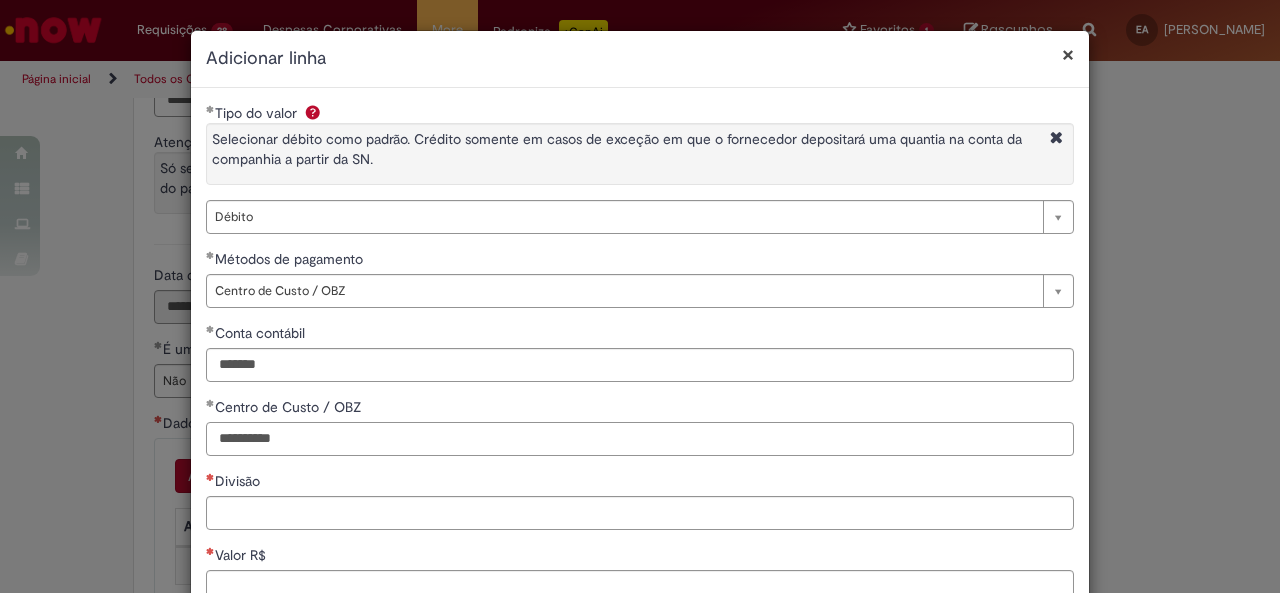 type on "**********" 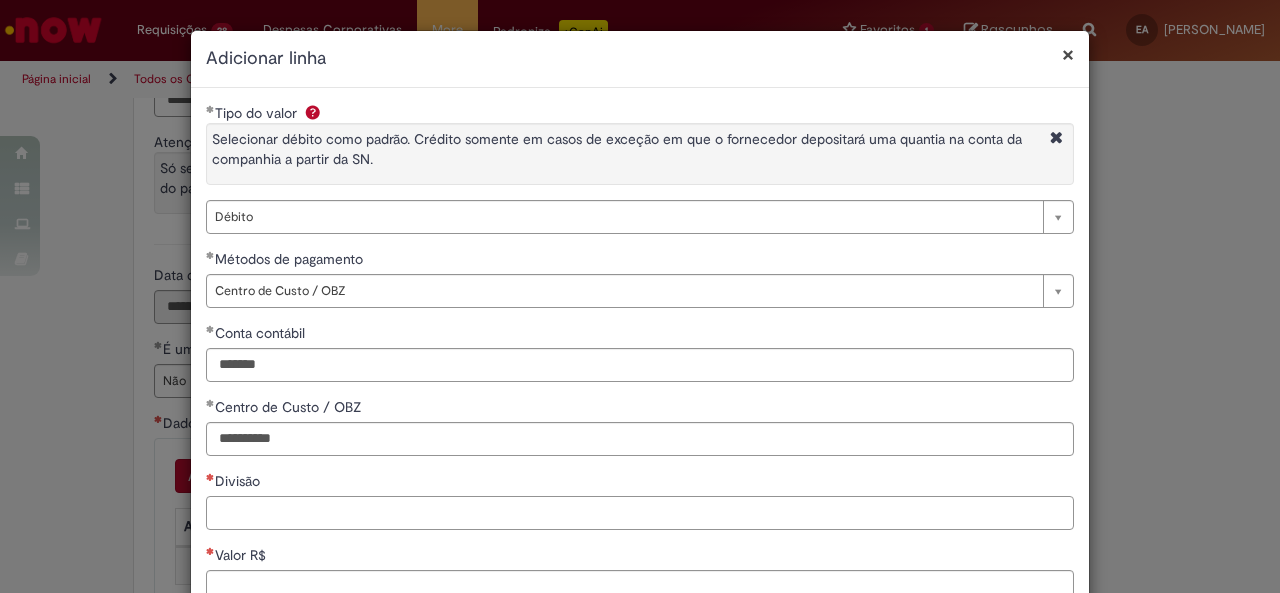 click on "Divisão" at bounding box center [640, 513] 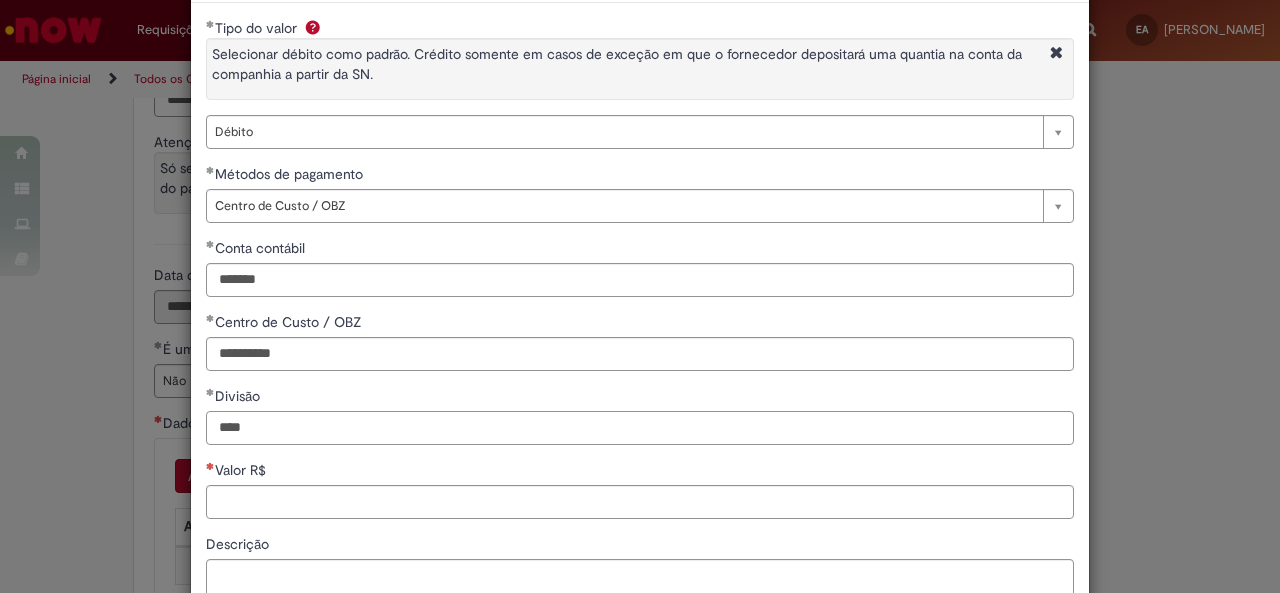scroll, scrollTop: 200, scrollLeft: 0, axis: vertical 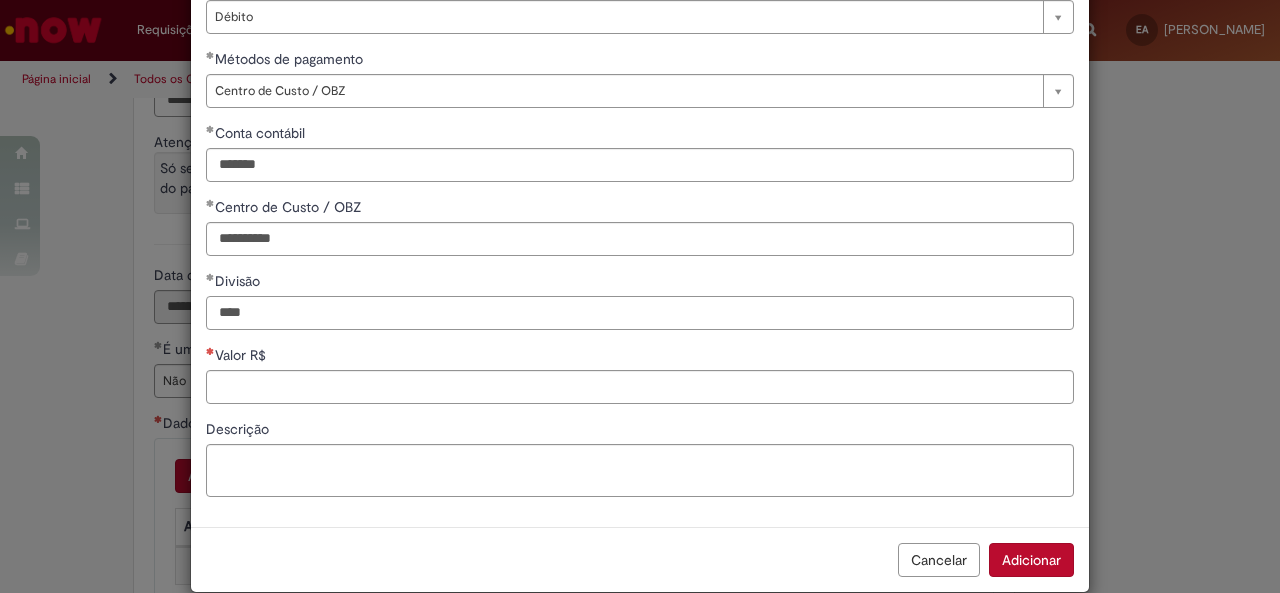 type on "****" 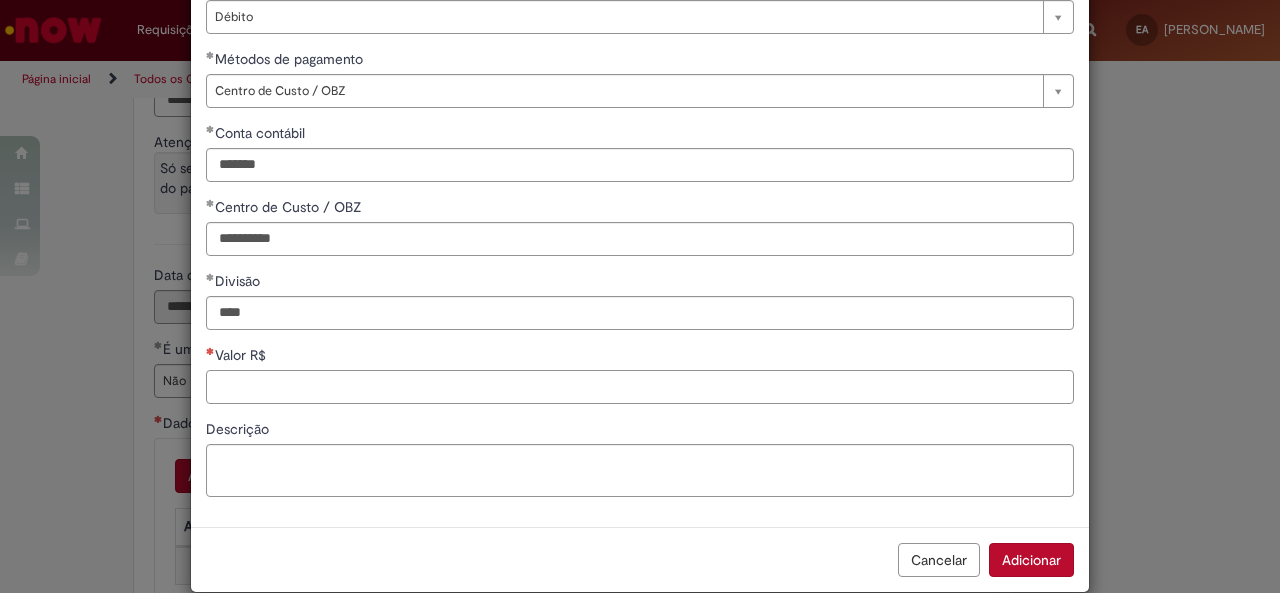 click on "Valor R$" at bounding box center (640, 387) 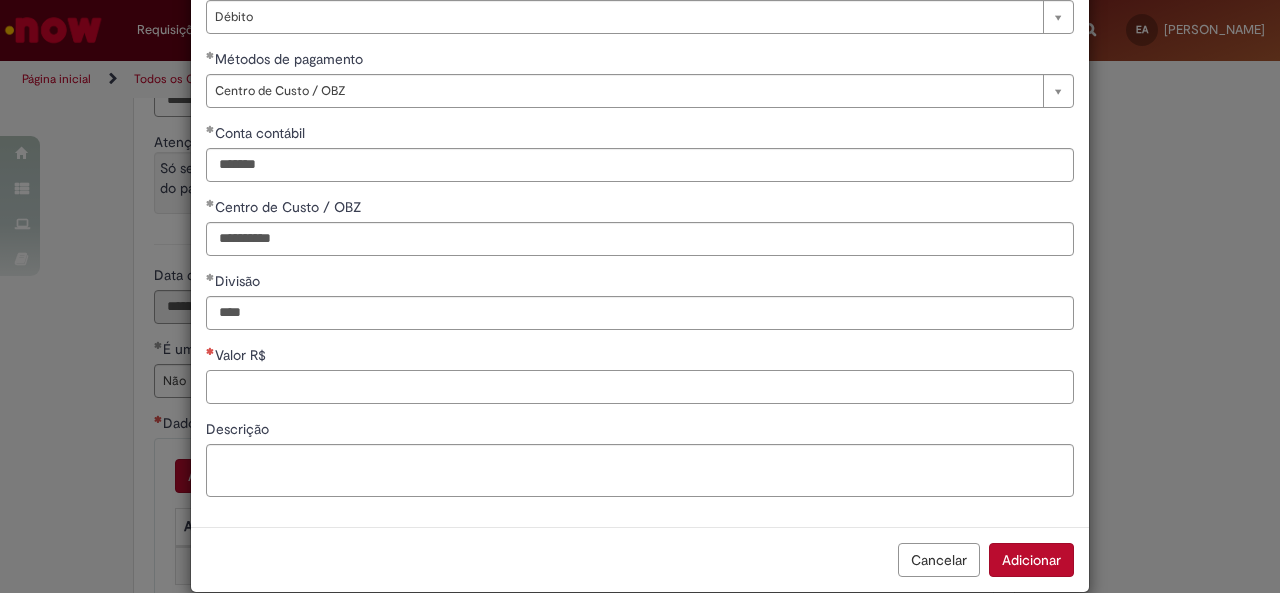 paste on "*******" 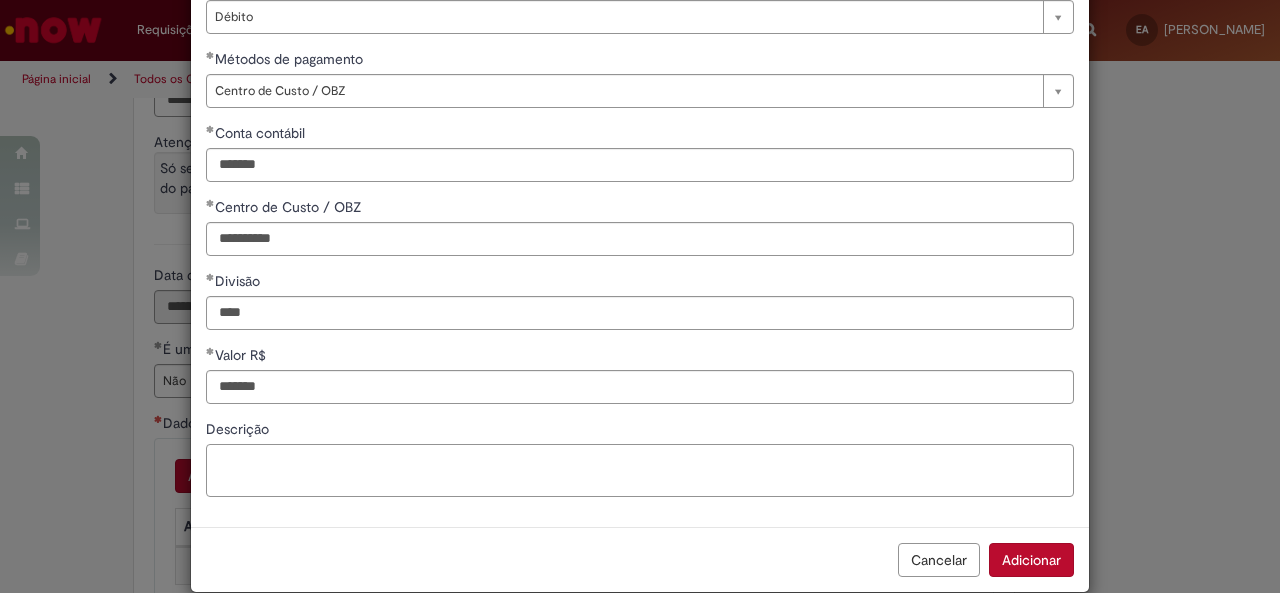 click on "Descrição" at bounding box center (640, 470) 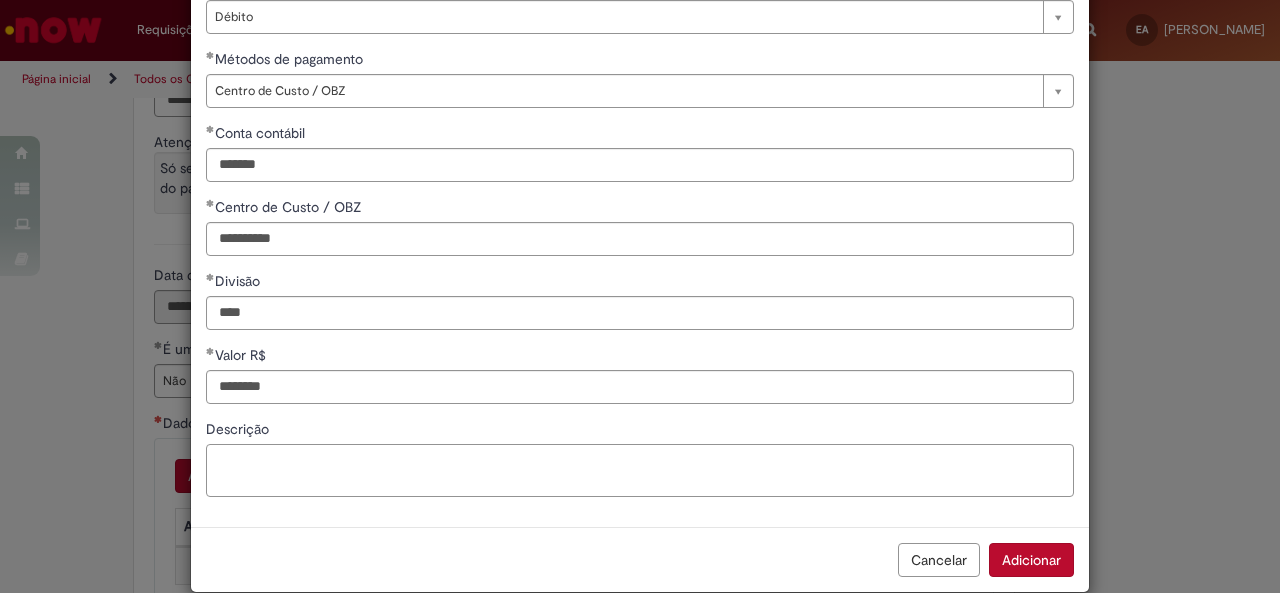 paste on "**********" 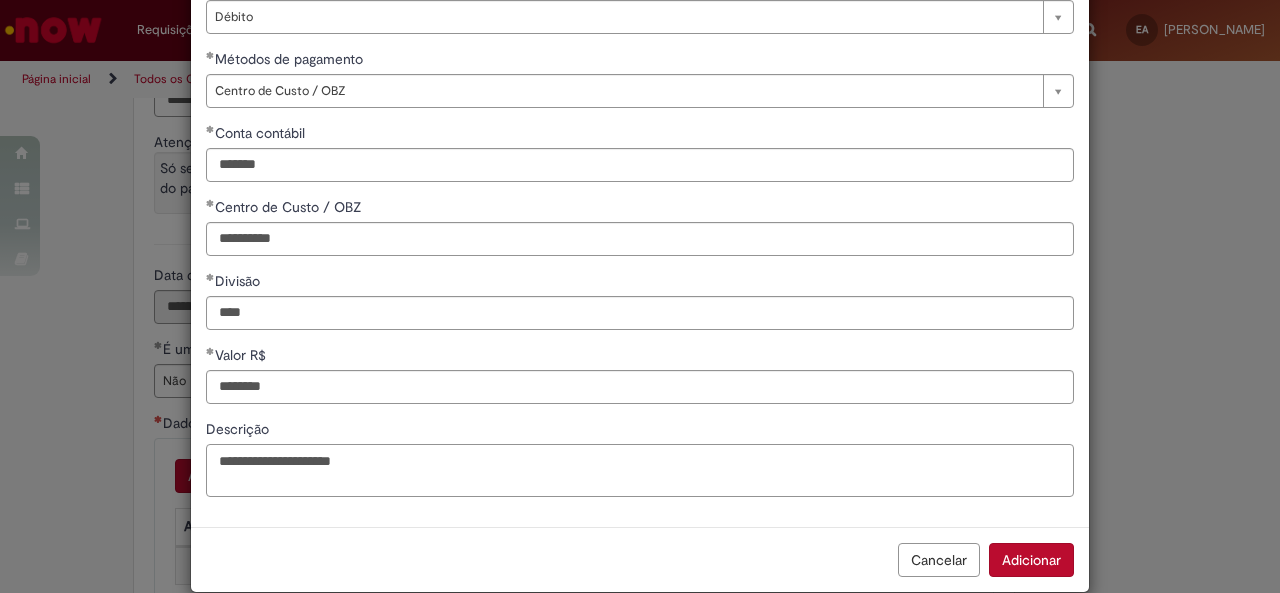 type on "**********" 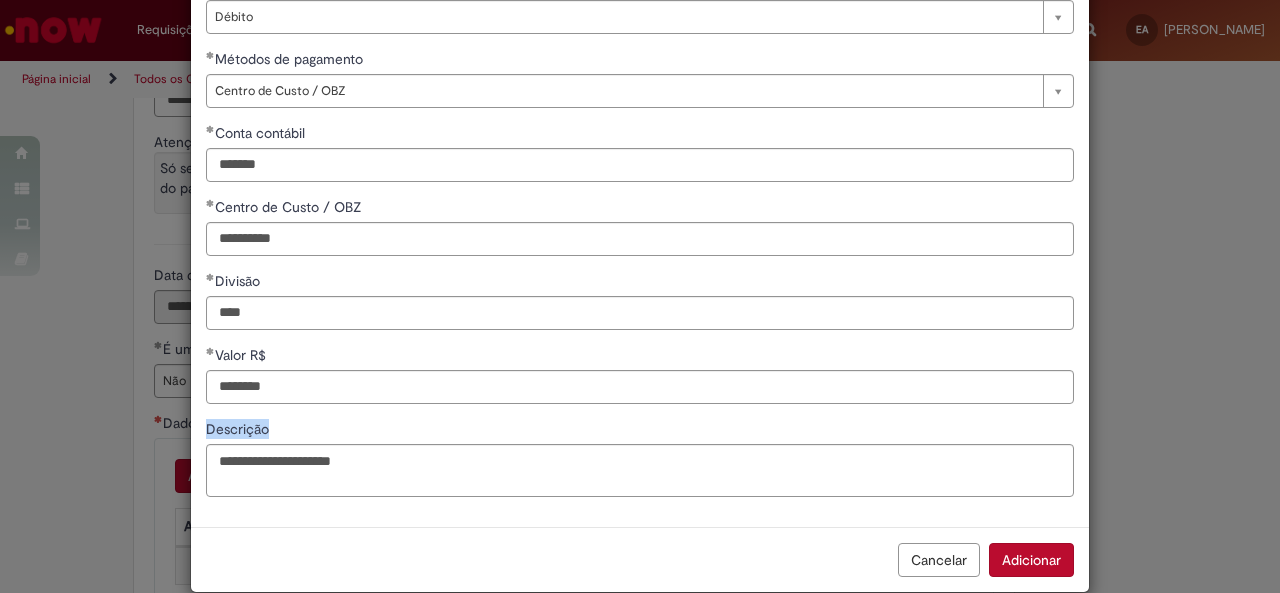 drag, startPoint x: 464, startPoint y: 442, endPoint x: 113, endPoint y: 442, distance: 351 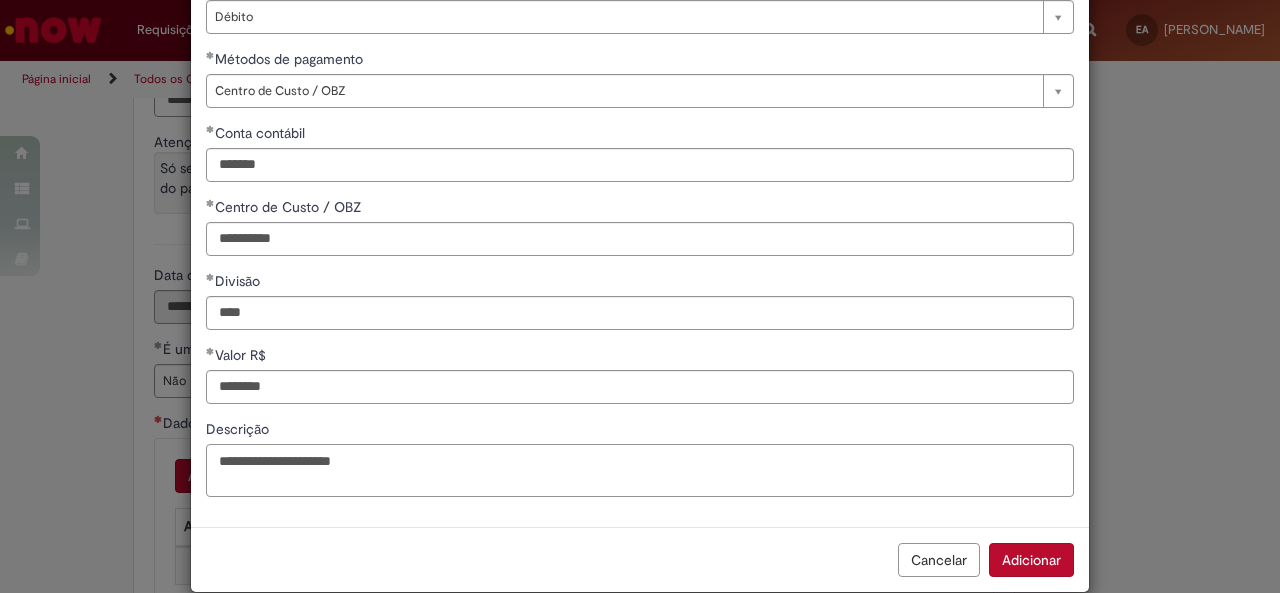 scroll, scrollTop: 200, scrollLeft: 0, axis: vertical 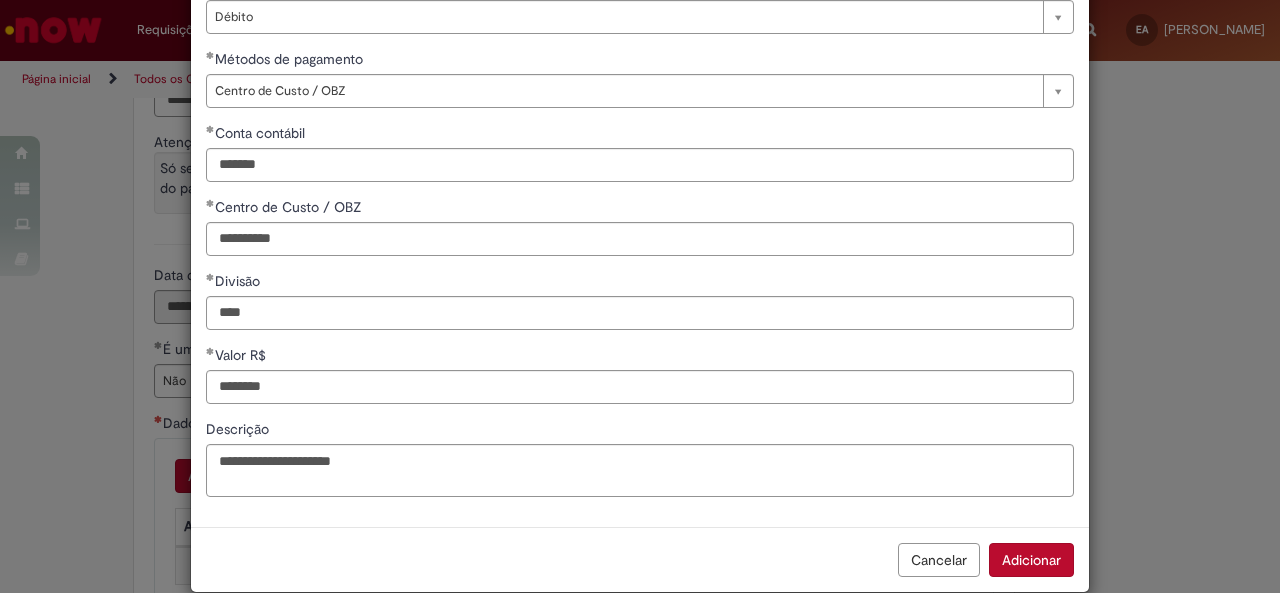 click on "Adicionar" at bounding box center (1031, 560) 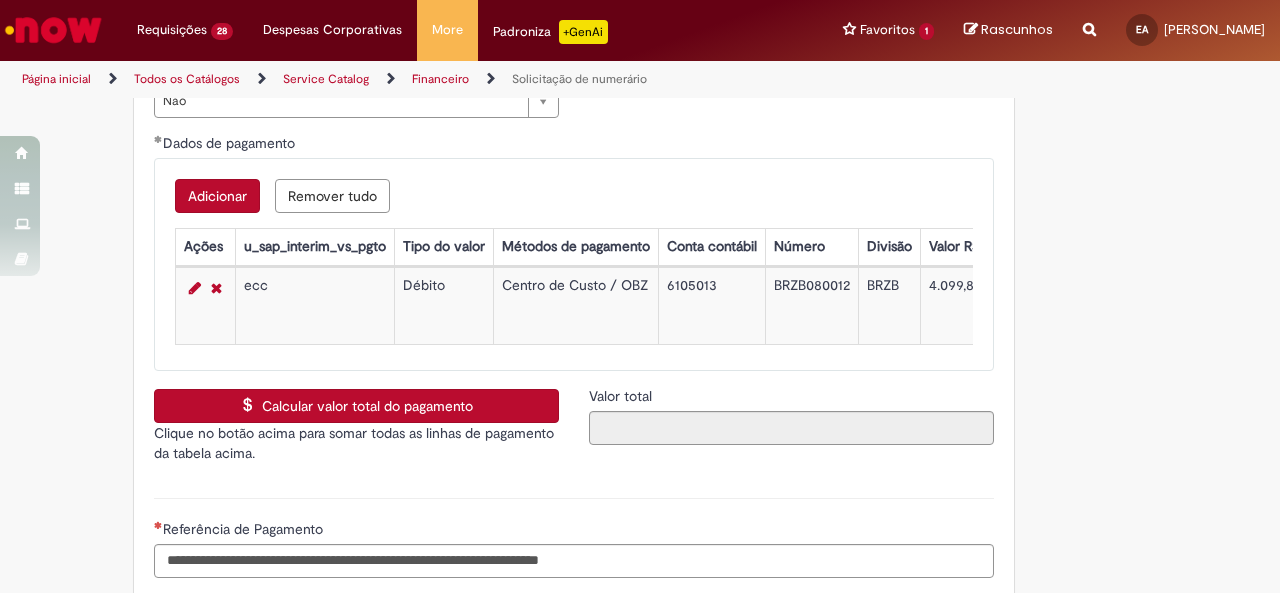 scroll, scrollTop: 3700, scrollLeft: 0, axis: vertical 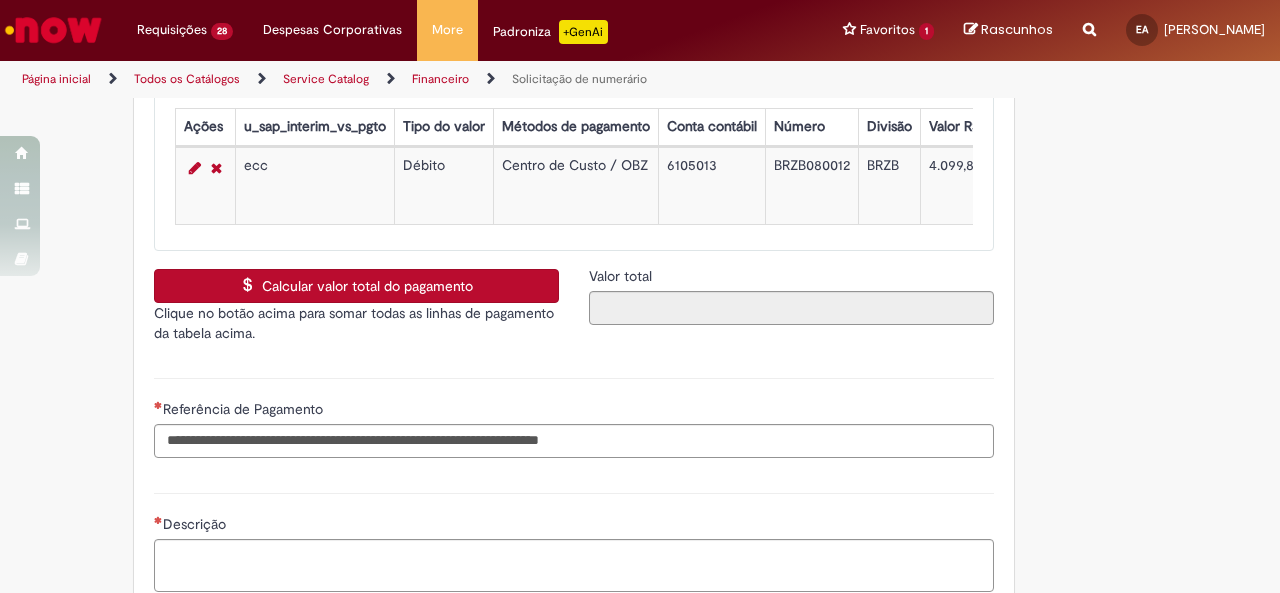click on "Calcular valor total do pagamento" at bounding box center (356, 286) 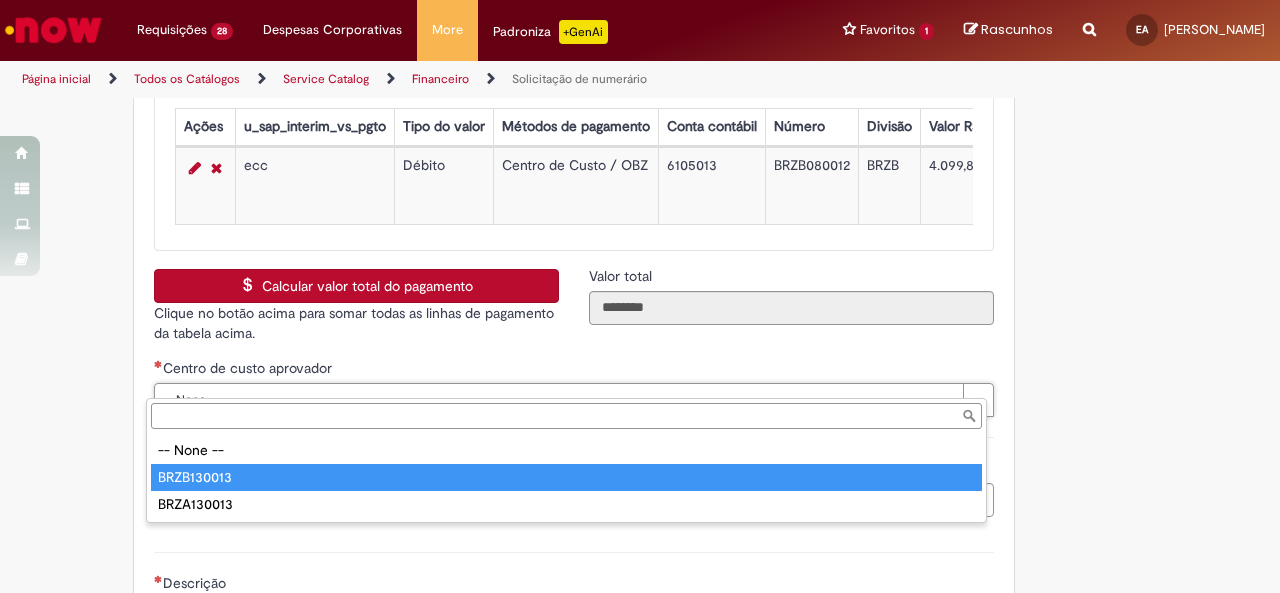 type on "**********" 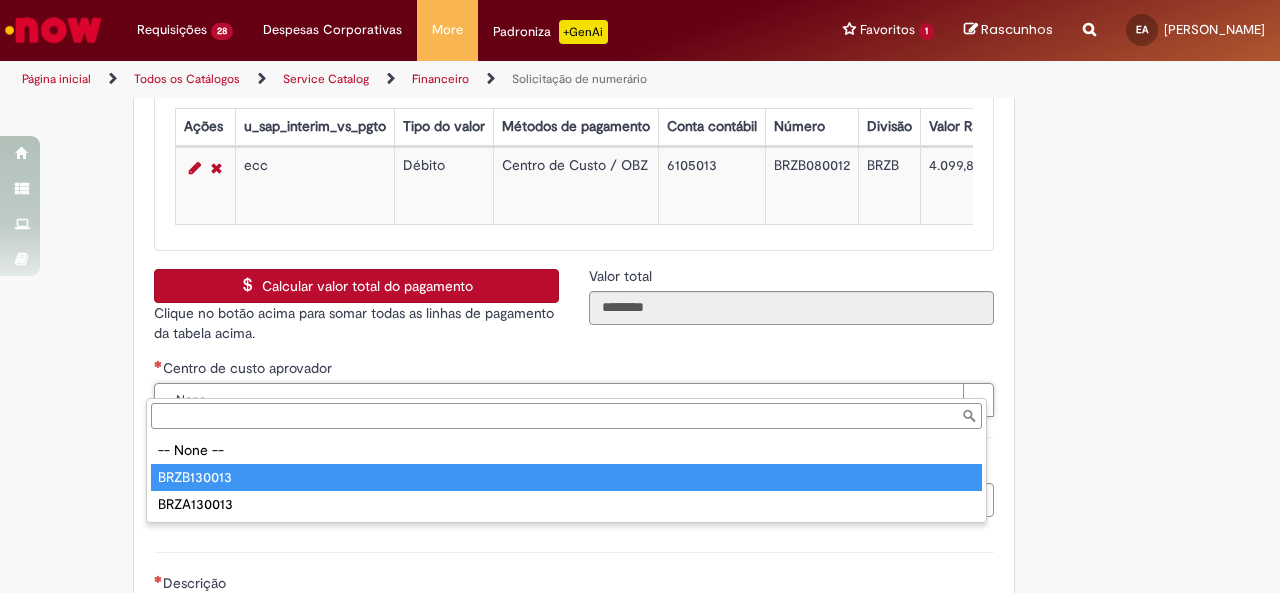select on "**********" 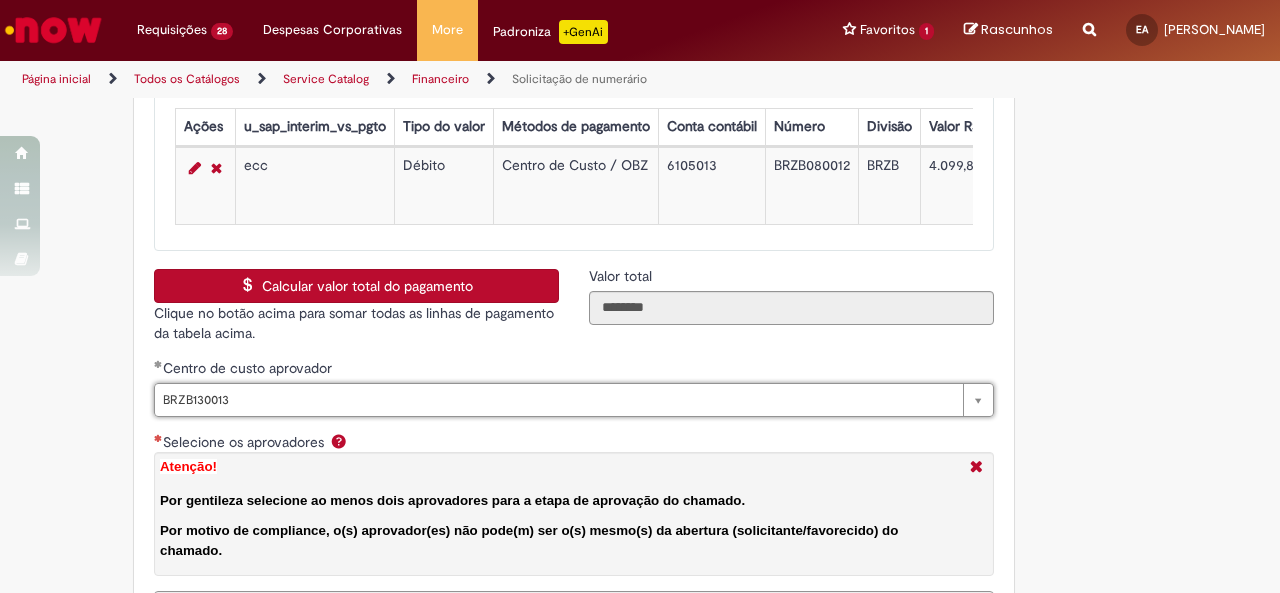 click on "Por motivo de compliance, o(s) aprovador(es) não pode(m) ser o(s) mesmo(s) da abertura (solicitante/favorecido) do chamado." at bounding box center [529, 540] 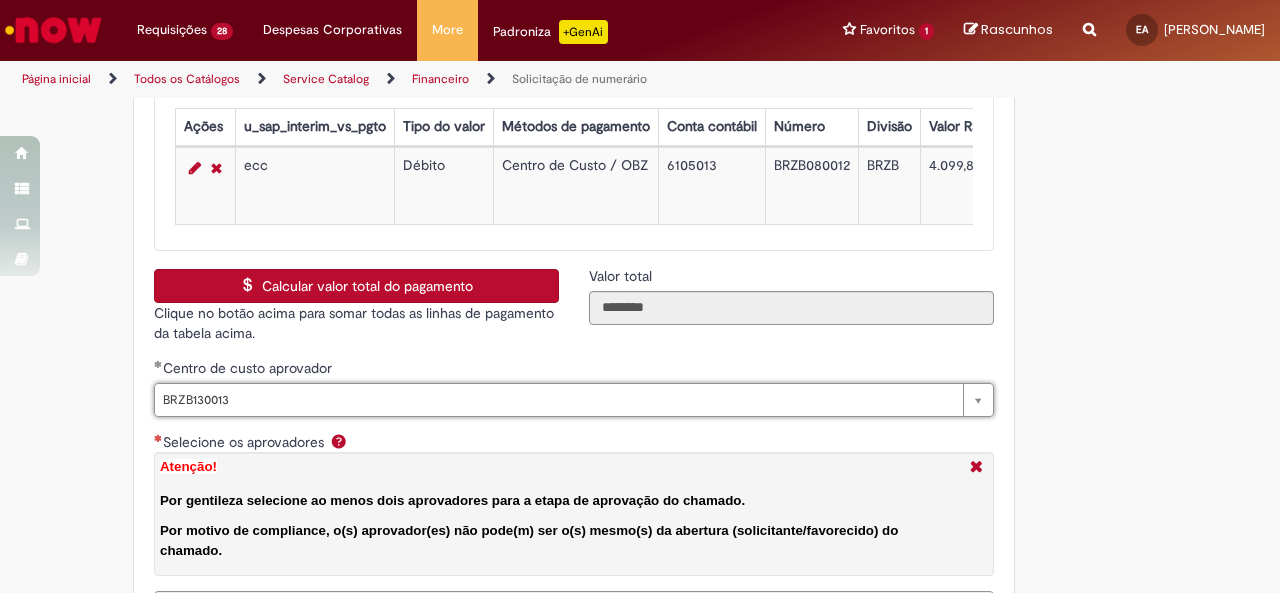click on "Selecione os aprovadores Atenção!
Por gentileza selecione ao menos dois aprovadores para a etapa de aprovação do chamado.
Por motivo de compliance, o(s) aprovador(es) não pode(m) ser o(s) mesmo(s) da abertura (solicitante/favorecido) do chamado." at bounding box center [616, 608] 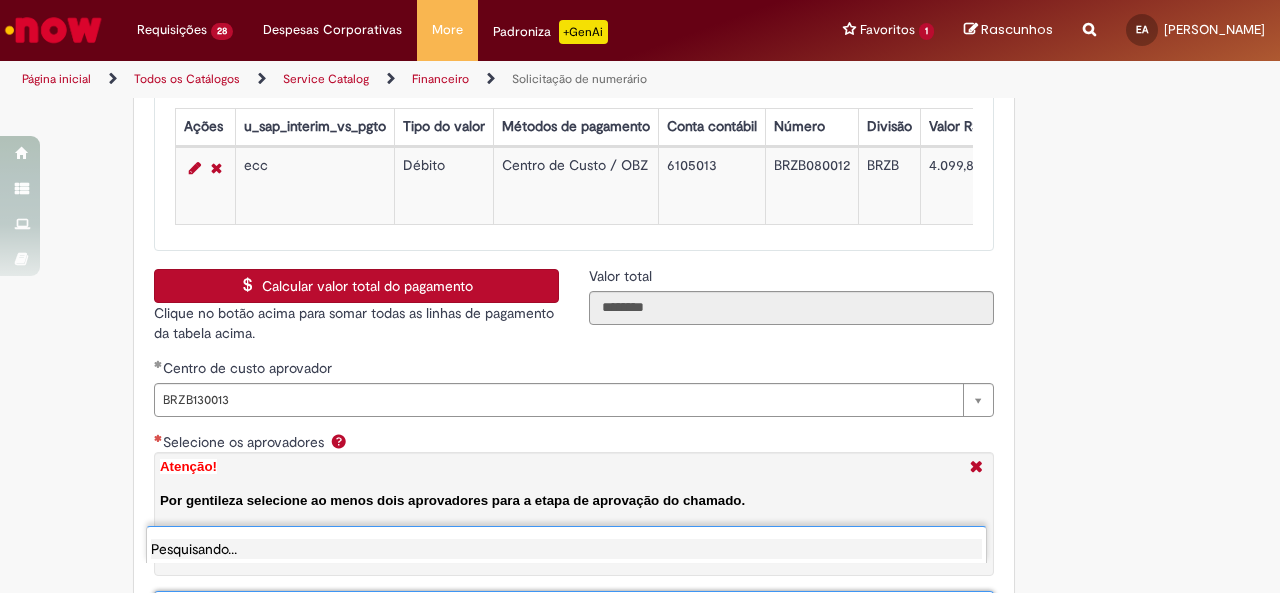 scroll, scrollTop: 3718, scrollLeft: 0, axis: vertical 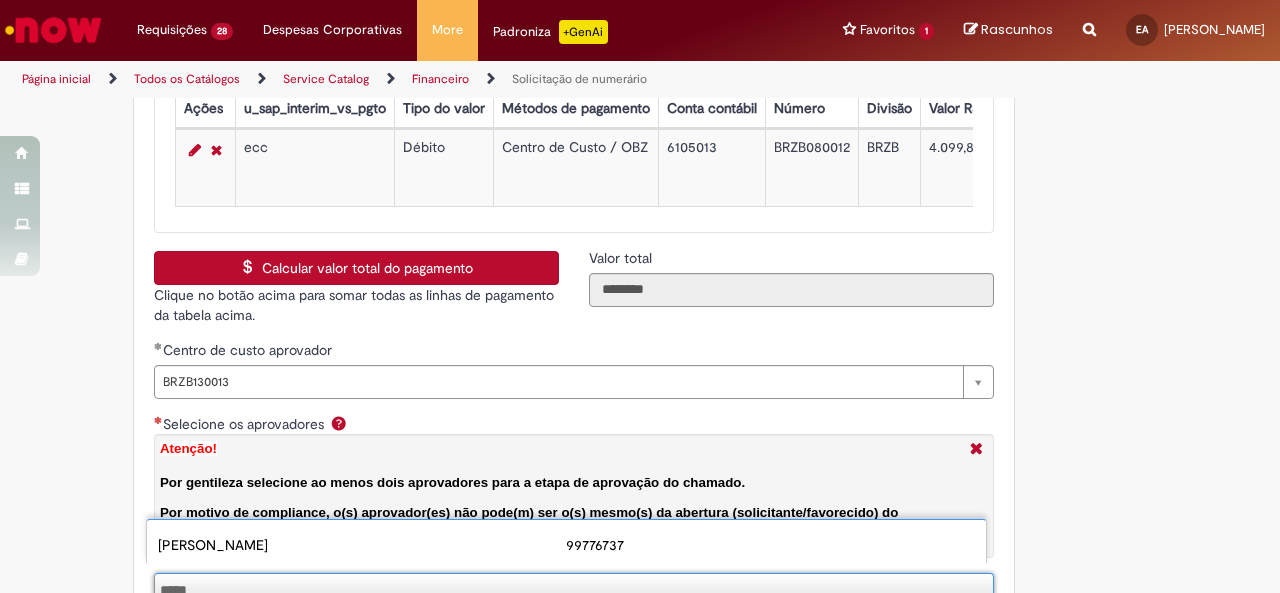 type on "*****" 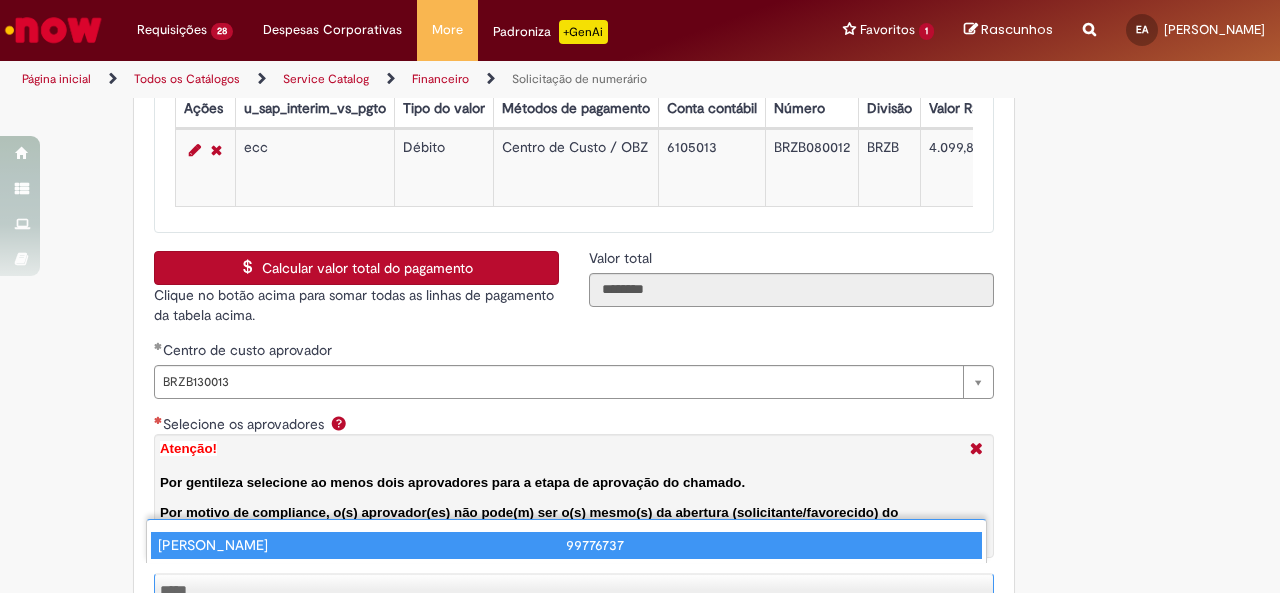 drag, startPoint x: 248, startPoint y: 536, endPoint x: 296, endPoint y: 491, distance: 65.795135 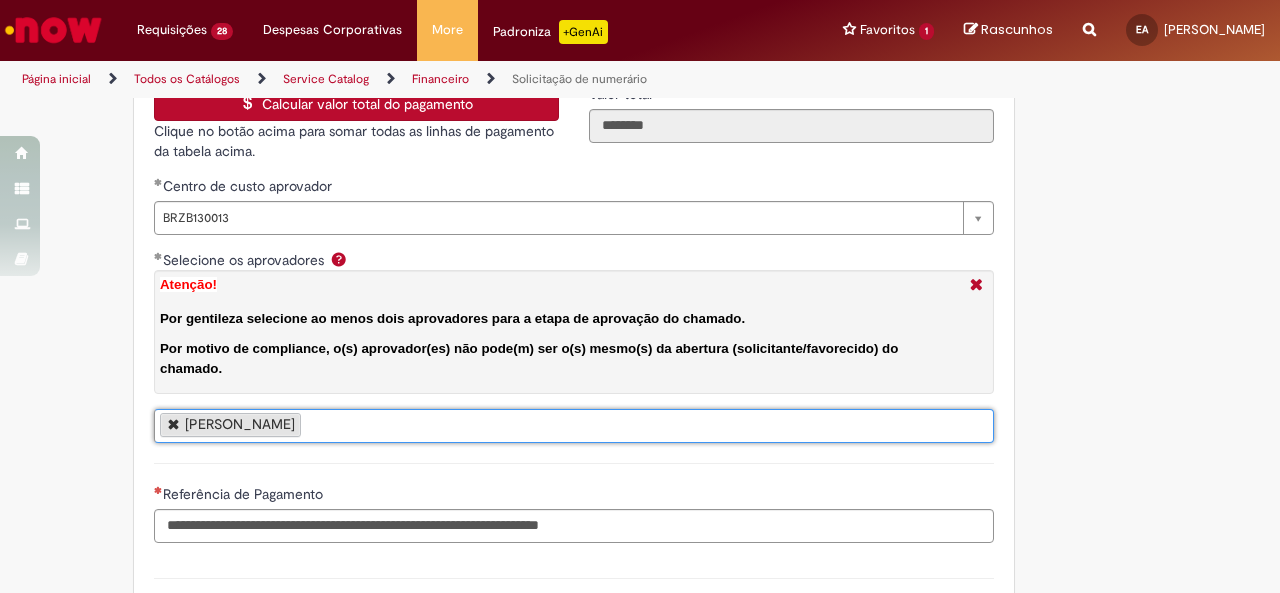 scroll, scrollTop: 3918, scrollLeft: 0, axis: vertical 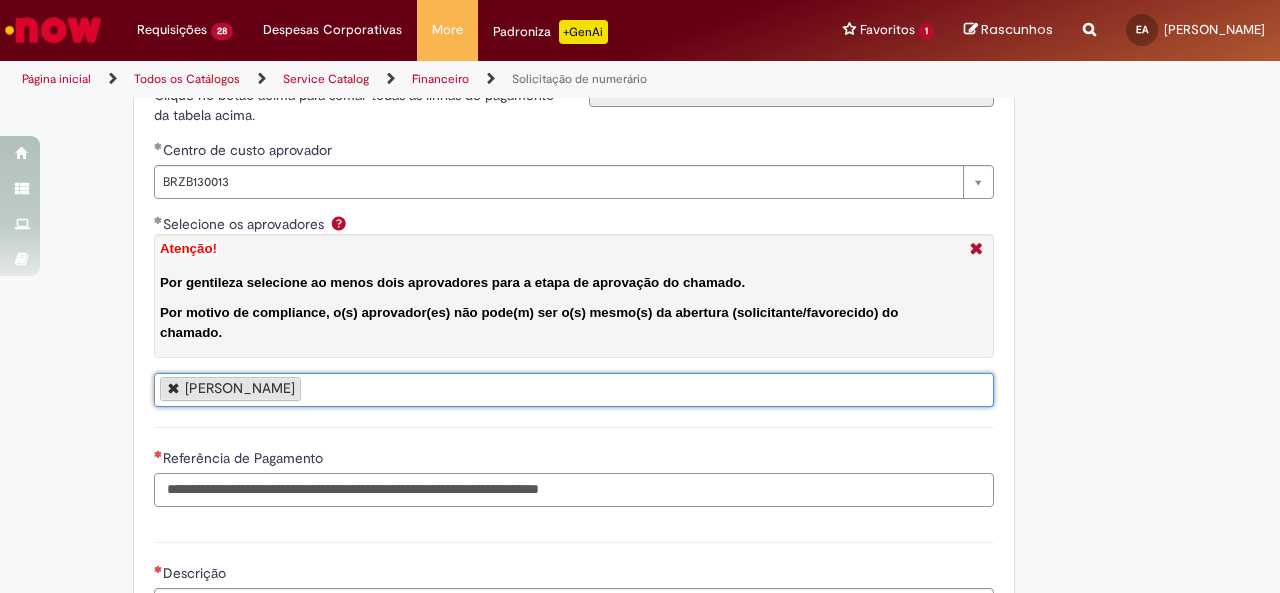 click on "Referência de Pagamento" at bounding box center (574, 490) 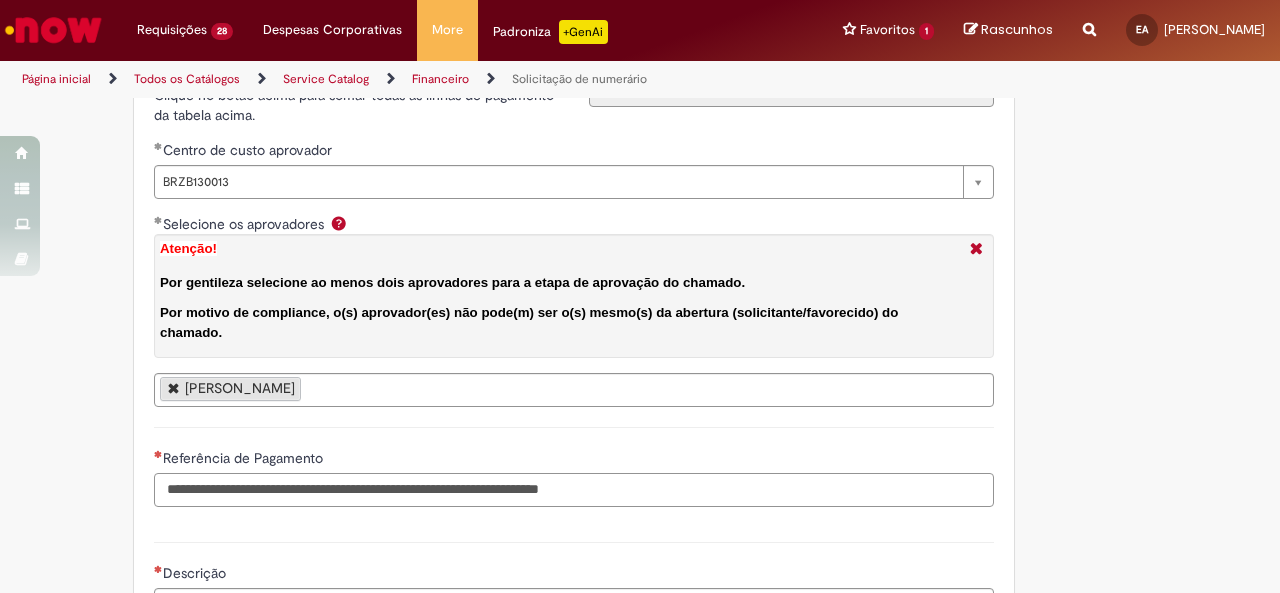 paste on "**********" 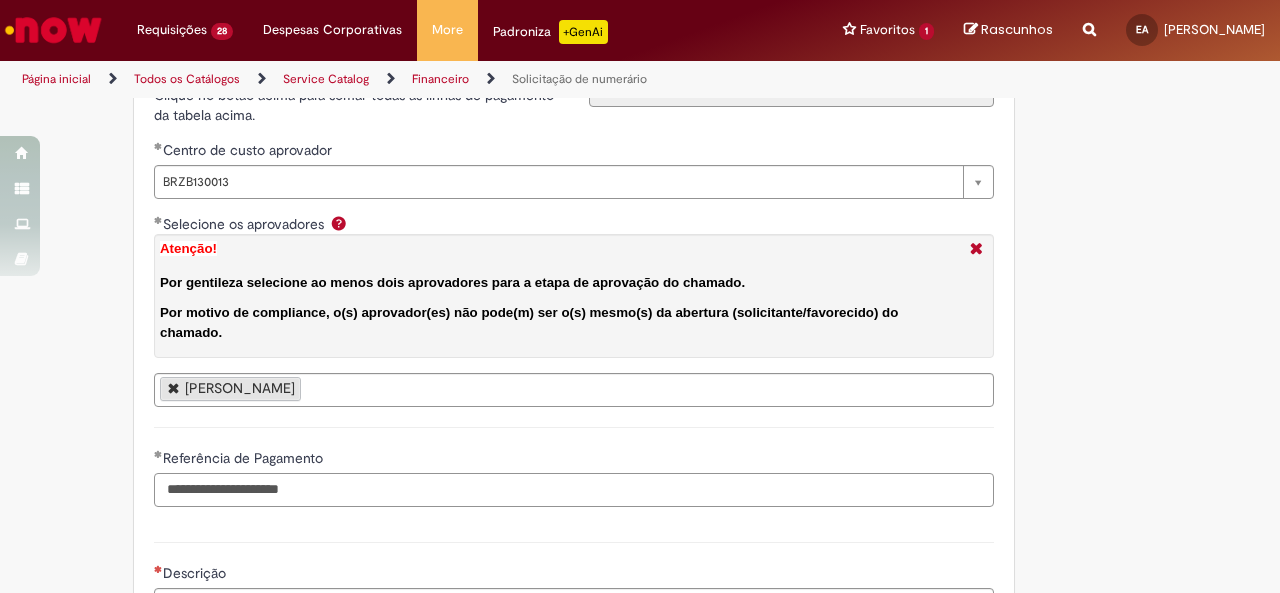scroll, scrollTop: 4218, scrollLeft: 0, axis: vertical 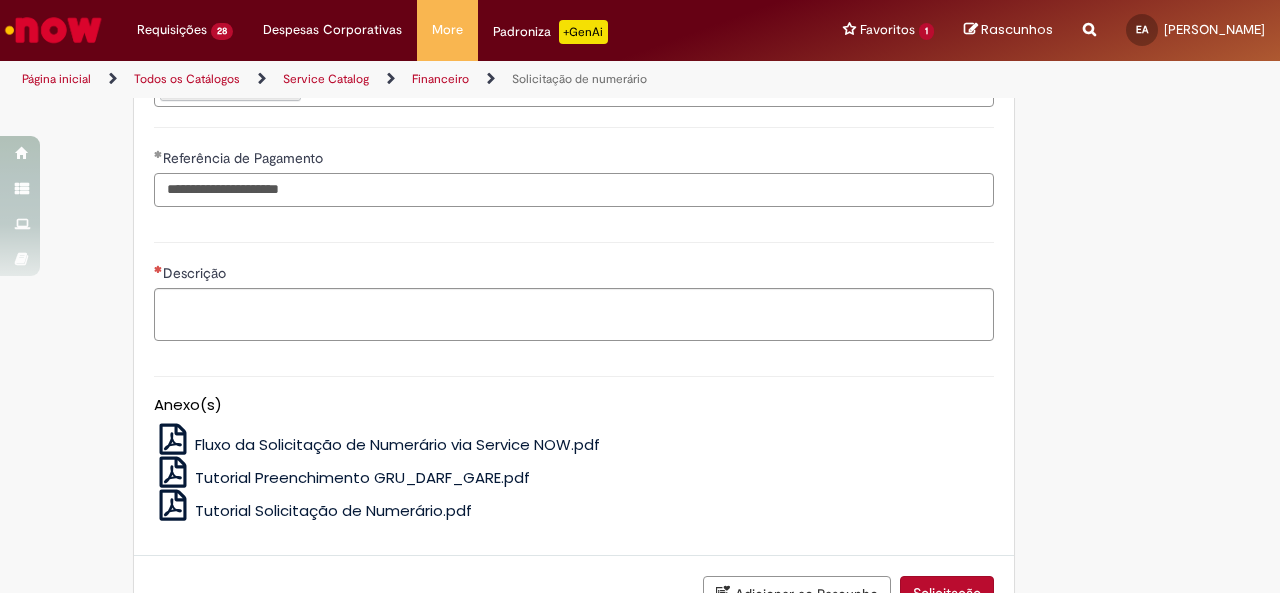 type on "**********" 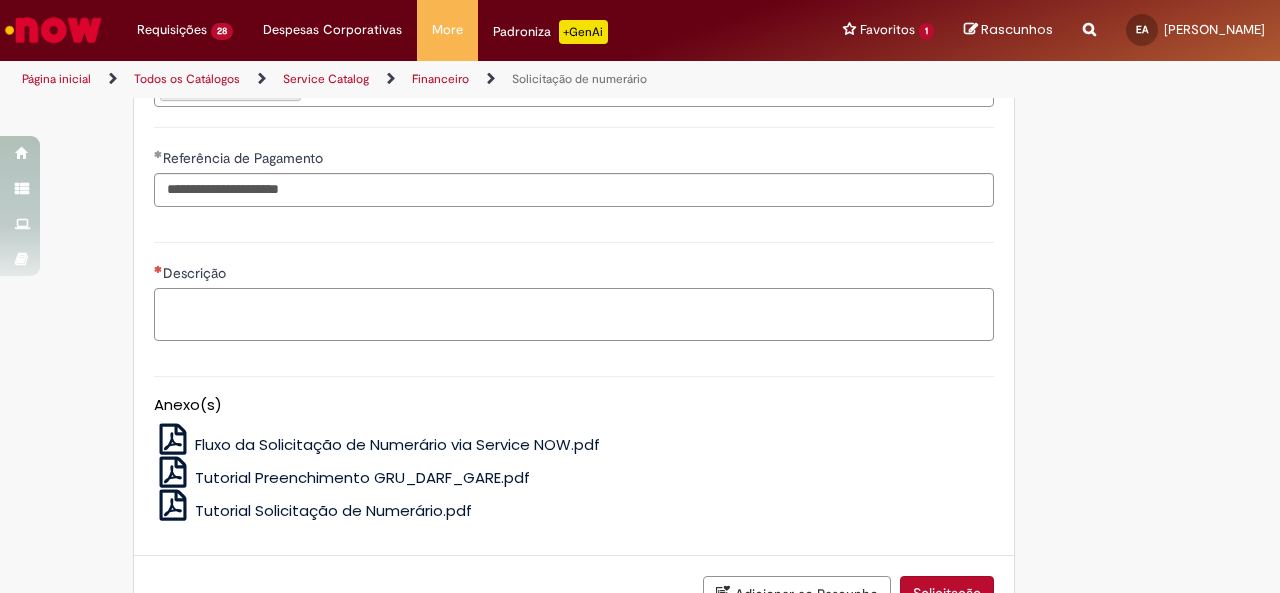 click on "Descrição" at bounding box center (574, 314) 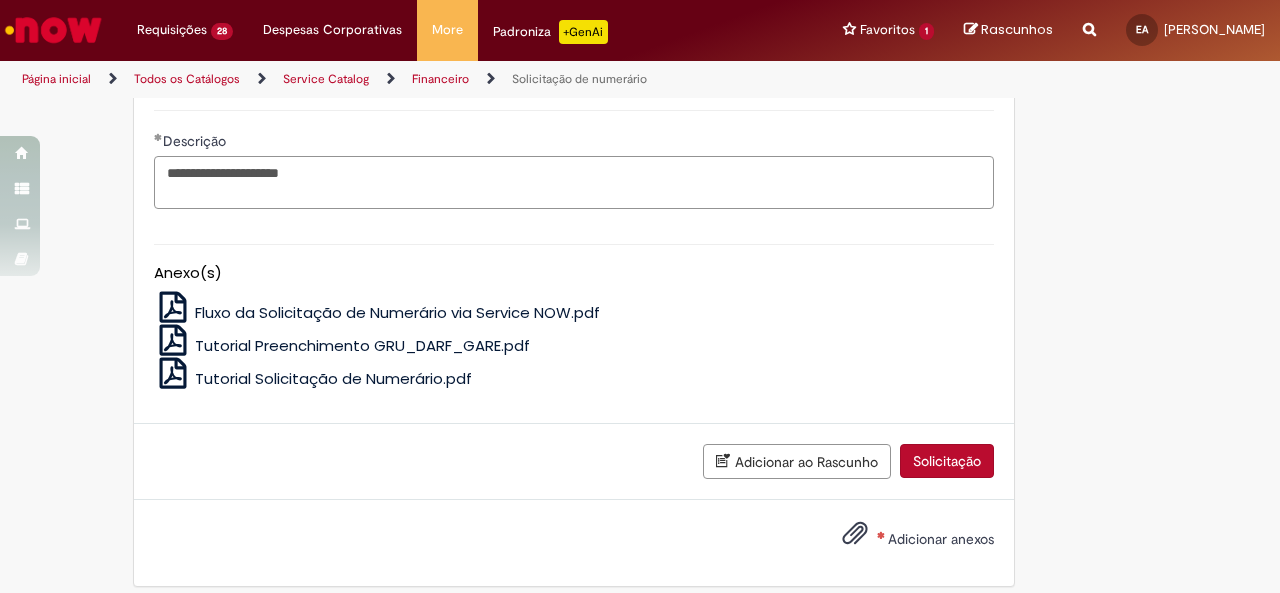 scroll, scrollTop: 4351, scrollLeft: 0, axis: vertical 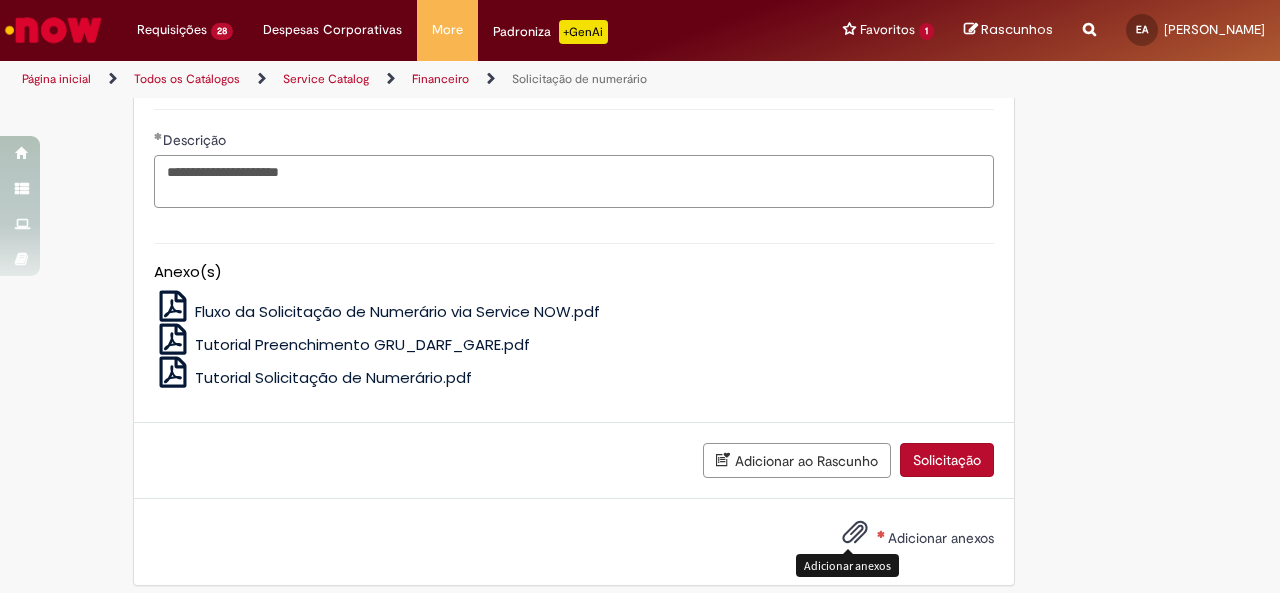type on "**********" 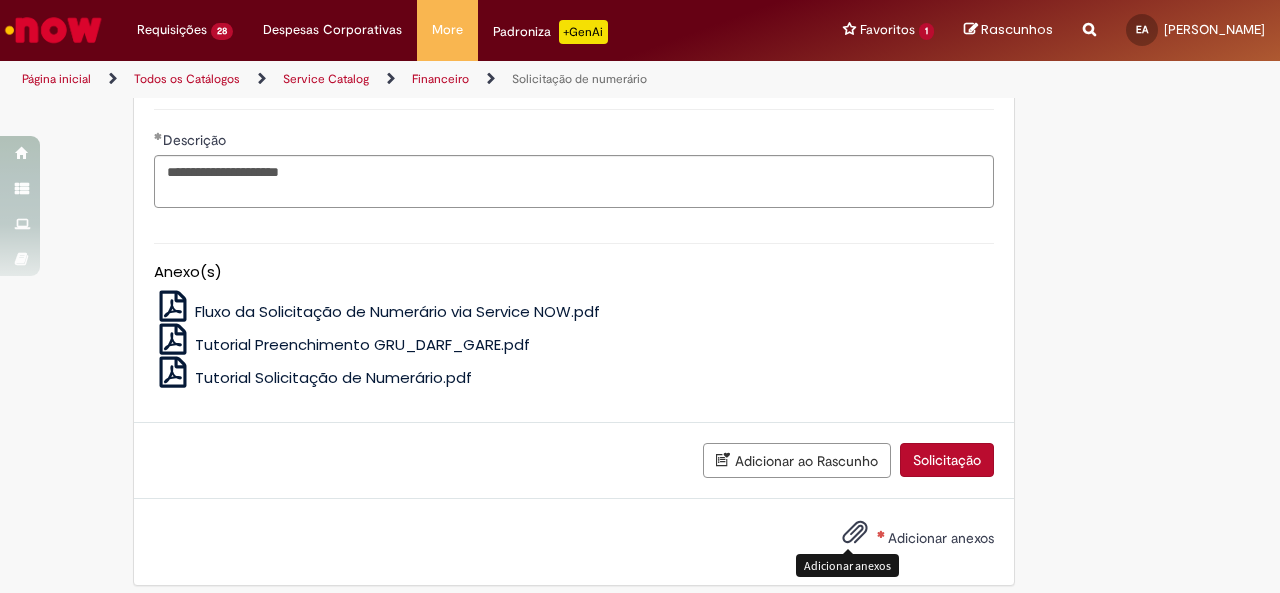 click at bounding box center [855, 533] 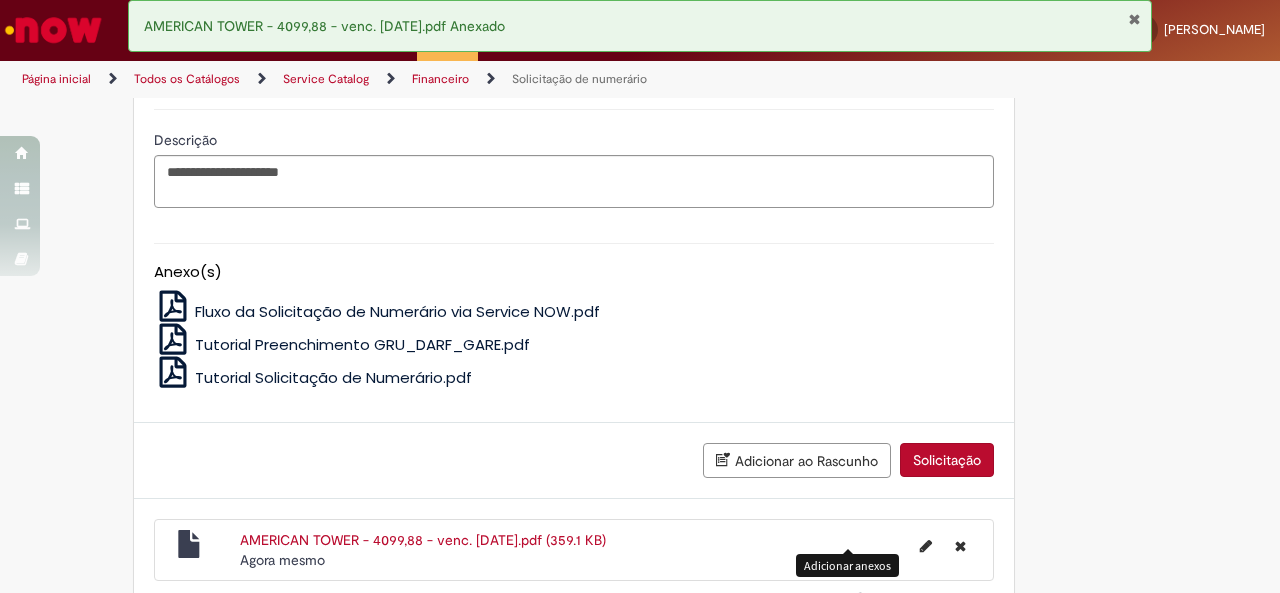 click on "Solicitação" at bounding box center (947, 460) 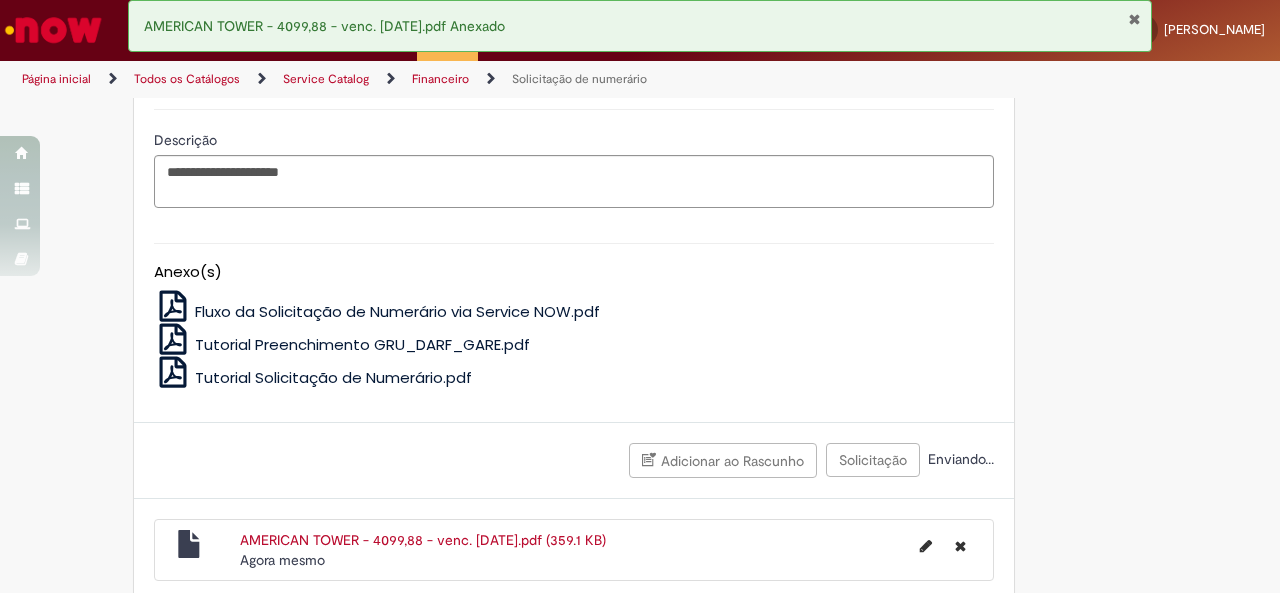 click at bounding box center (1134, 19) 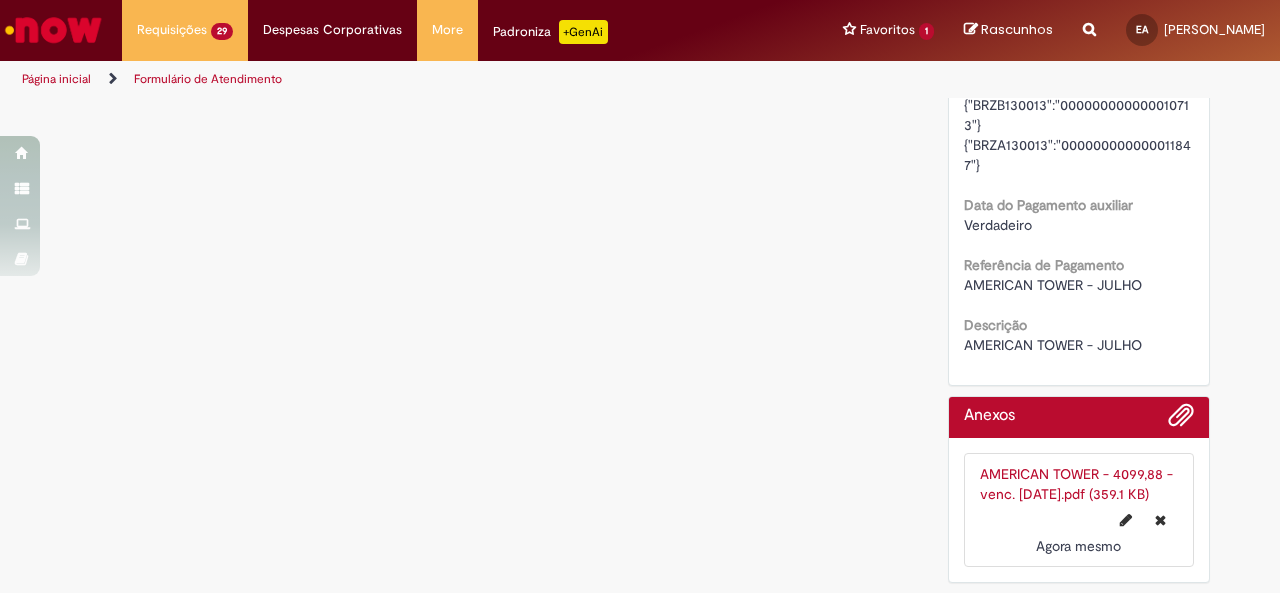 scroll, scrollTop: 0, scrollLeft: 0, axis: both 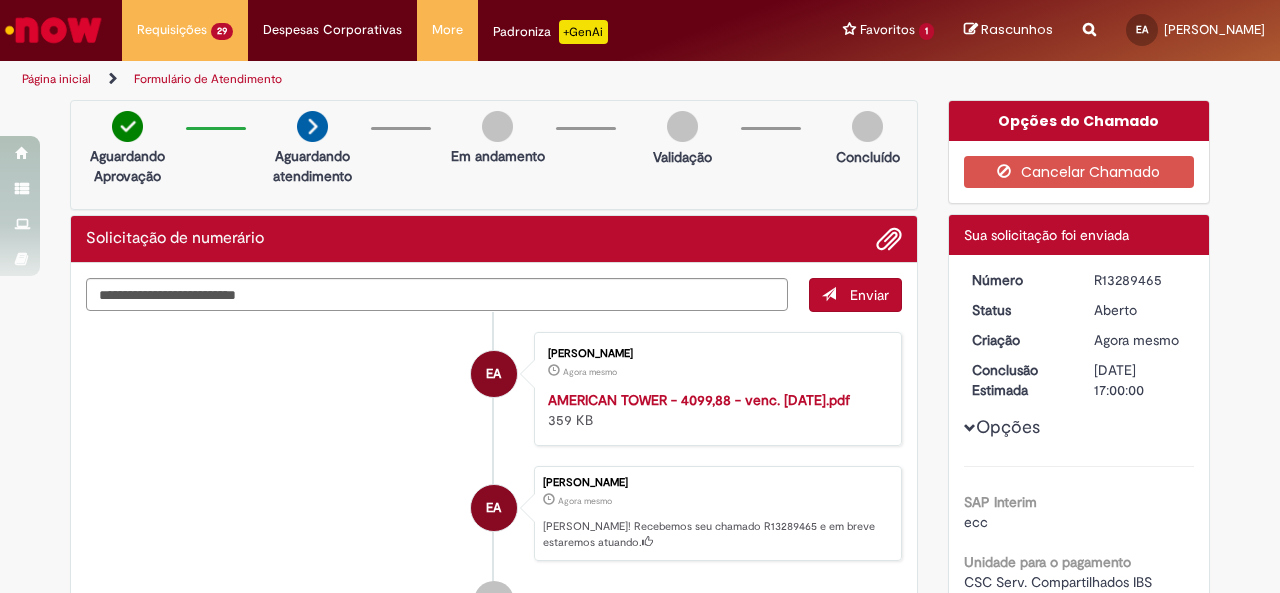 click on "R13289465" at bounding box center (1140, 280) 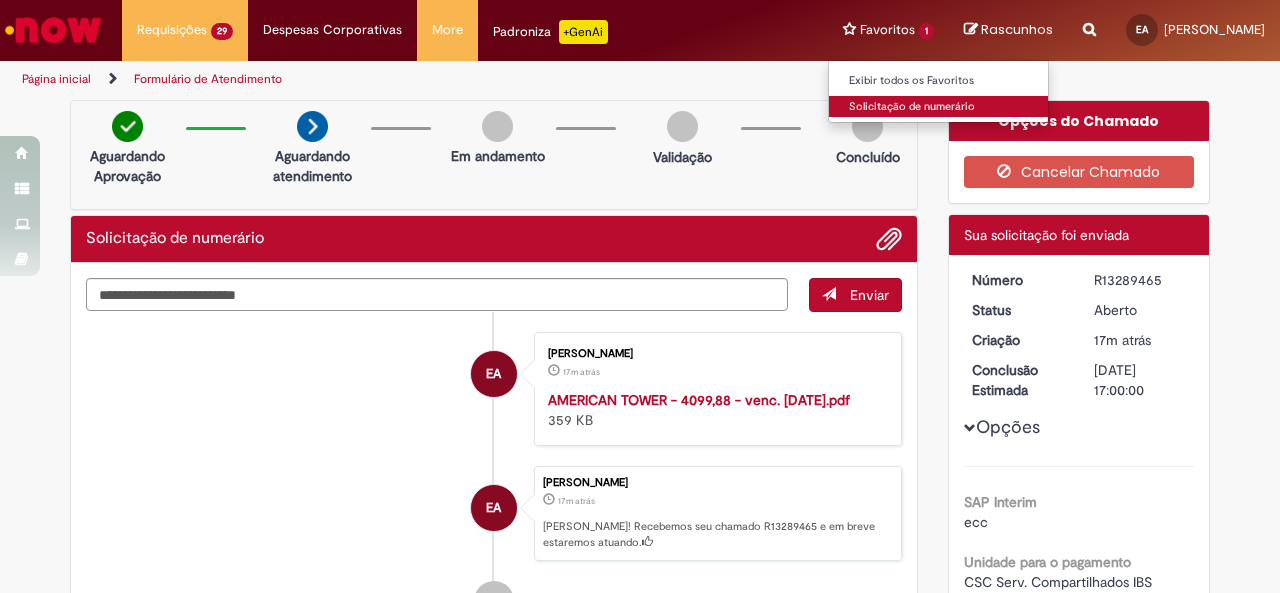 click on "Solicitação de numerário" at bounding box center (939, 107) 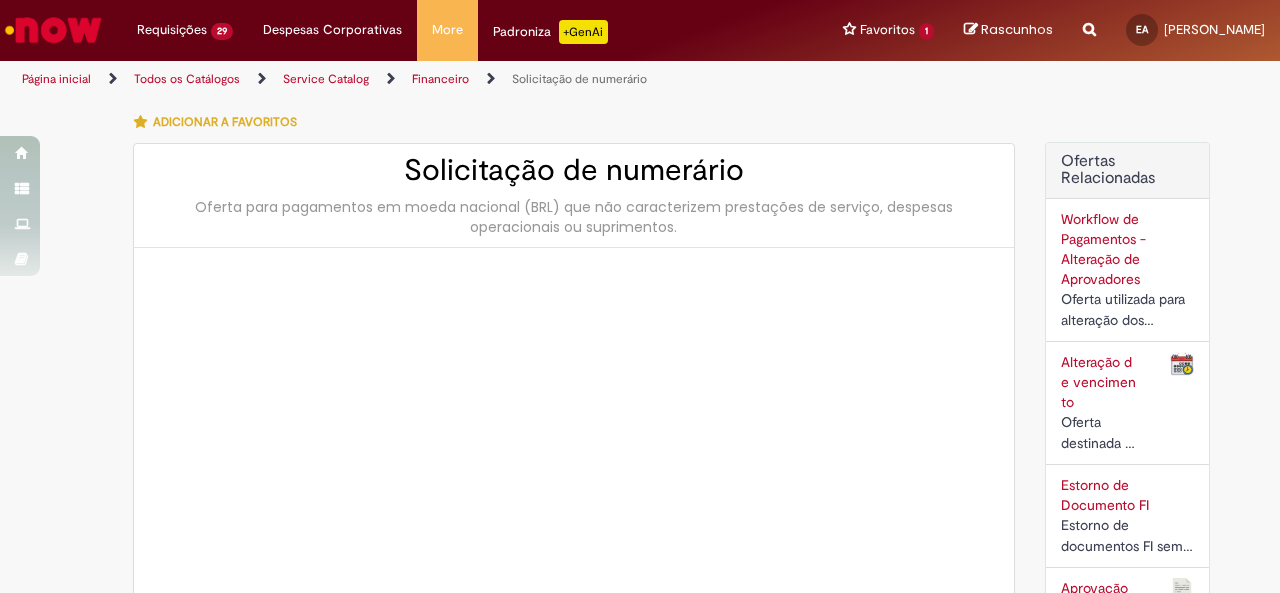 type on "**********" 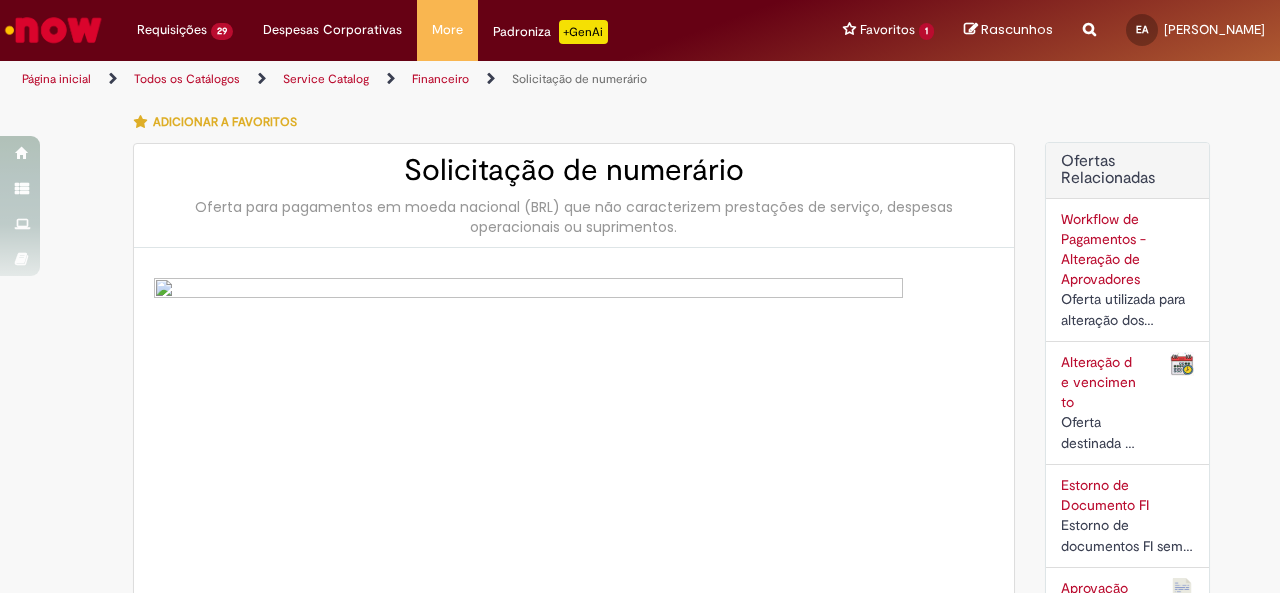 type on "**********" 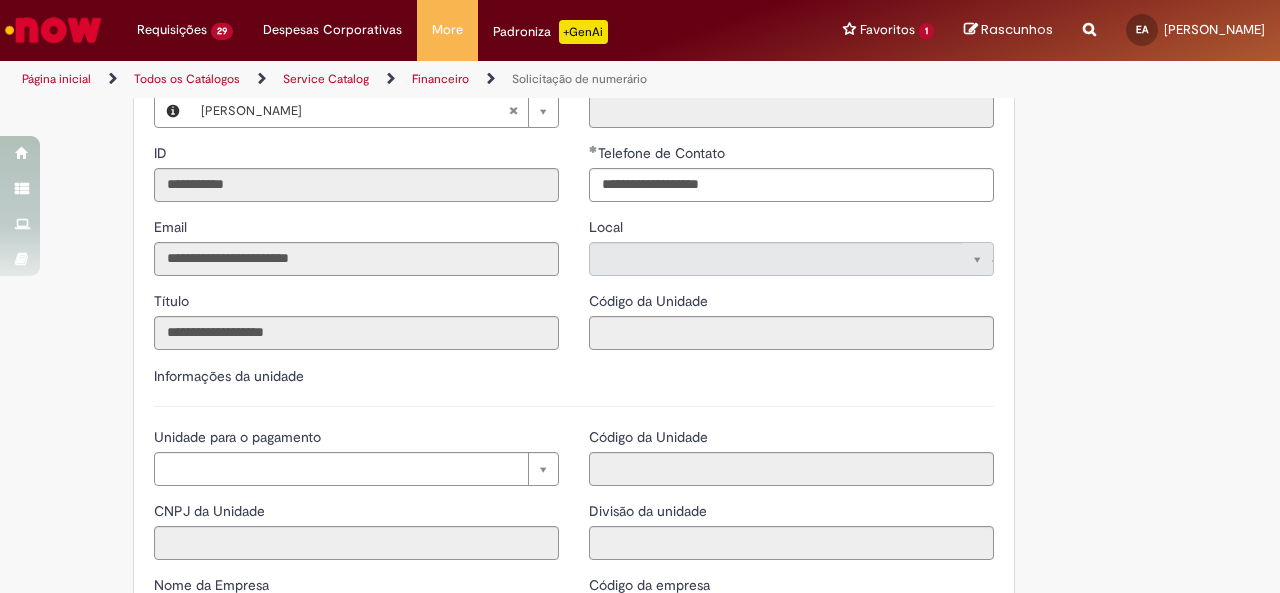 scroll, scrollTop: 1900, scrollLeft: 0, axis: vertical 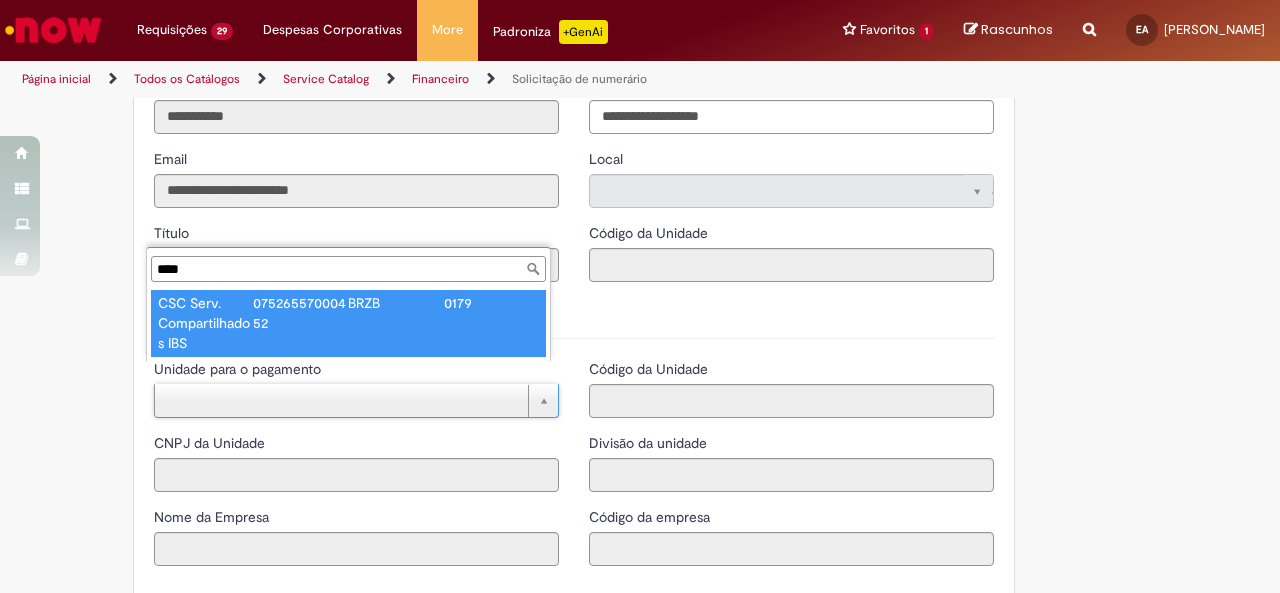 type on "****" 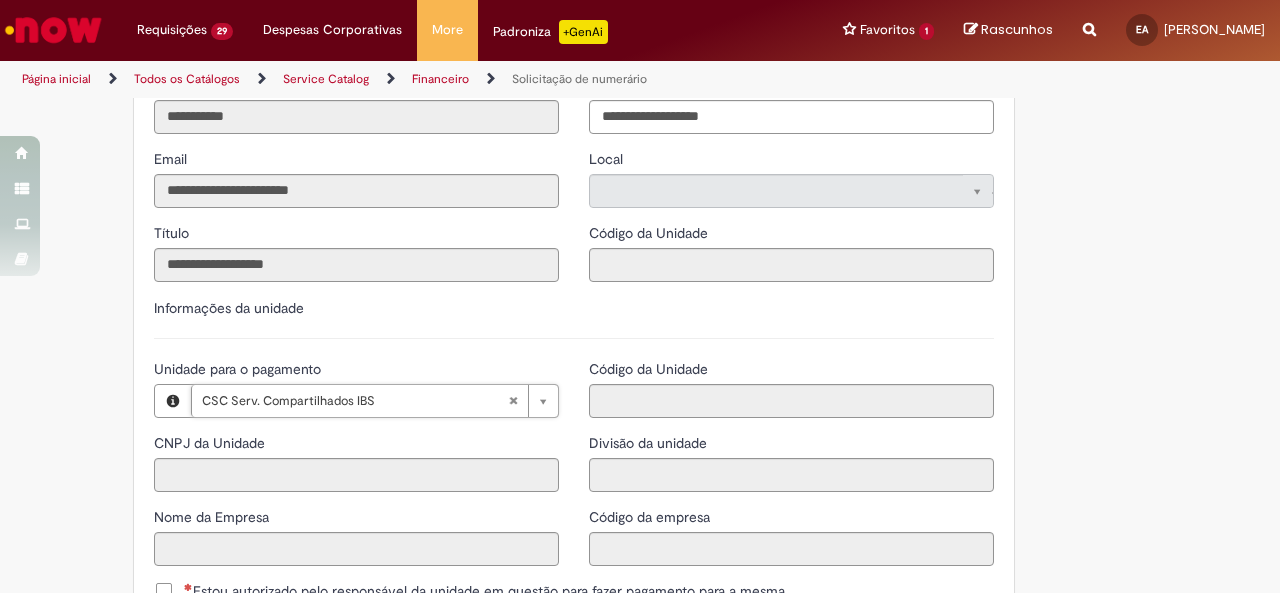 type on "**********" 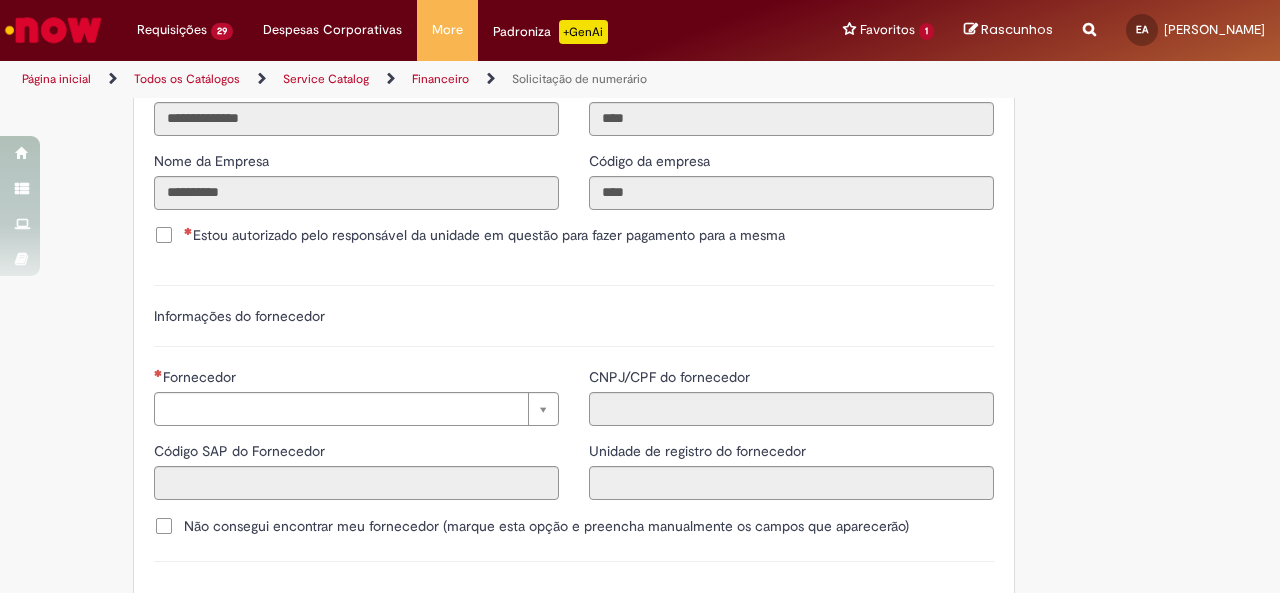 scroll, scrollTop: 2300, scrollLeft: 0, axis: vertical 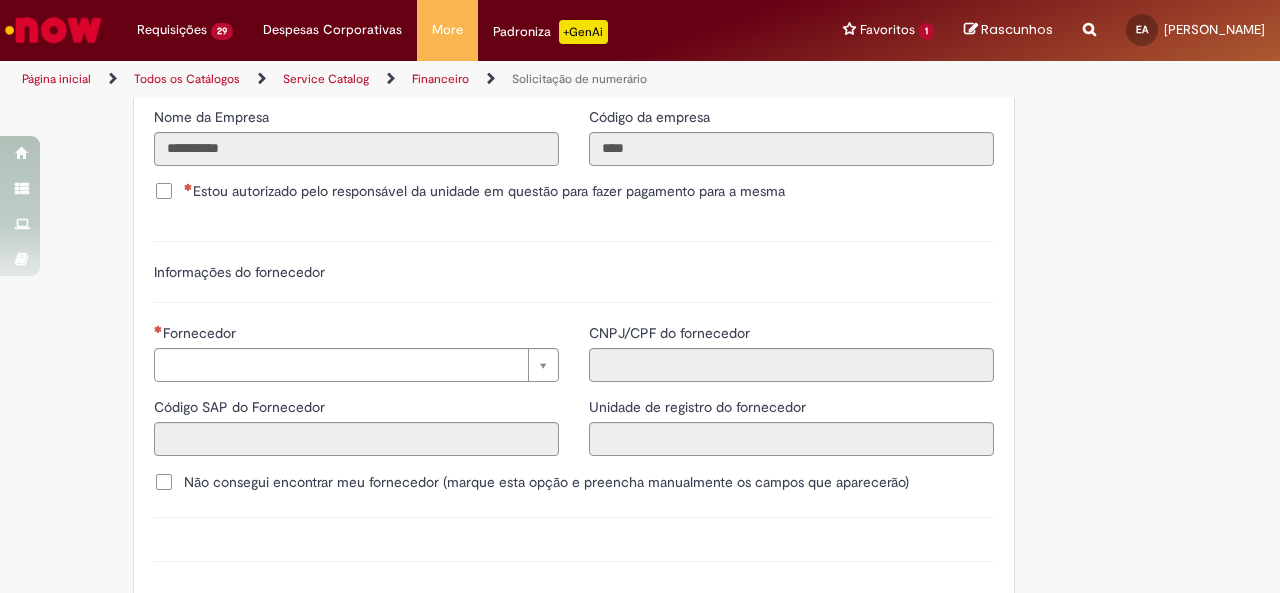 click on "Estou autorizado pelo responsável da unidade em questão para fazer pagamento para a mesma" at bounding box center (484, 191) 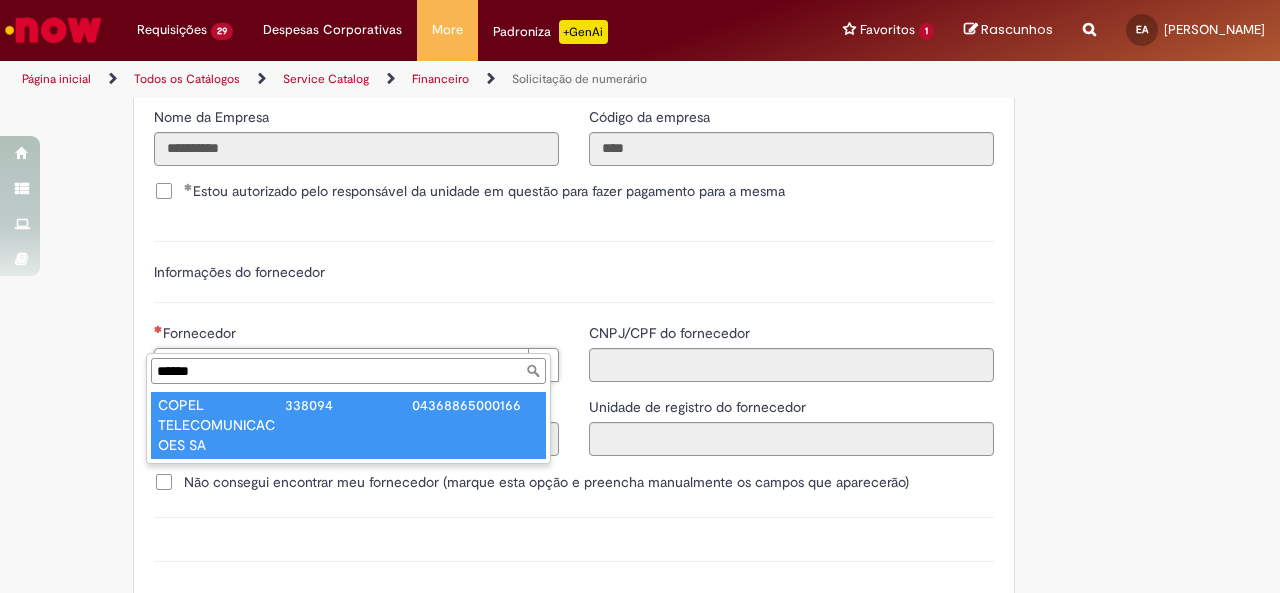 type on "******" 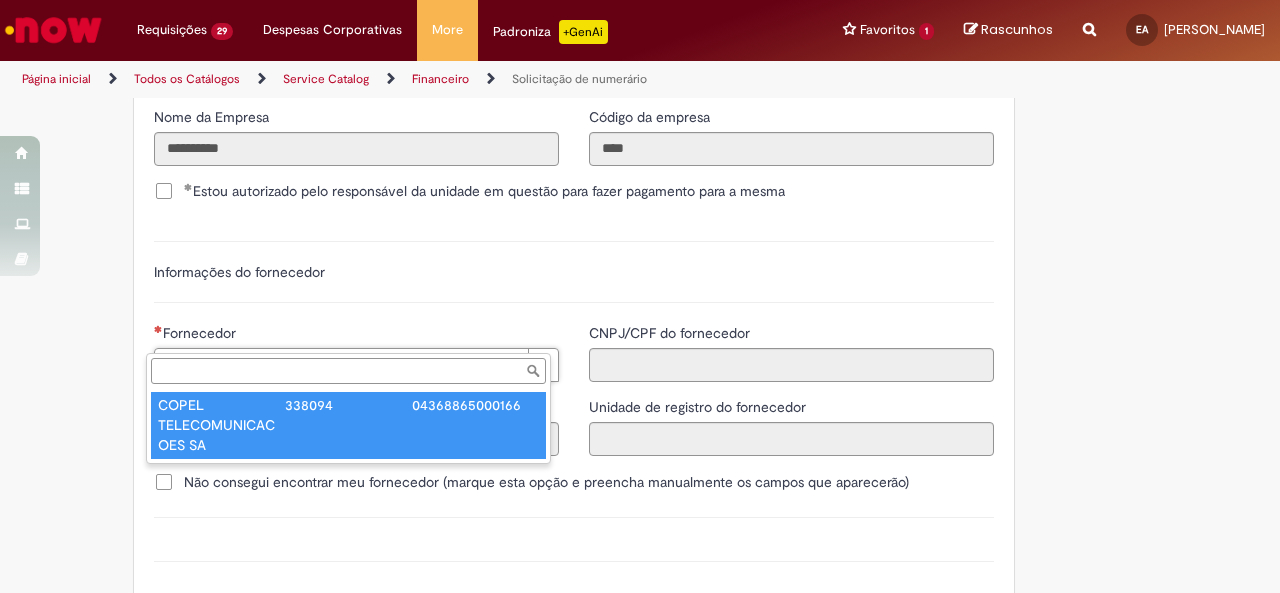 type on "******" 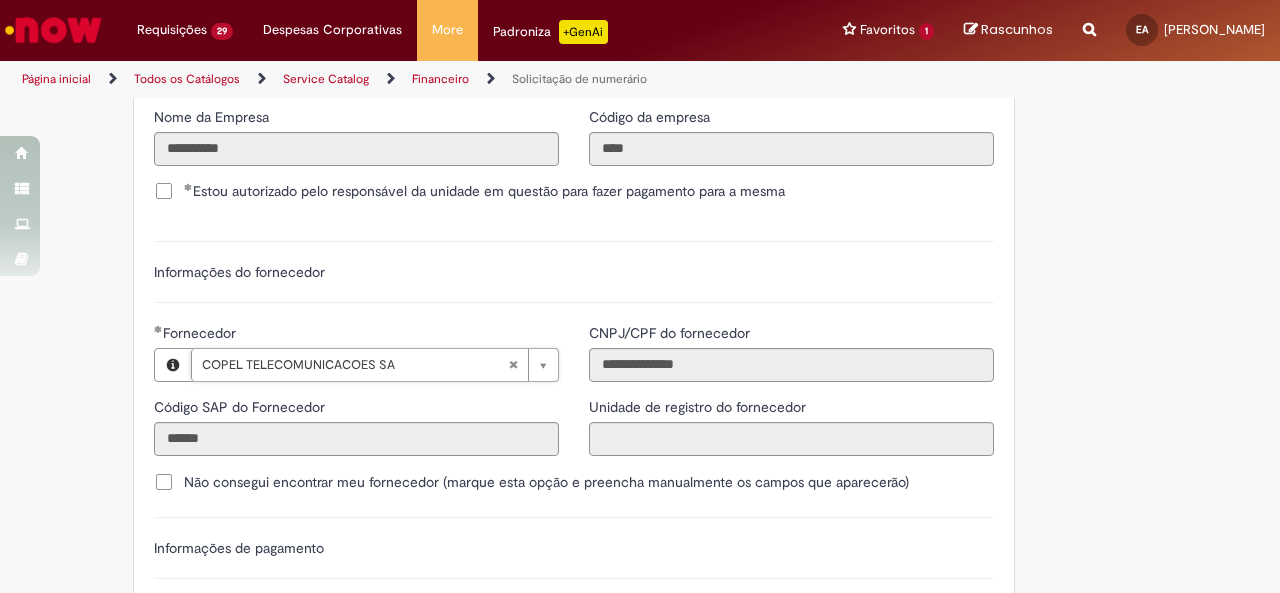 scroll, scrollTop: 2400, scrollLeft: 0, axis: vertical 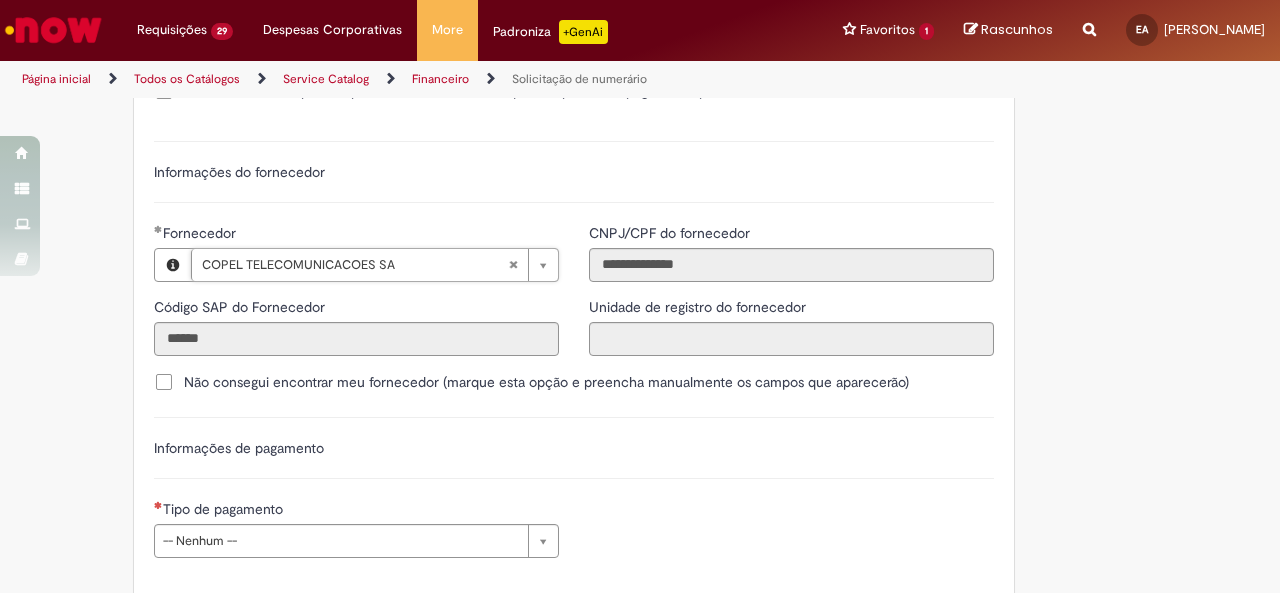 type 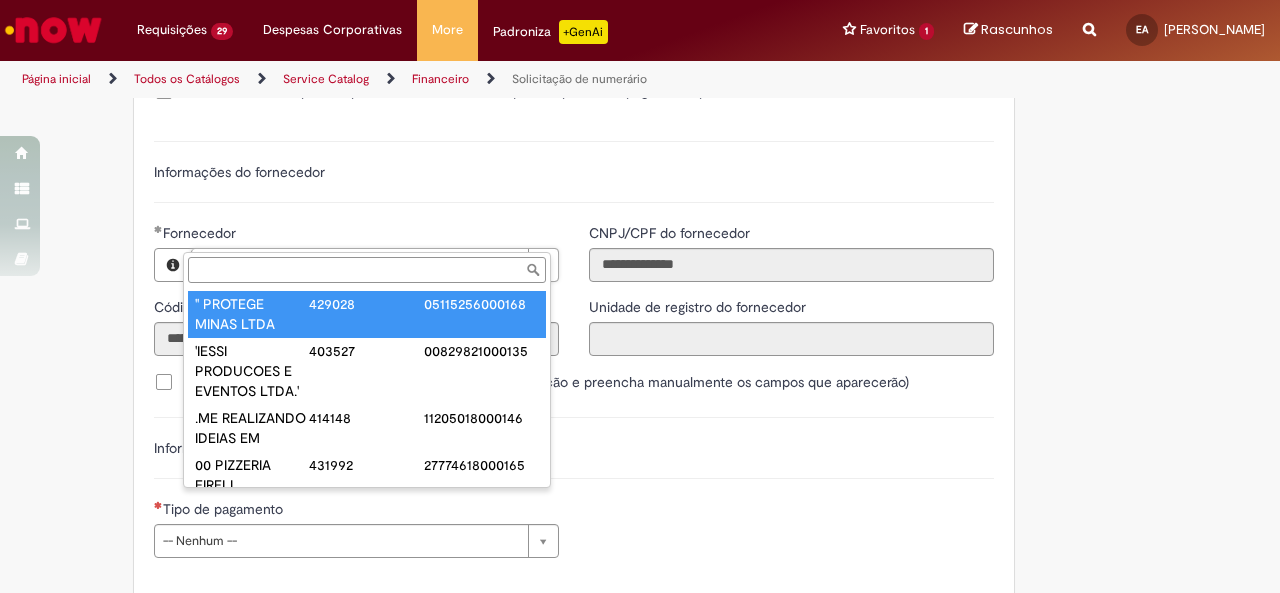 paste on "******" 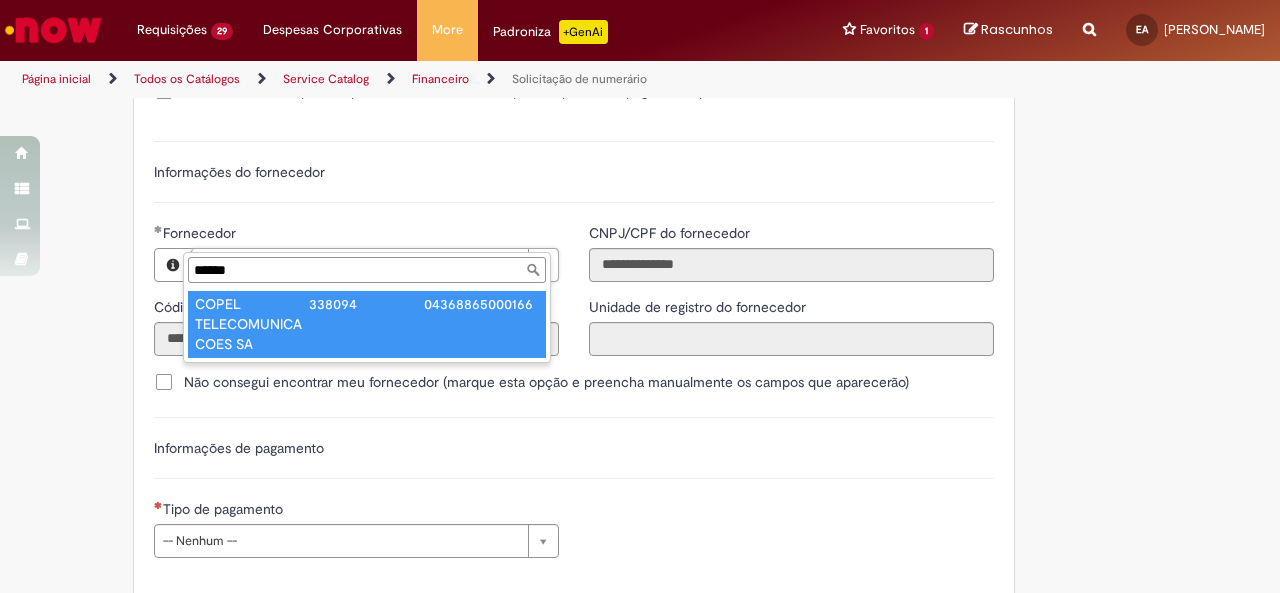 type on "******" 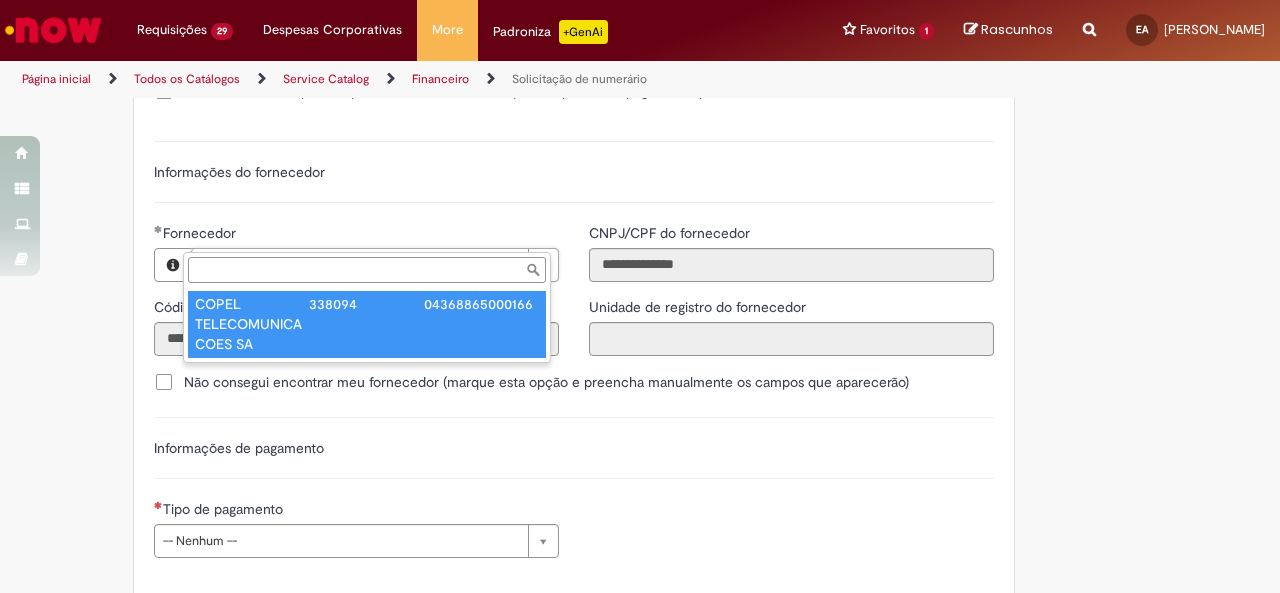 scroll, scrollTop: 0, scrollLeft: 214, axis: horizontal 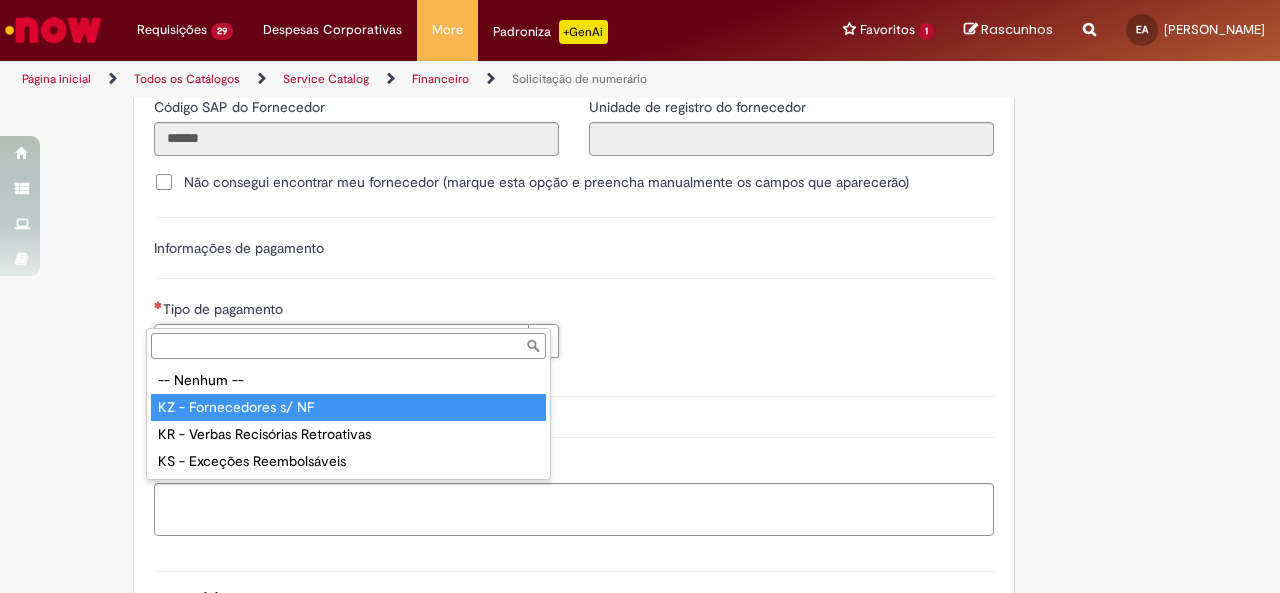 drag, startPoint x: 318, startPoint y: 409, endPoint x: 632, endPoint y: 375, distance: 315.8354 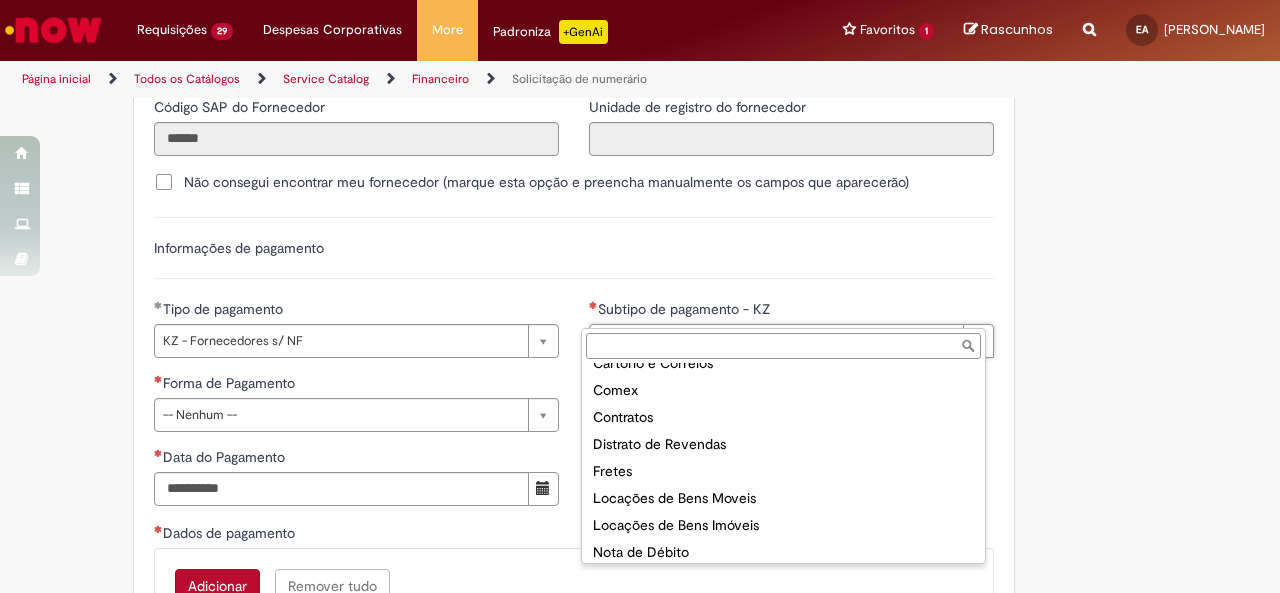 scroll, scrollTop: 266, scrollLeft: 0, axis: vertical 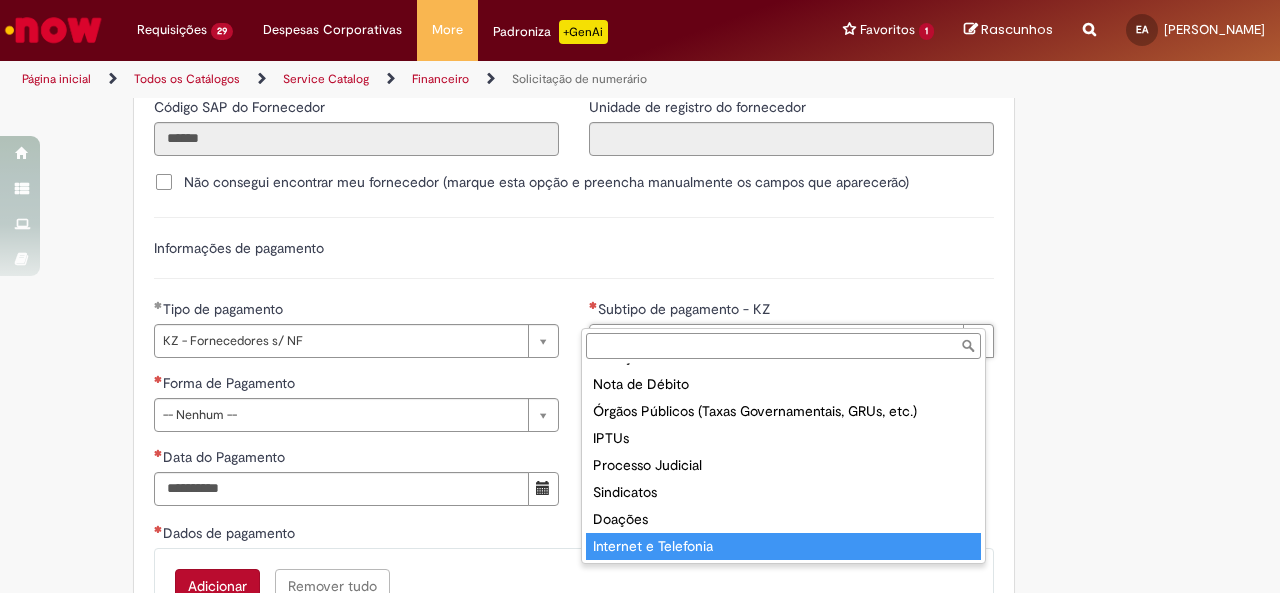 type on "**********" 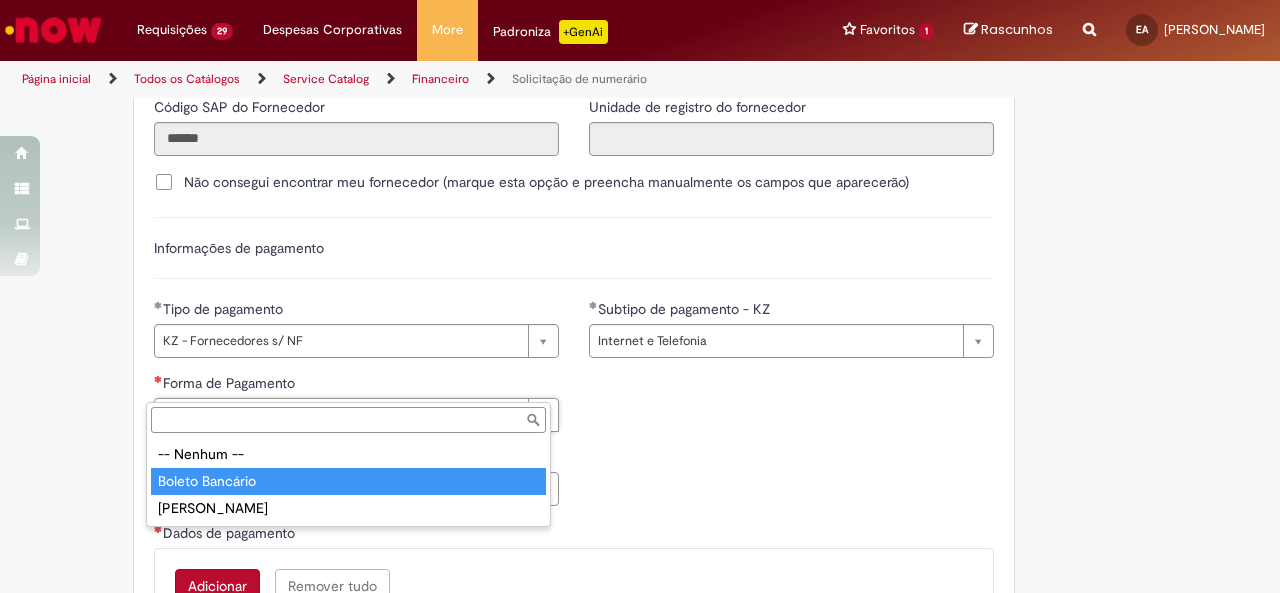type on "**********" 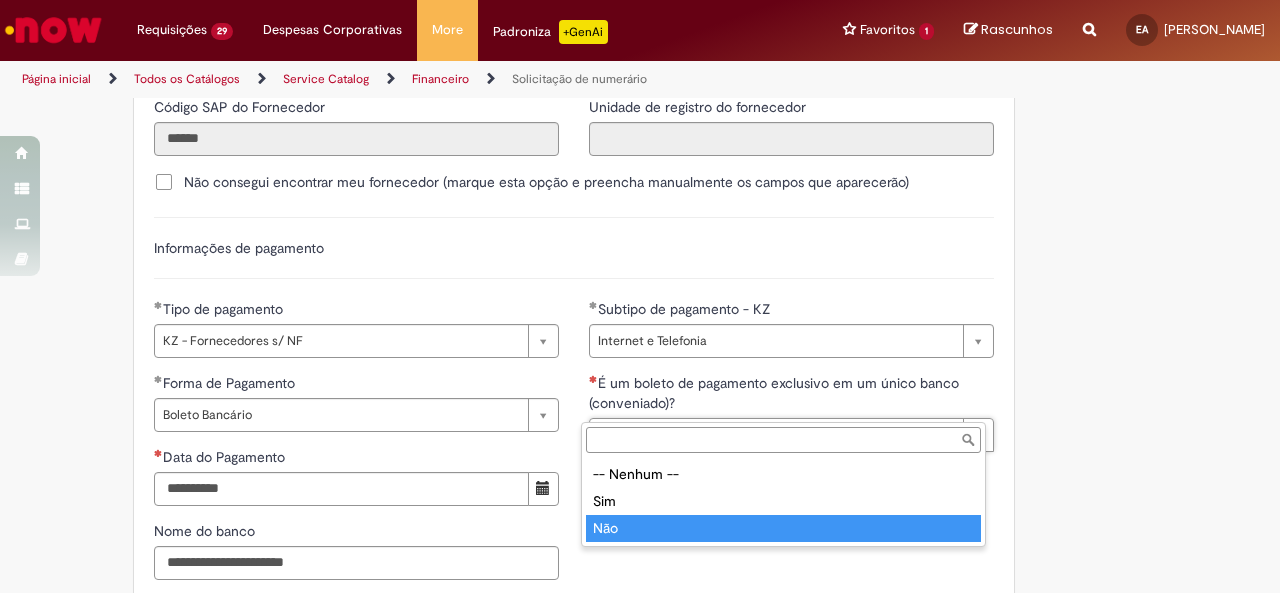 type on "***" 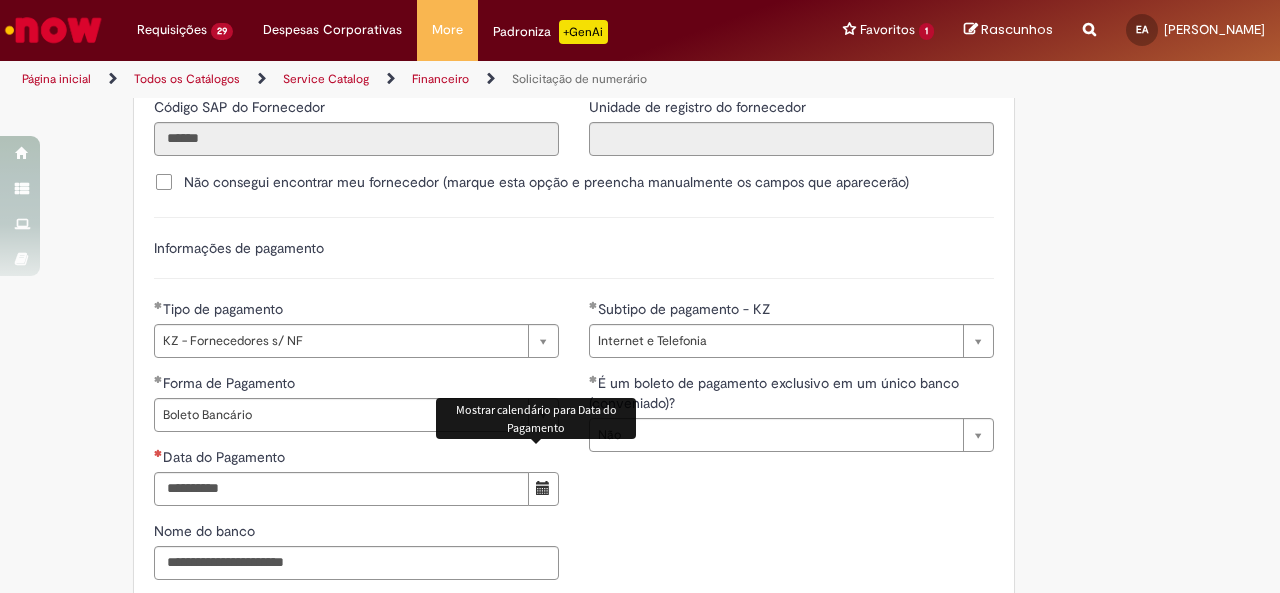 click at bounding box center [543, 489] 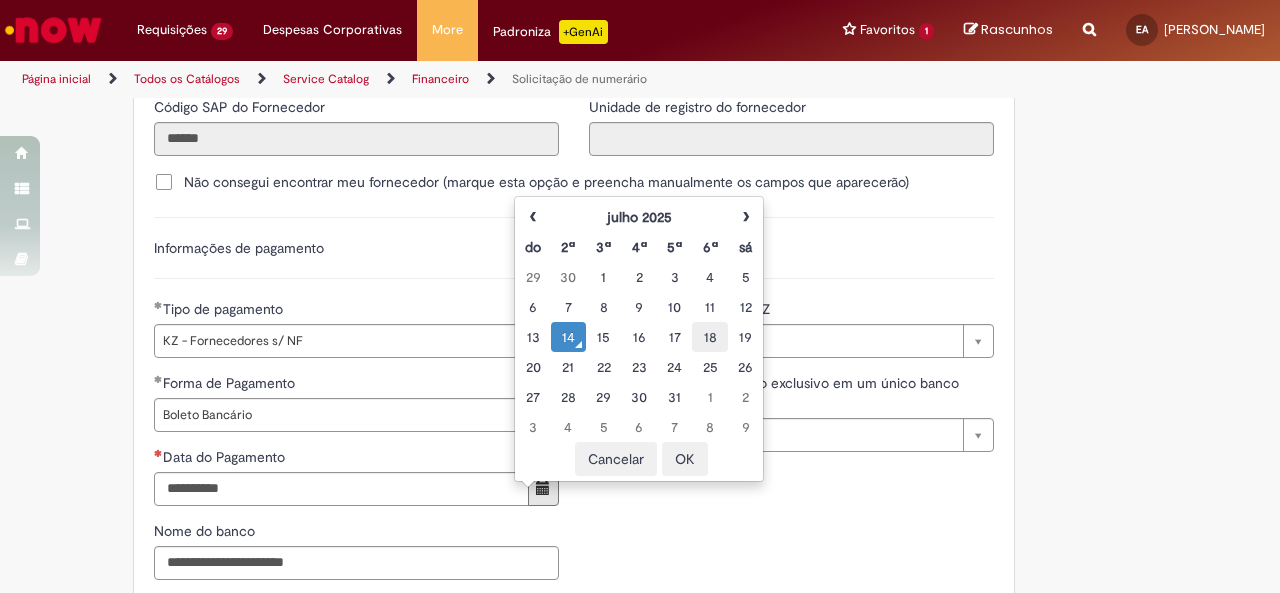 click on "18" at bounding box center [709, 337] 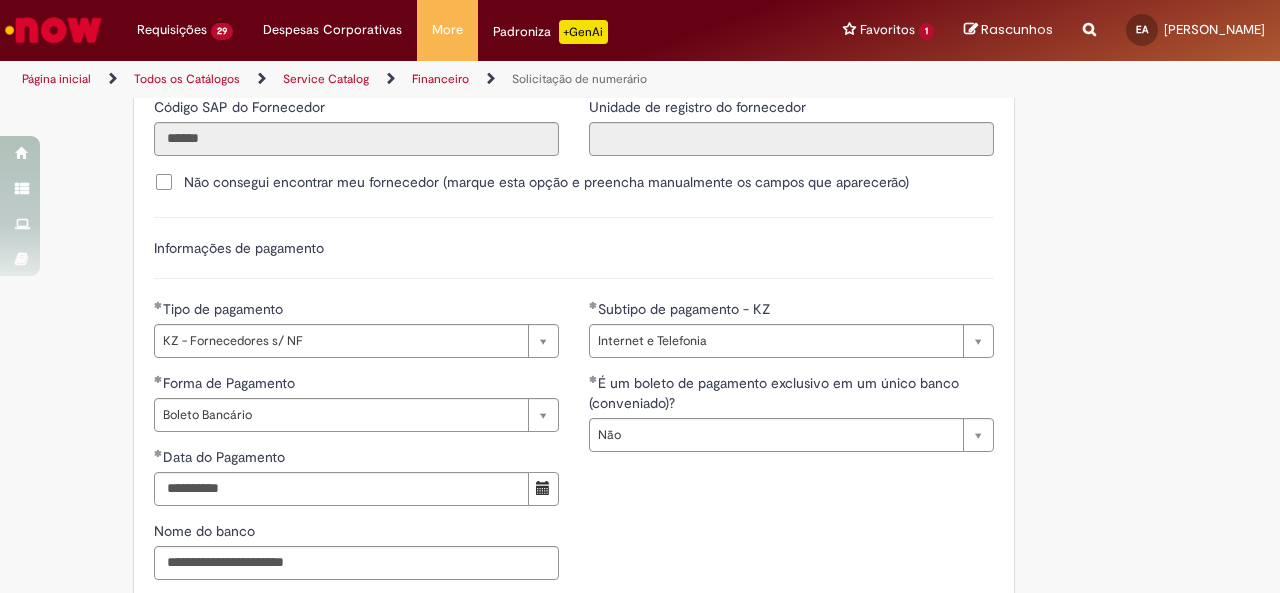click on "**********" at bounding box center [574, 484] 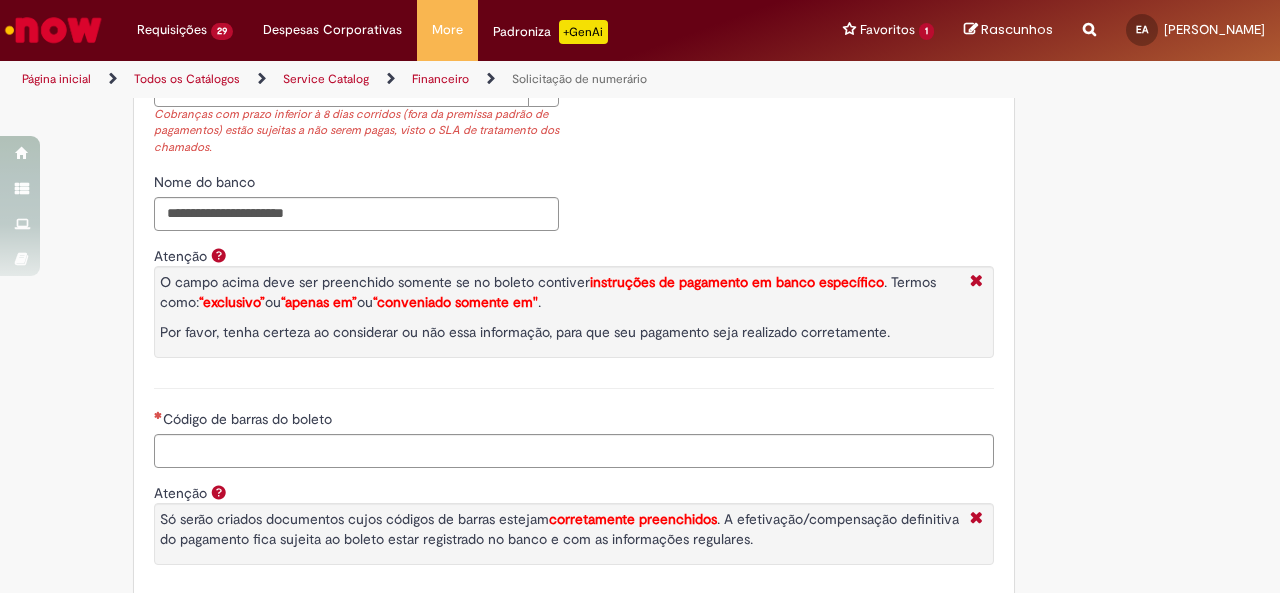 scroll, scrollTop: 3000, scrollLeft: 0, axis: vertical 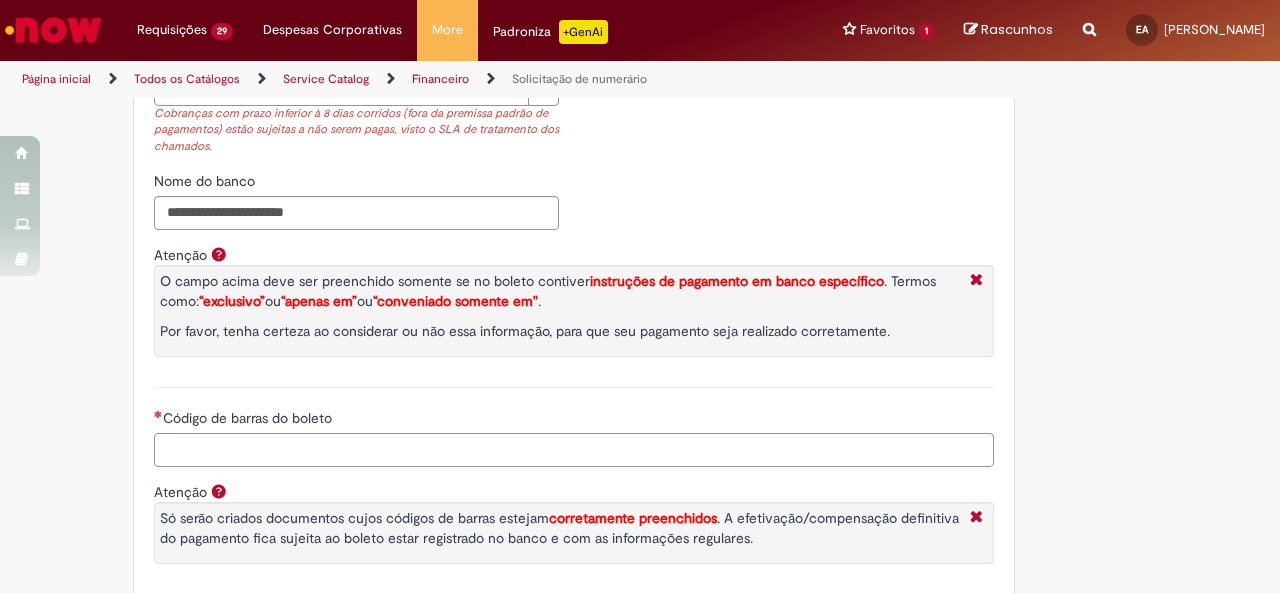 click on "Código de barras do boleto" at bounding box center [574, 450] 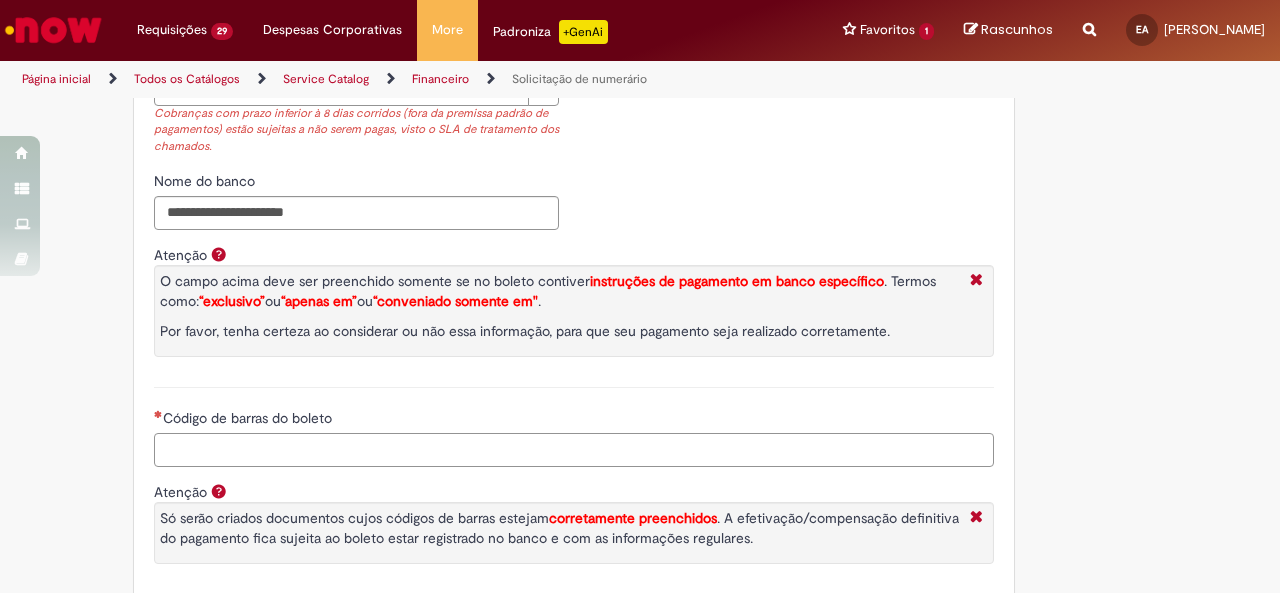 paste on "**********" 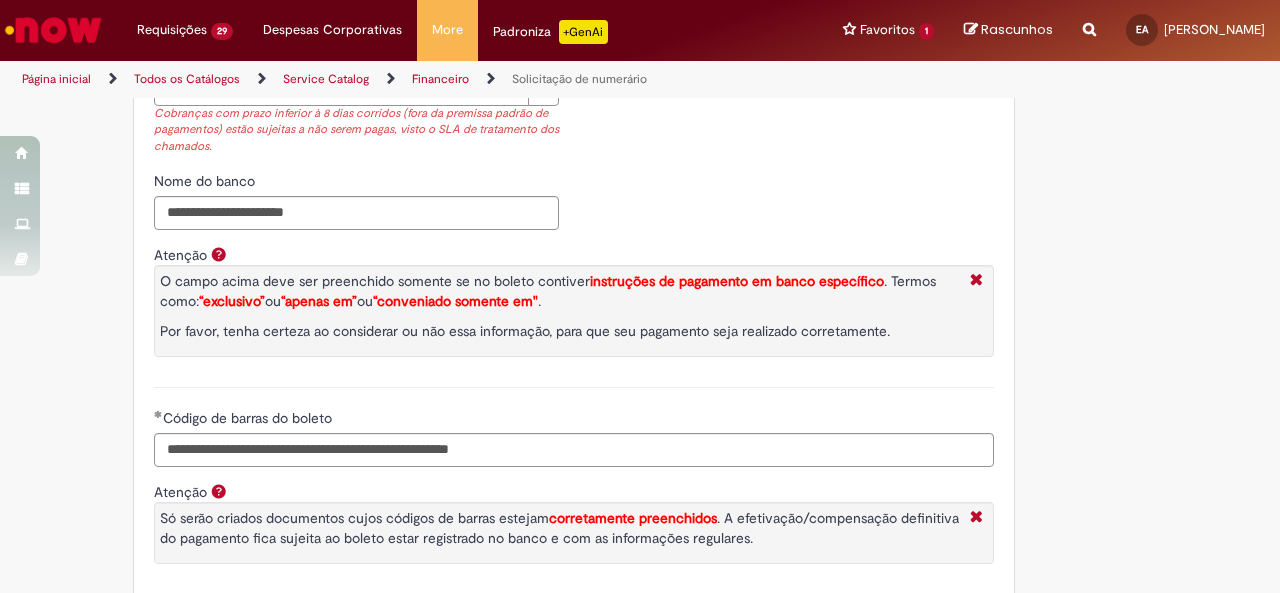 type on "**********" 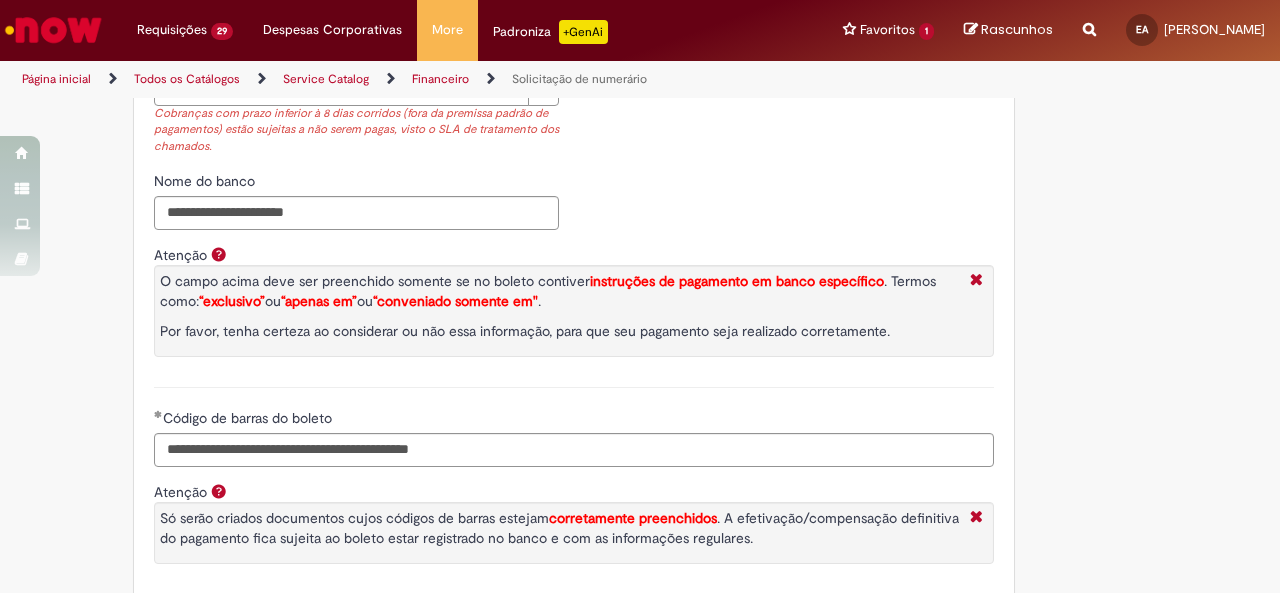 click on "Código de barras do boleto" at bounding box center [574, 420] 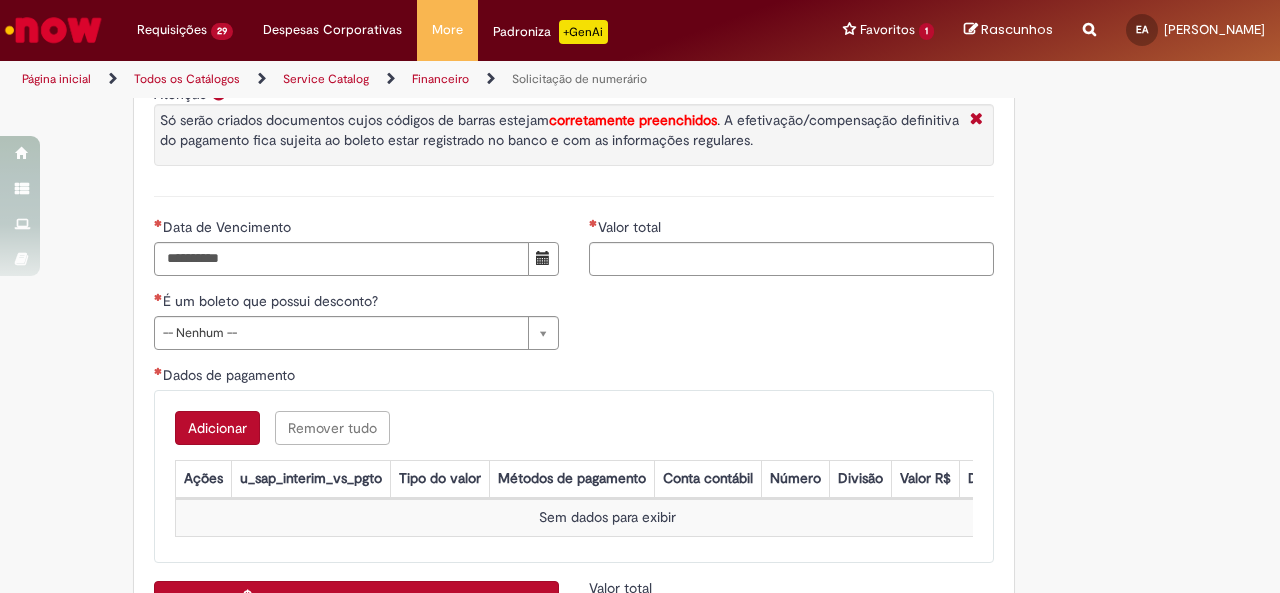 scroll, scrollTop: 3400, scrollLeft: 0, axis: vertical 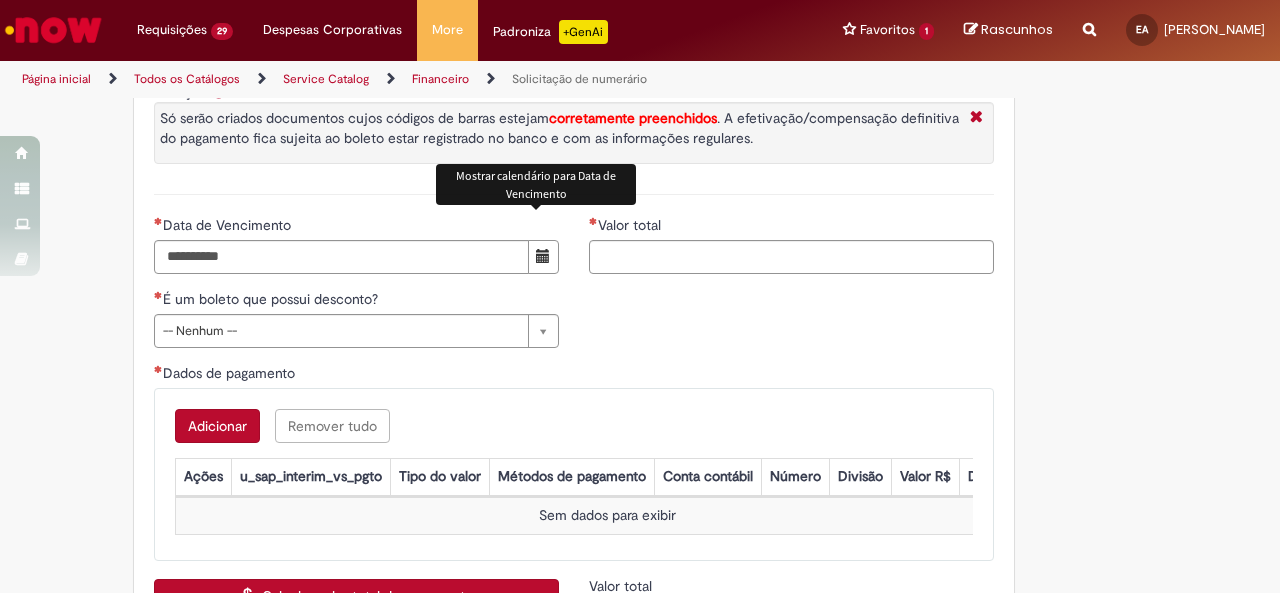 click at bounding box center (543, 256) 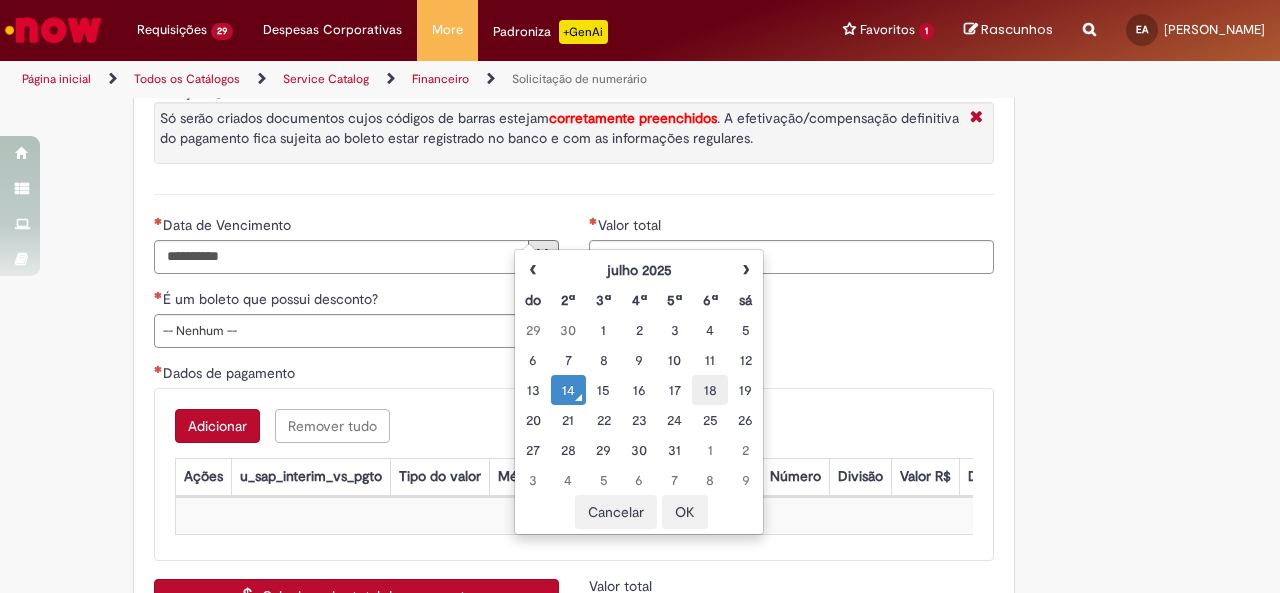 click on "18" at bounding box center [709, 390] 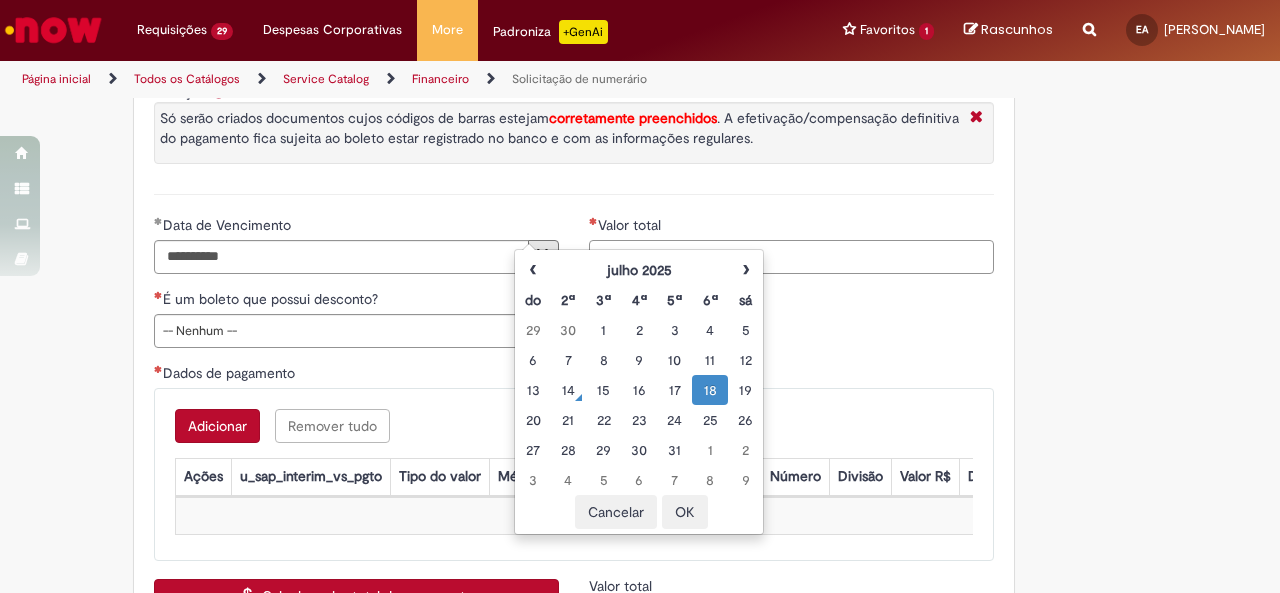 click on "Valor total" at bounding box center [791, 257] 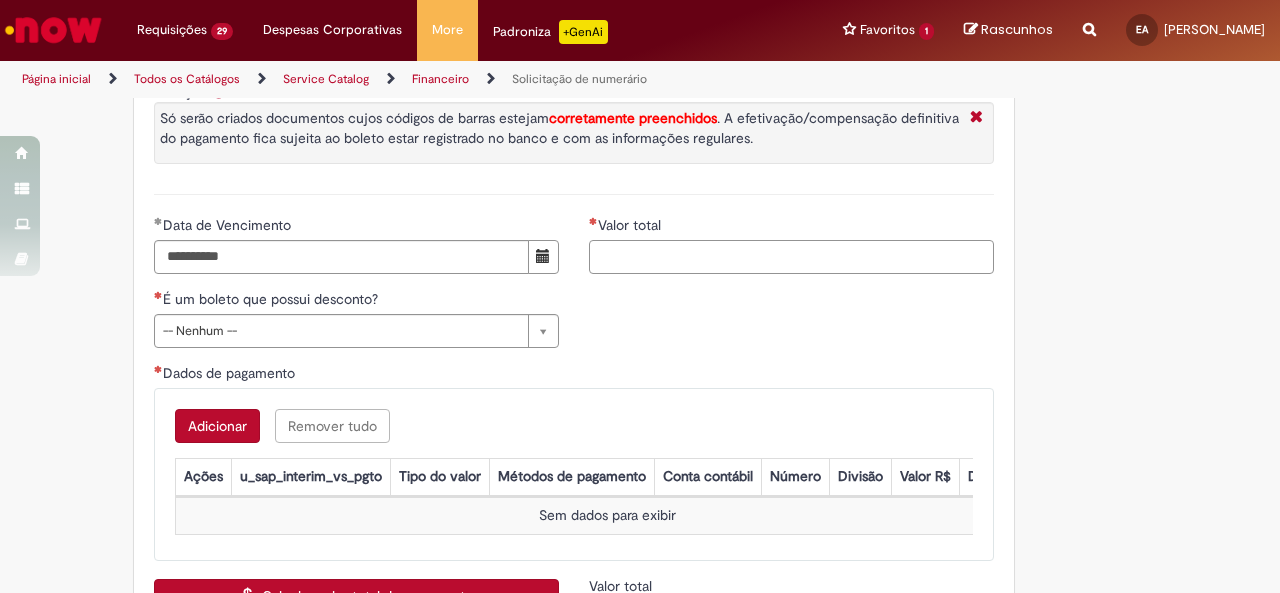 paste on "****" 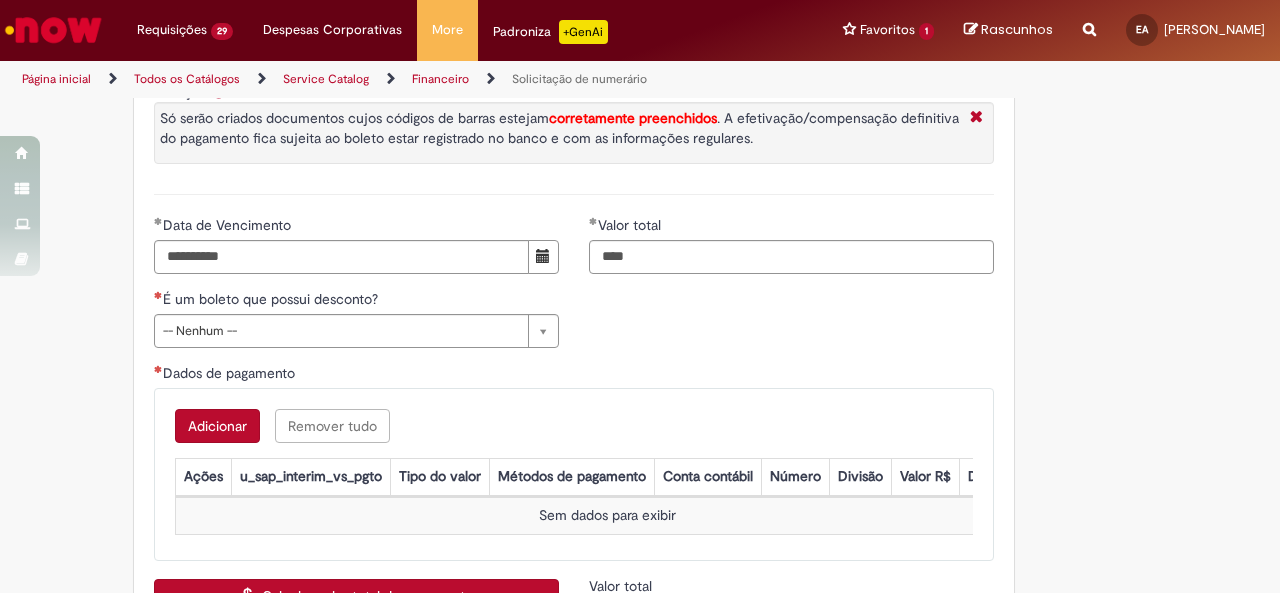 type on "********" 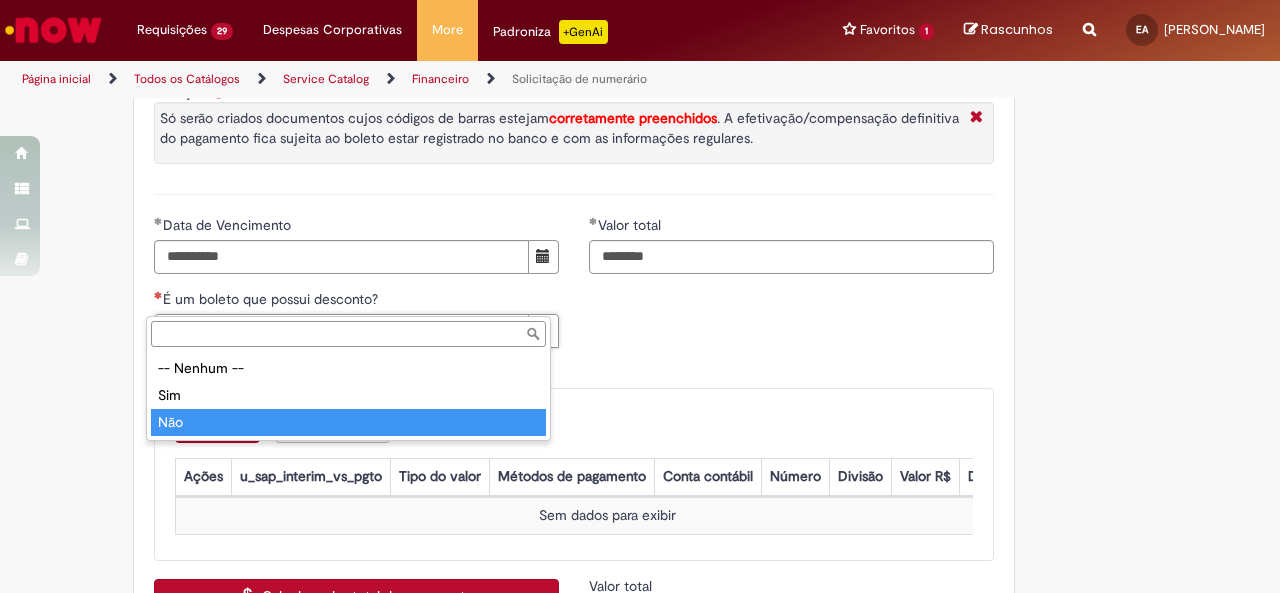 drag, startPoint x: 294, startPoint y: 422, endPoint x: 263, endPoint y: 411, distance: 32.89377 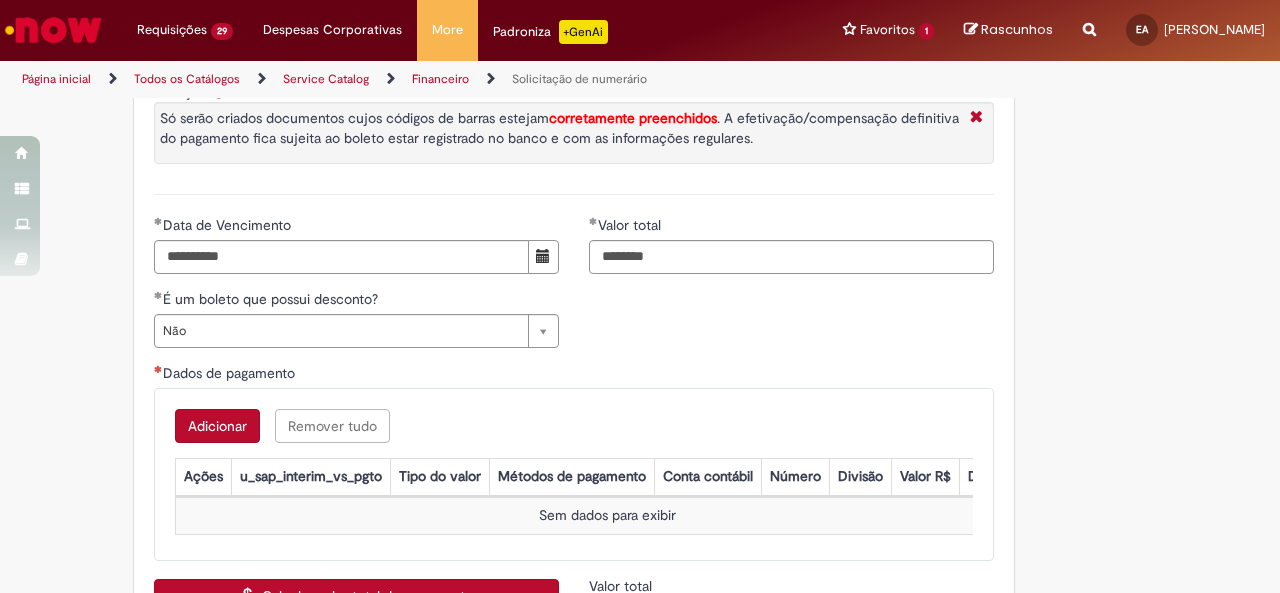 click on "Adicionar" at bounding box center [217, 426] 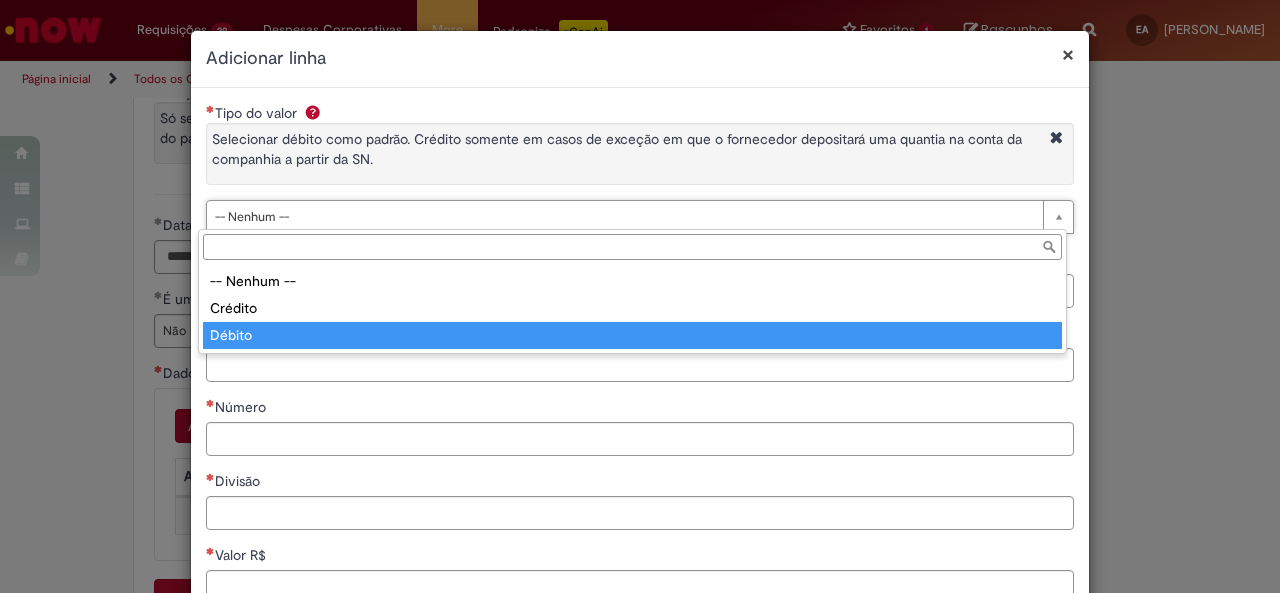 type on "******" 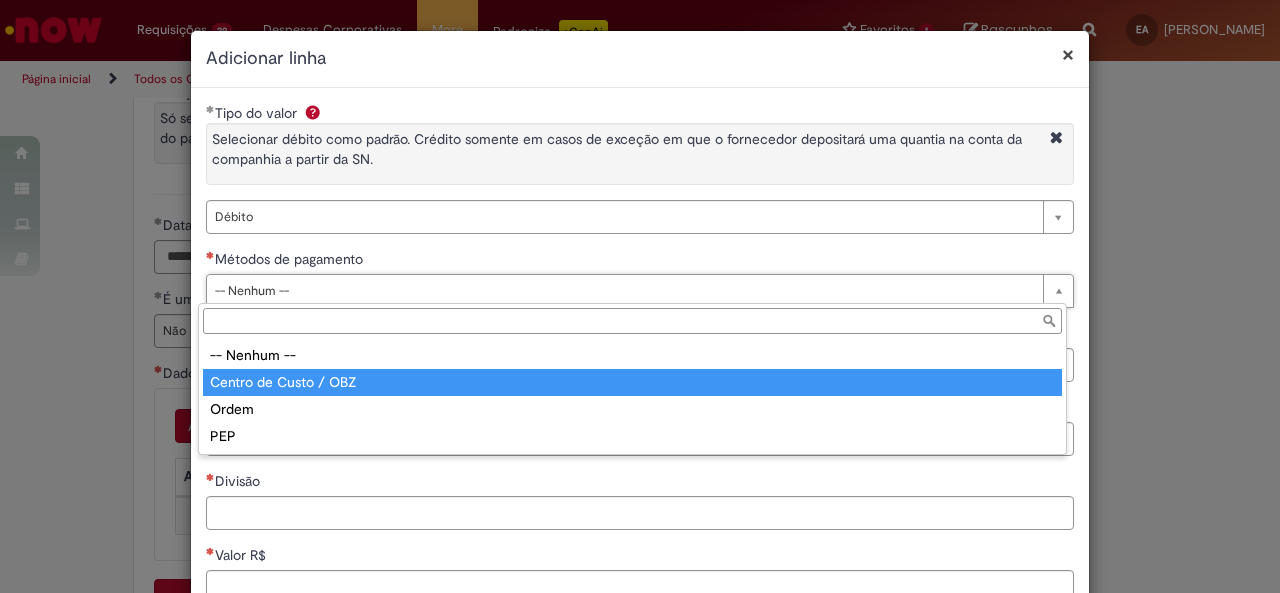 type on "**********" 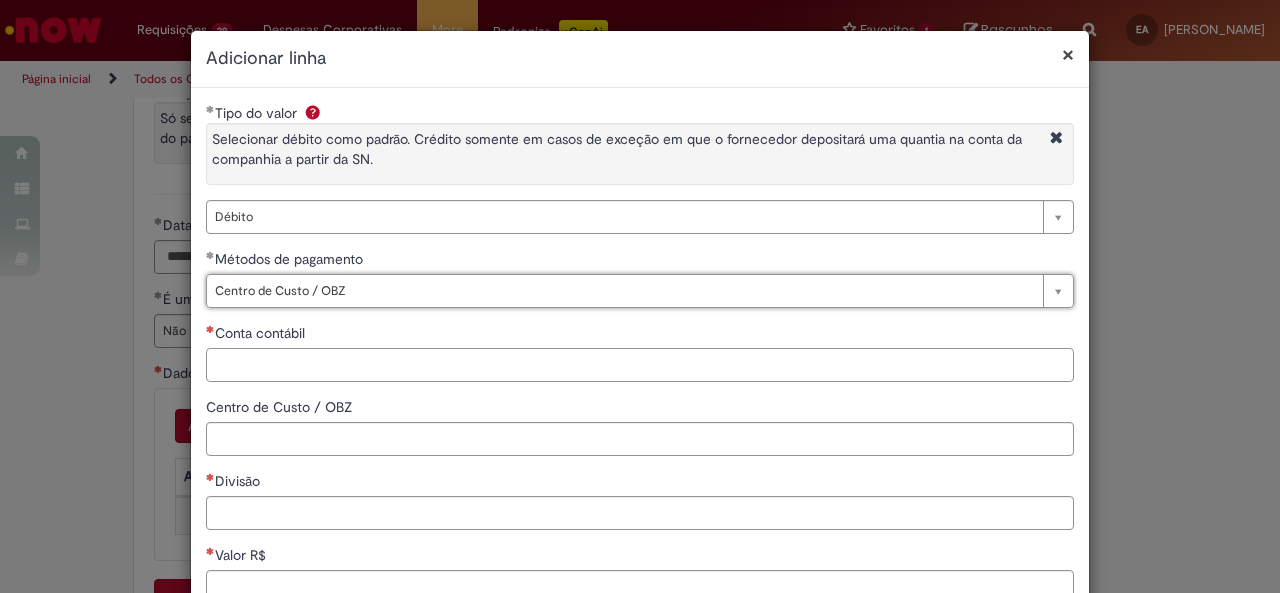 click on "Conta contábil" at bounding box center (640, 365) 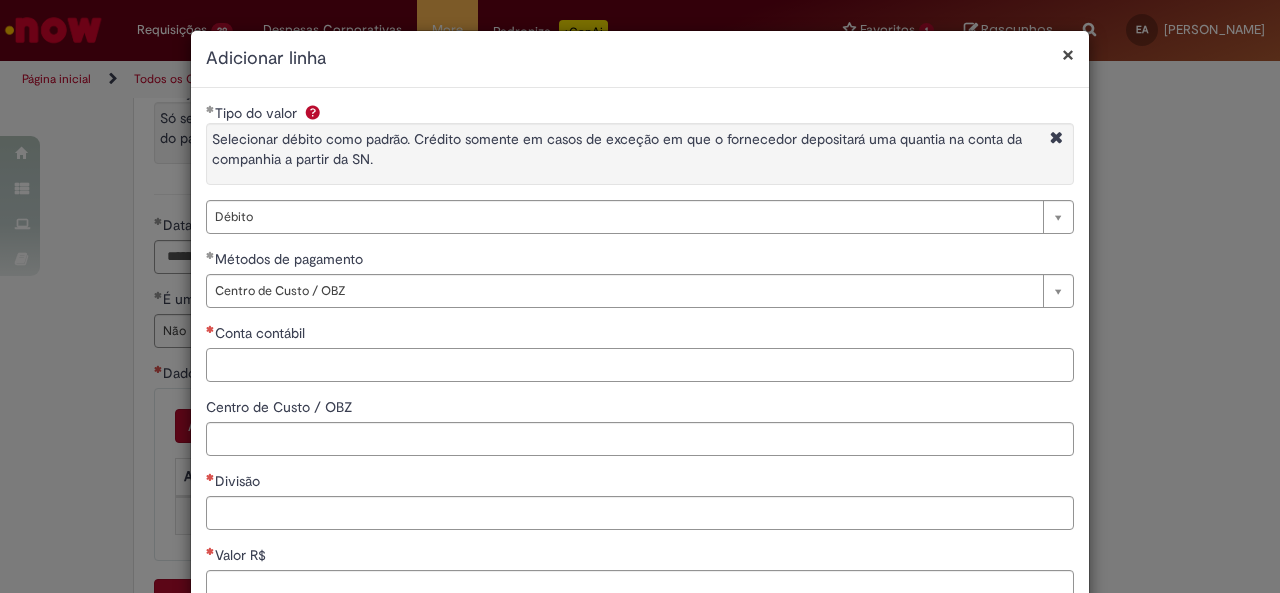 paste on "*******" 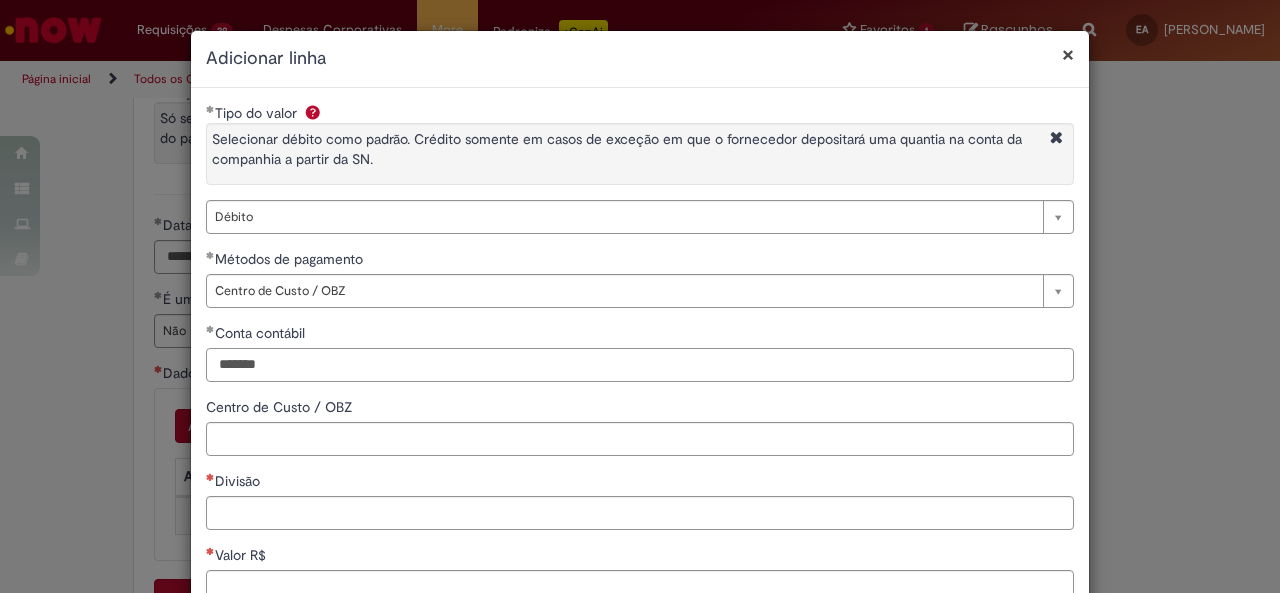 type on "*******" 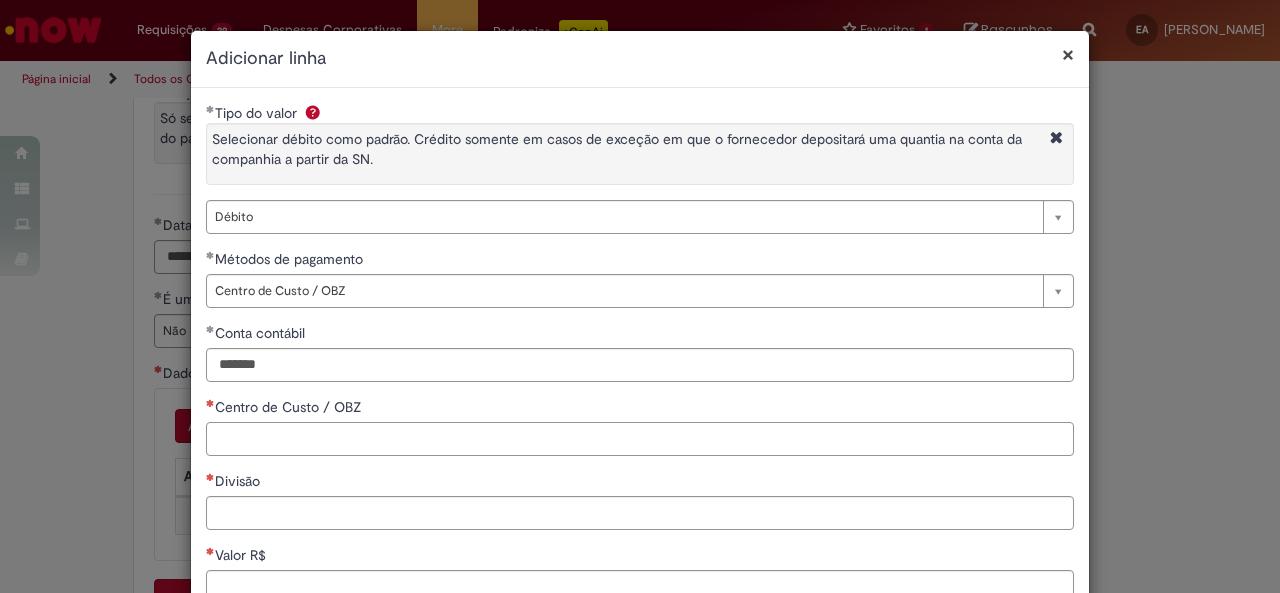 click on "Centro de Custo / OBZ" at bounding box center (640, 439) 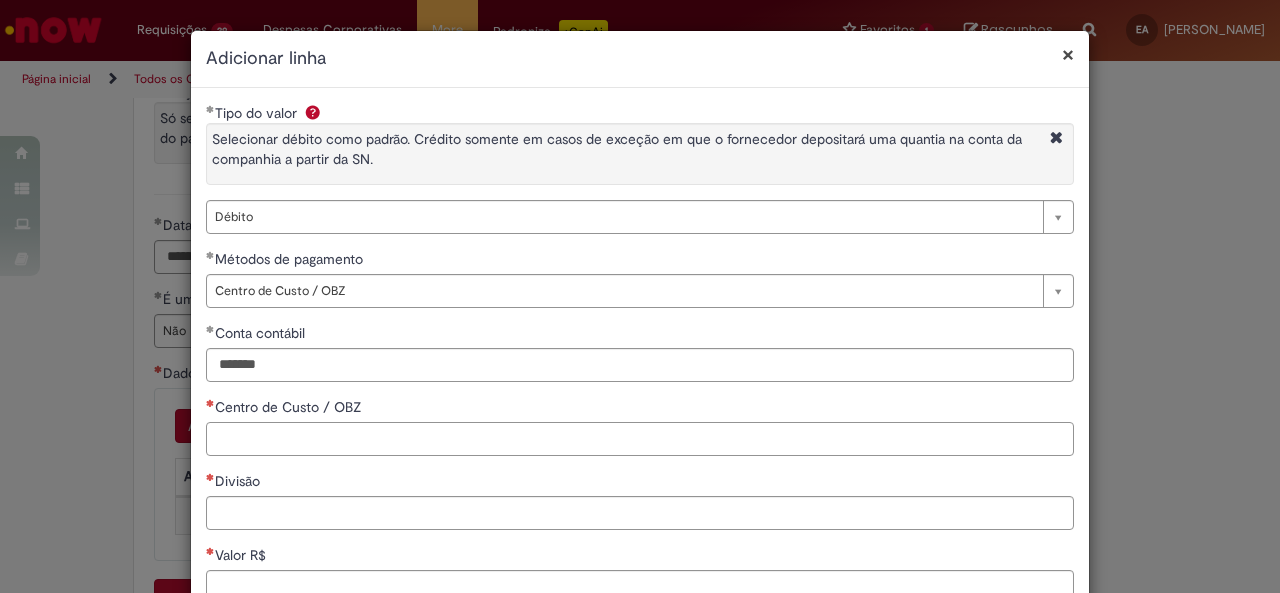 paste on "**********" 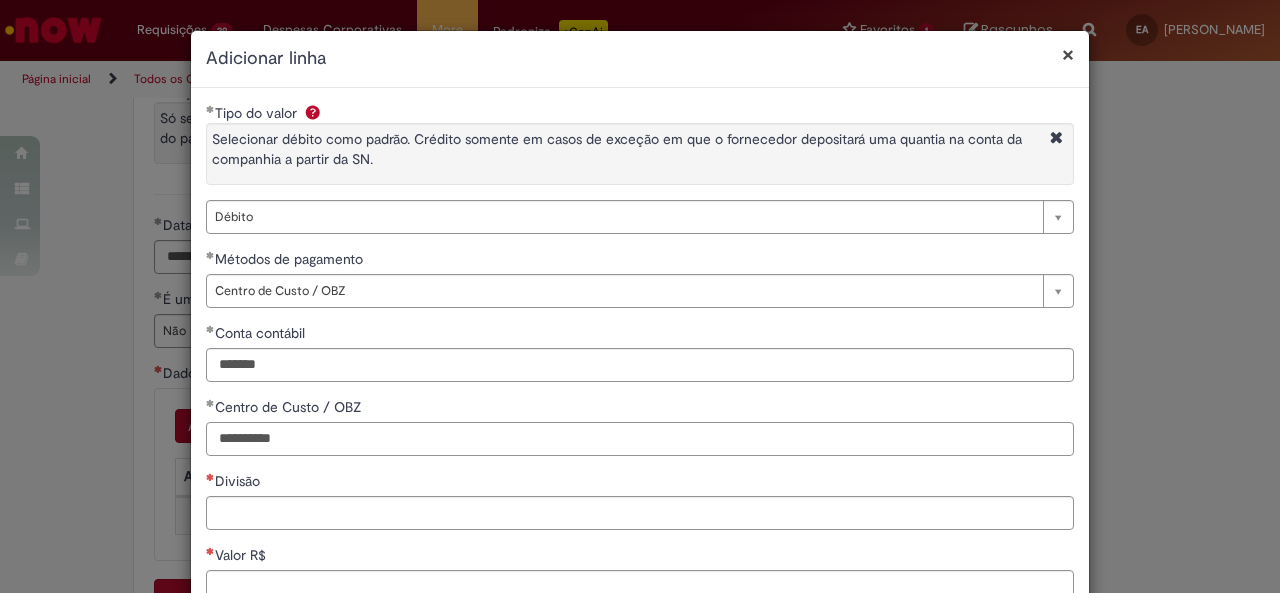 type on "**********" 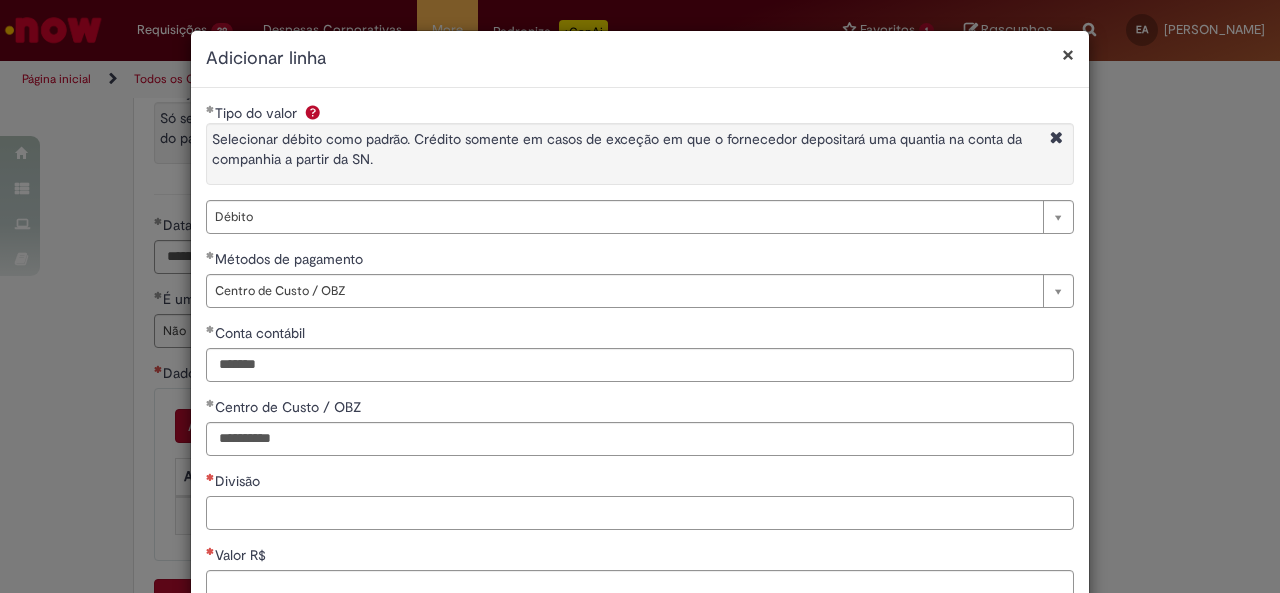 click on "Divisão" at bounding box center [640, 513] 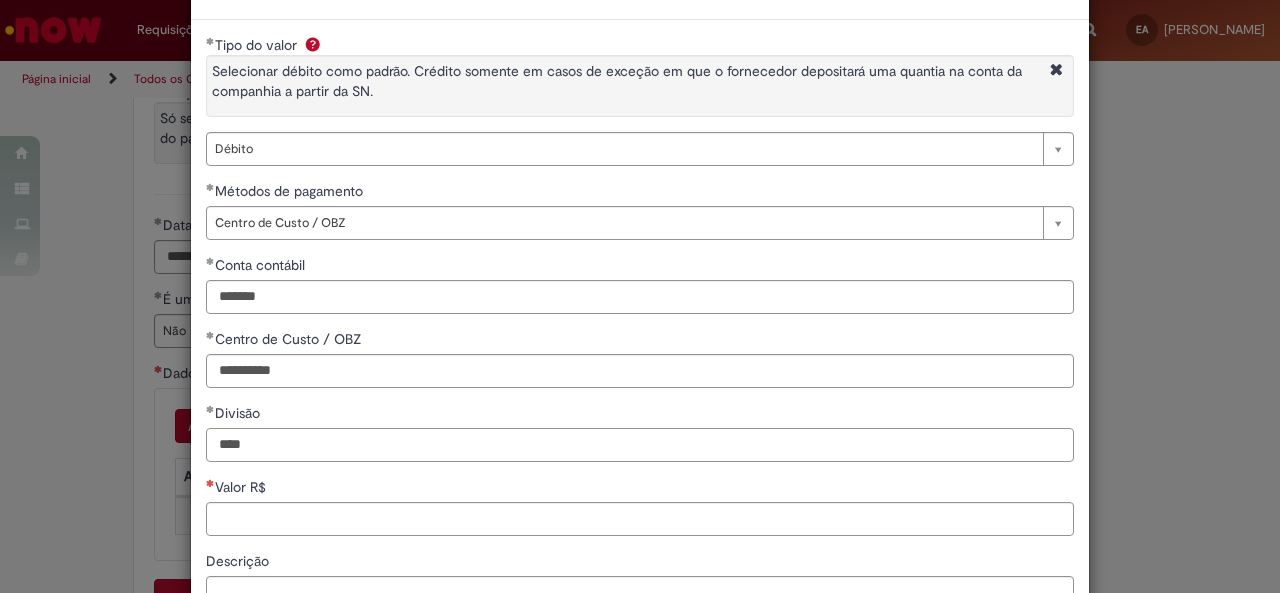scroll, scrollTop: 100, scrollLeft: 0, axis: vertical 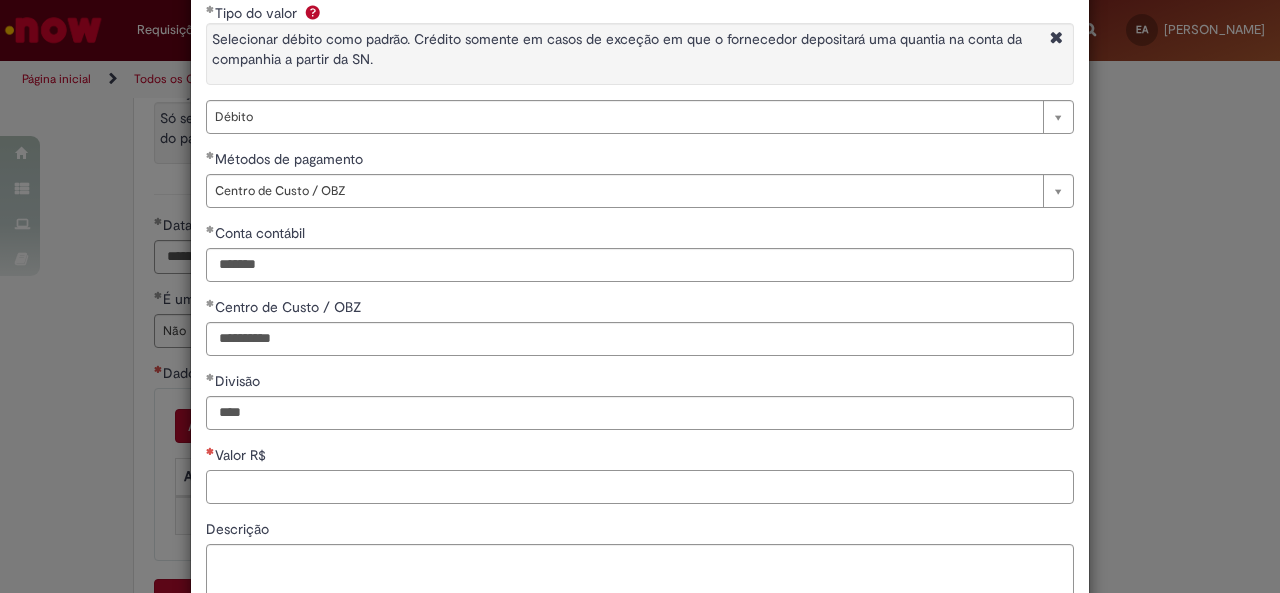 type on "****" 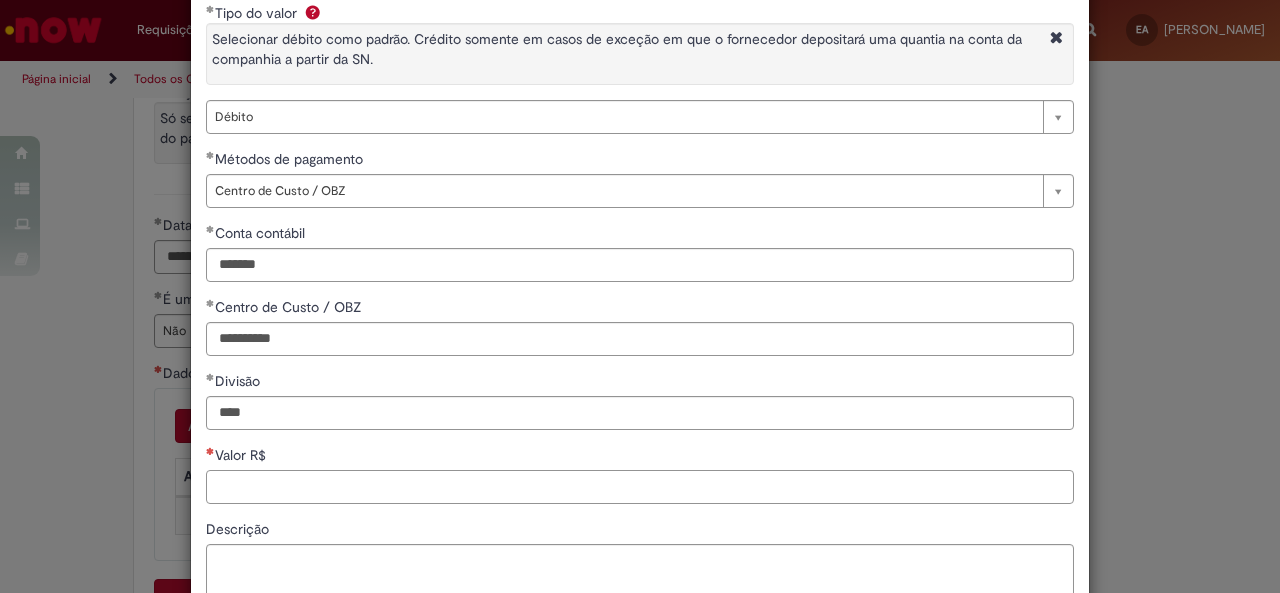 click on "Valor R$" at bounding box center [640, 487] 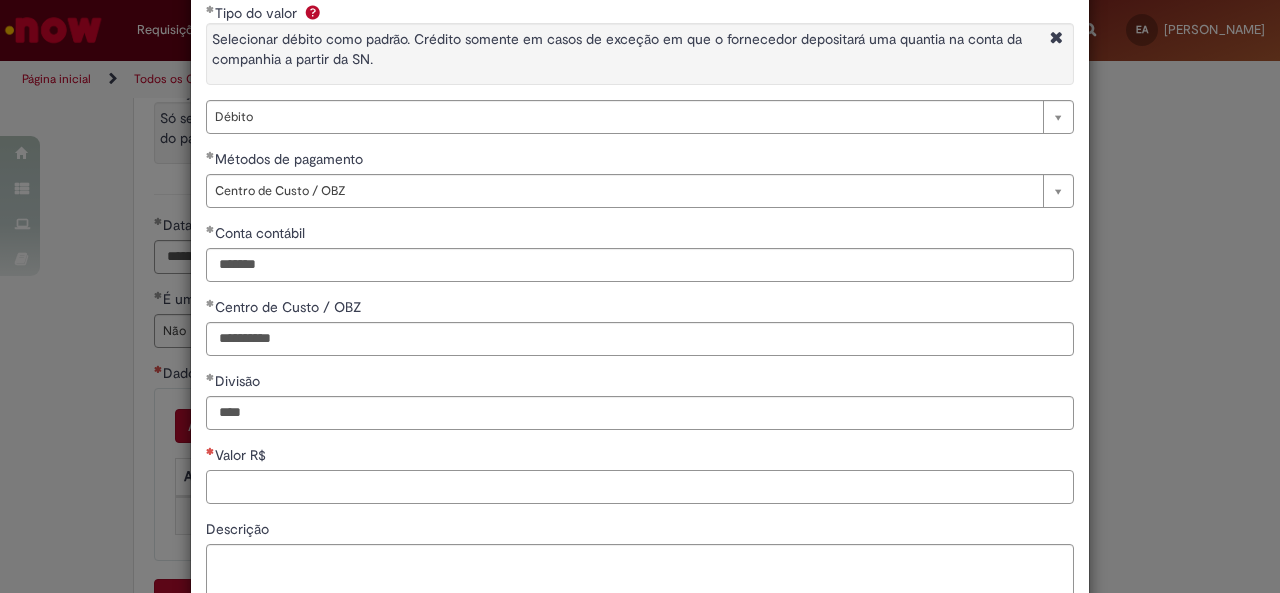 paste on "****" 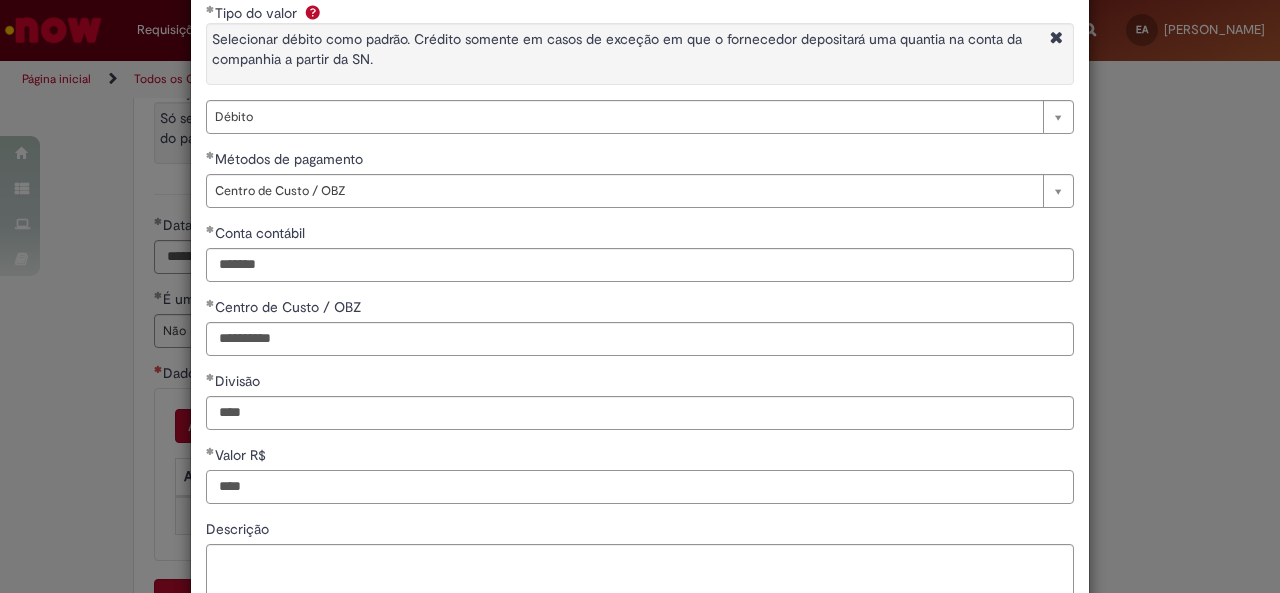 scroll, scrollTop: 228, scrollLeft: 0, axis: vertical 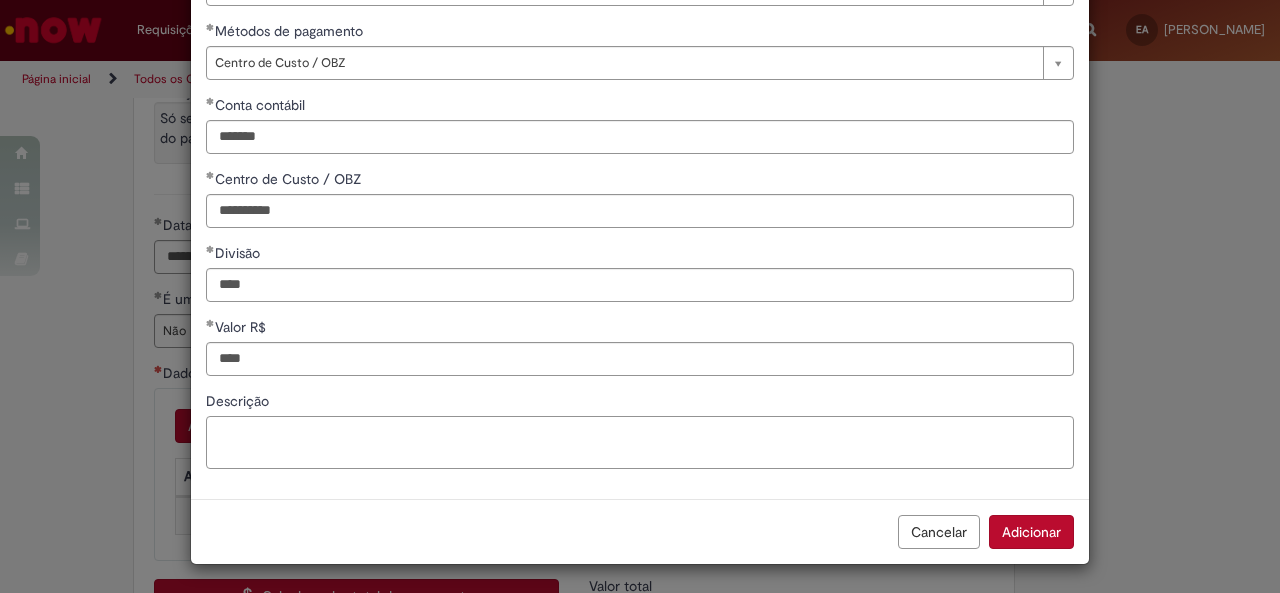 type on "********" 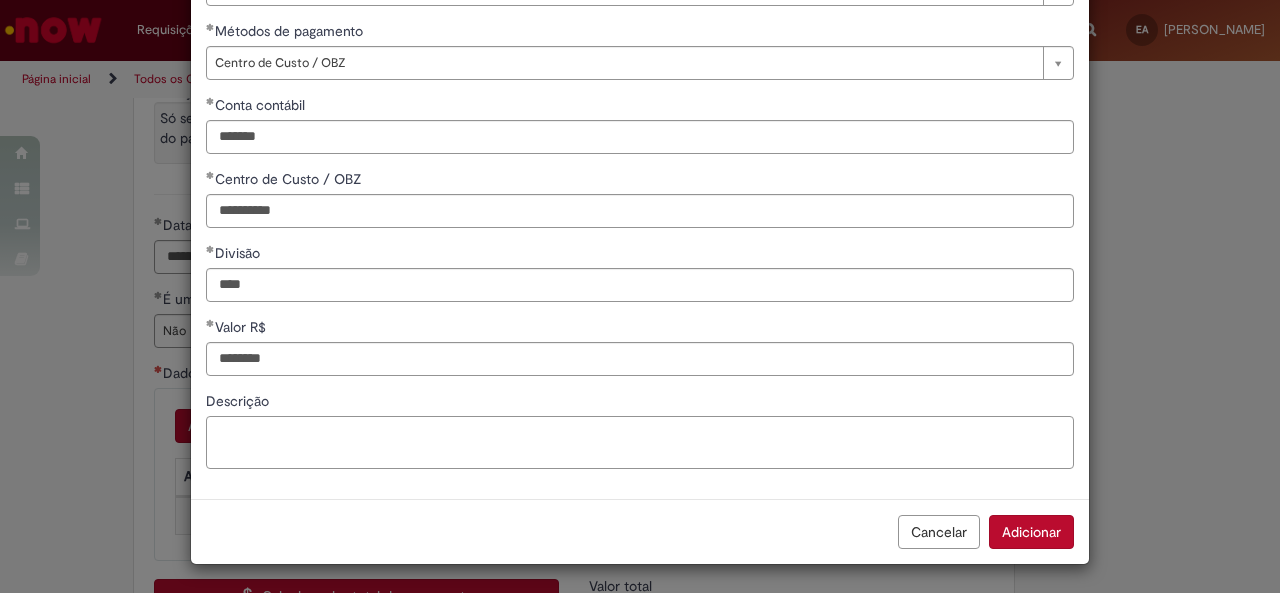 click on "Descrição" at bounding box center [640, 442] 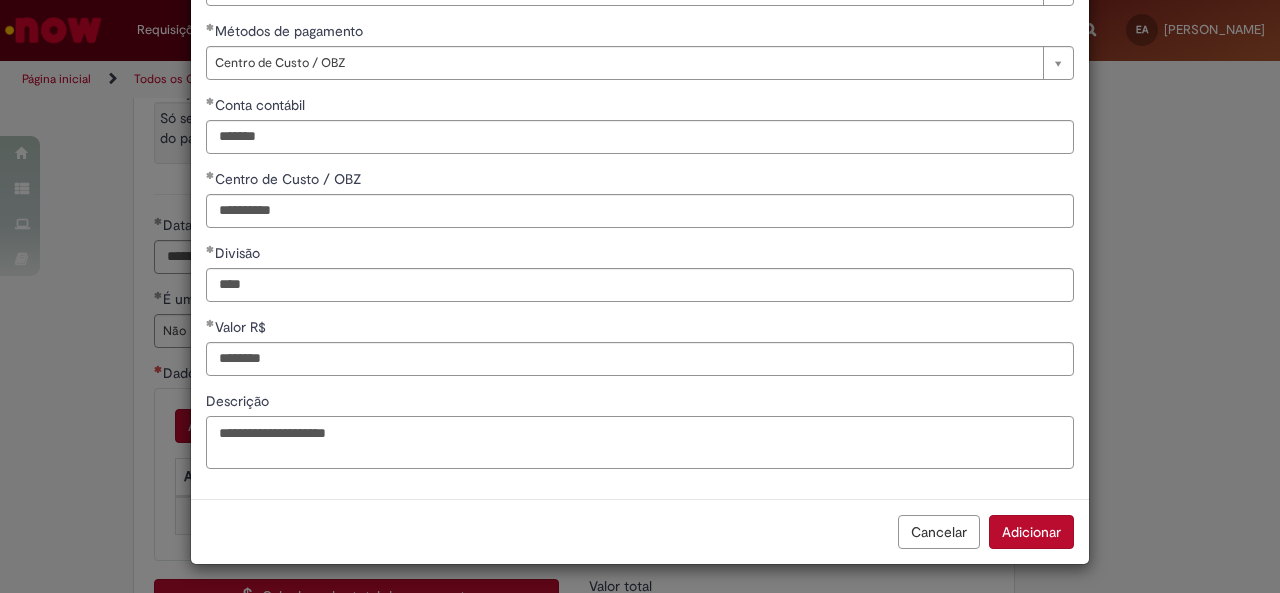 drag, startPoint x: 418, startPoint y: 438, endPoint x: 224, endPoint y: 444, distance: 194.09276 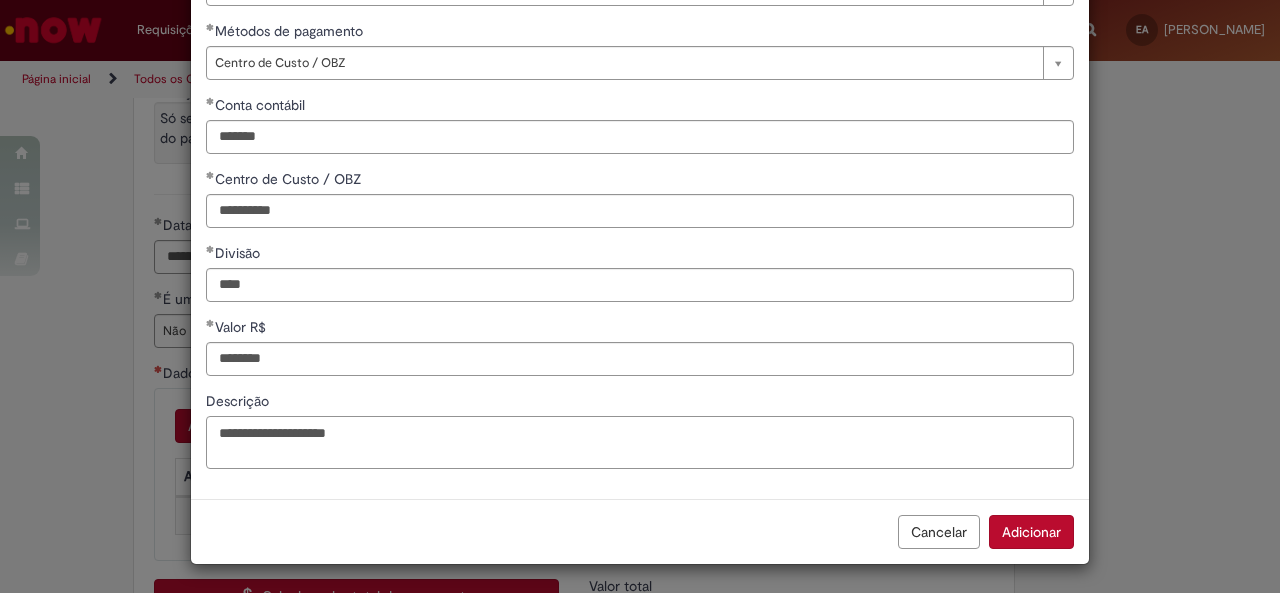 click on "**********" at bounding box center [640, 442] 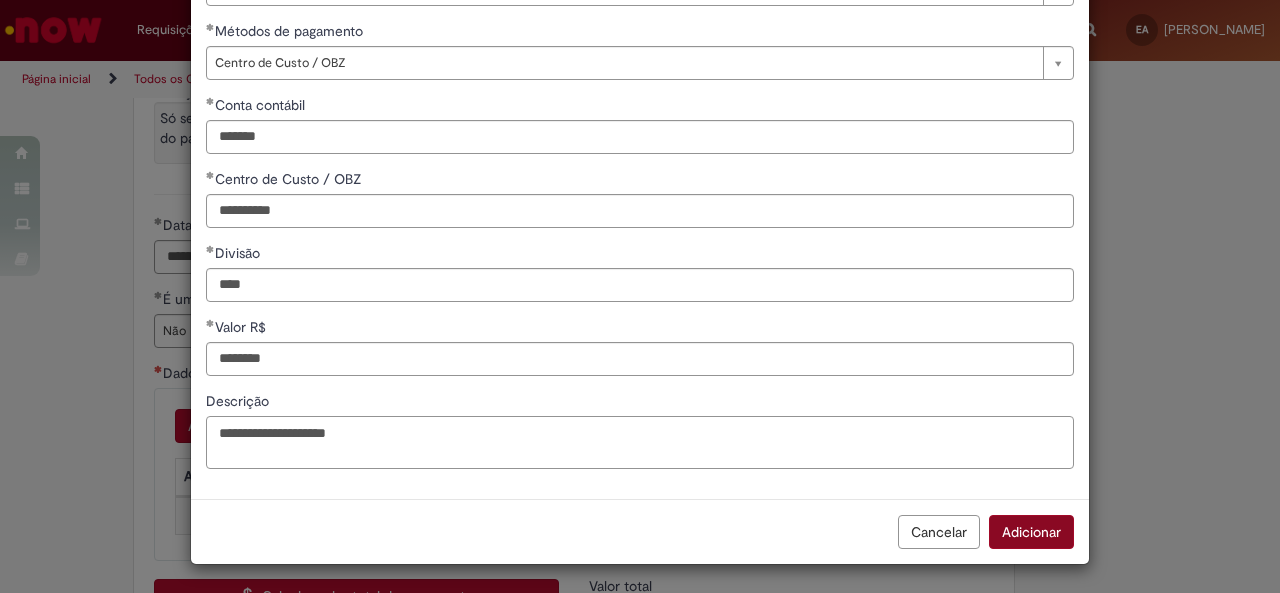 type on "**********" 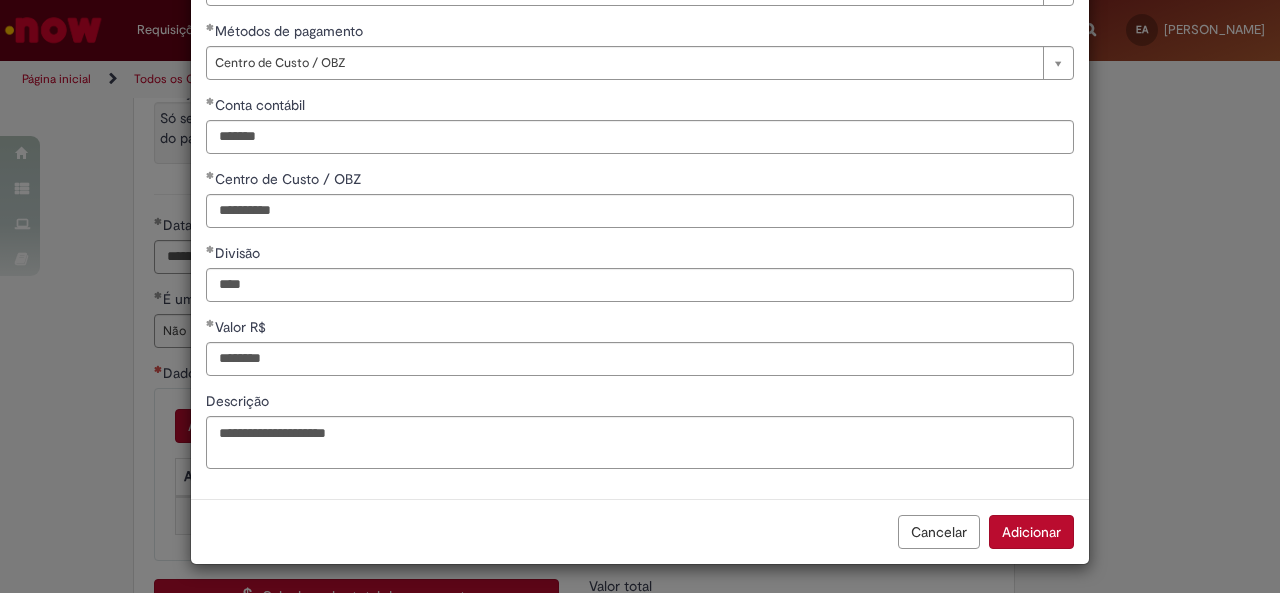 click on "Adicionar" at bounding box center [1031, 532] 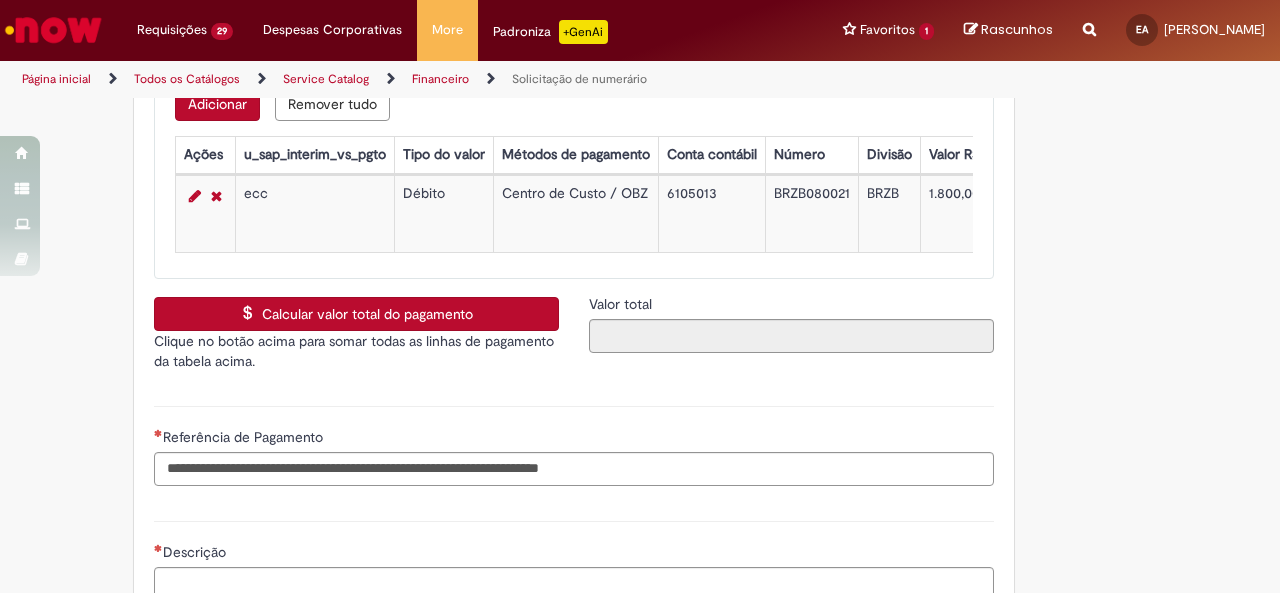 scroll, scrollTop: 3800, scrollLeft: 0, axis: vertical 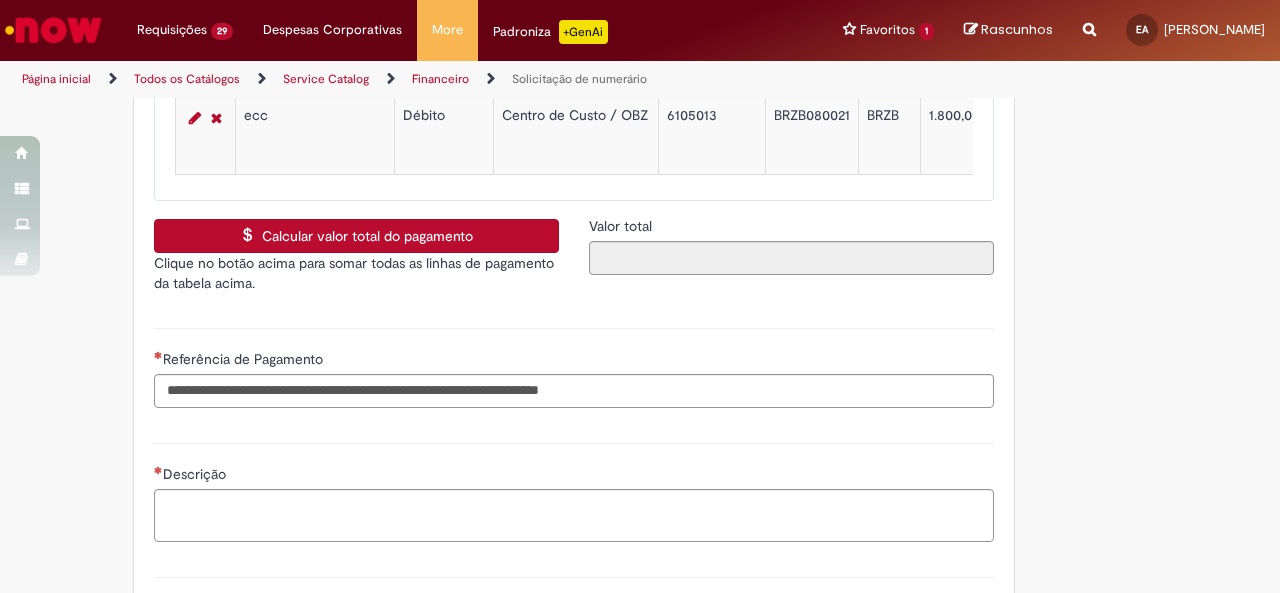 click on "Calcular valor total do pagamento" at bounding box center [356, 236] 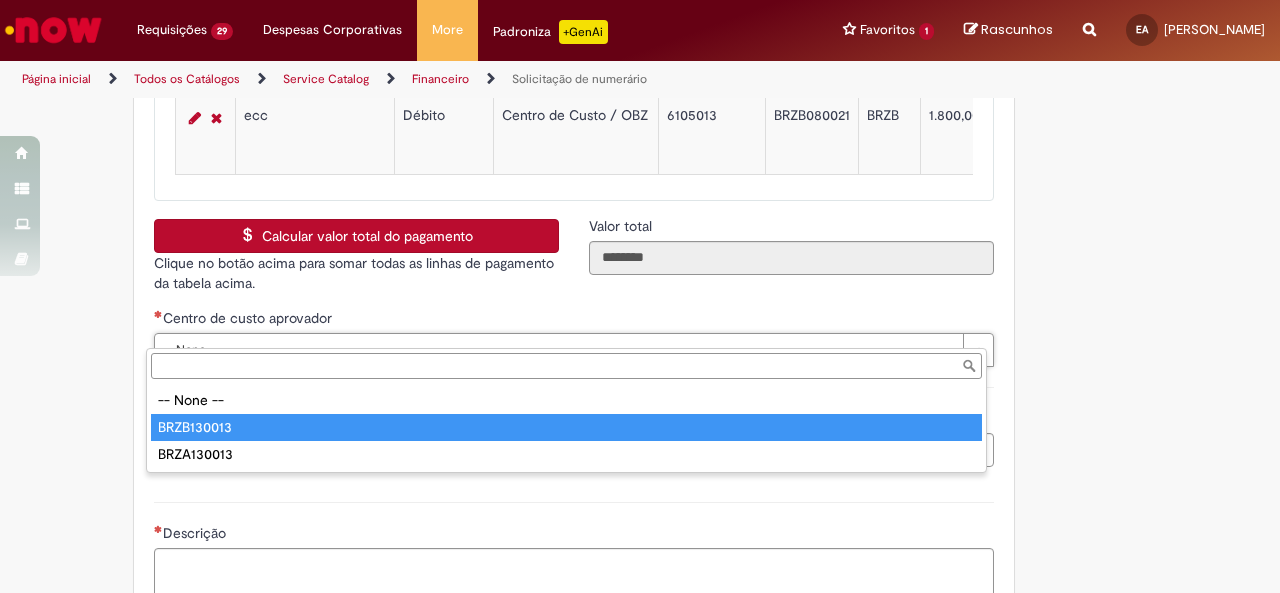 type on "**********" 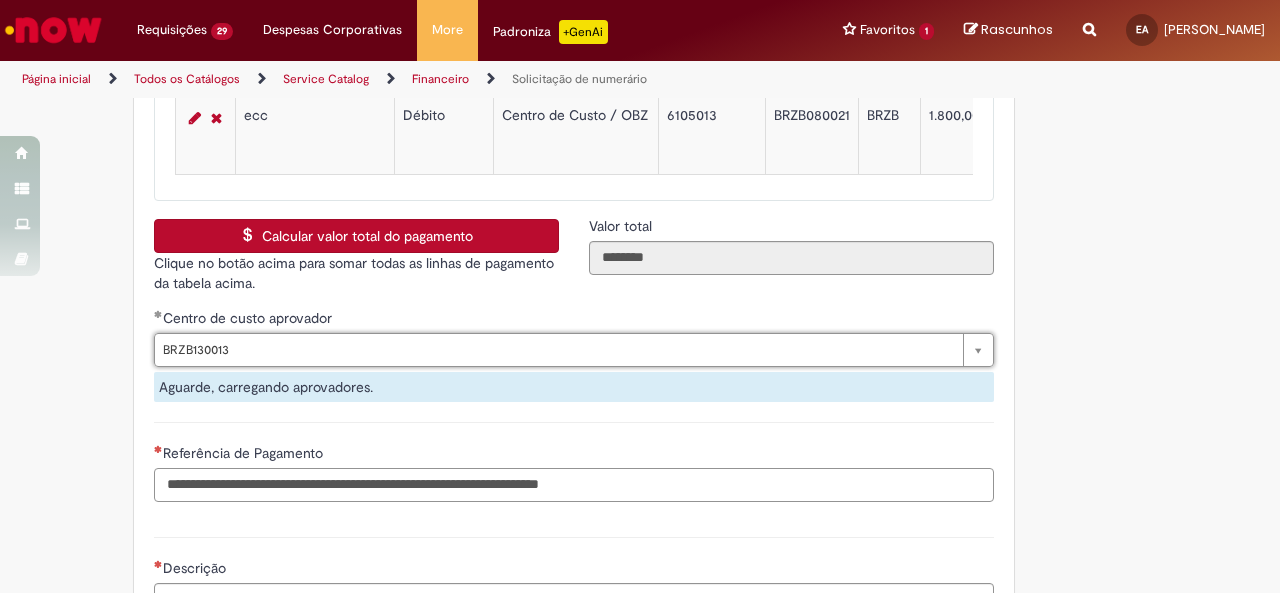 drag, startPoint x: 314, startPoint y: 462, endPoint x: 316, endPoint y: 475, distance: 13.152946 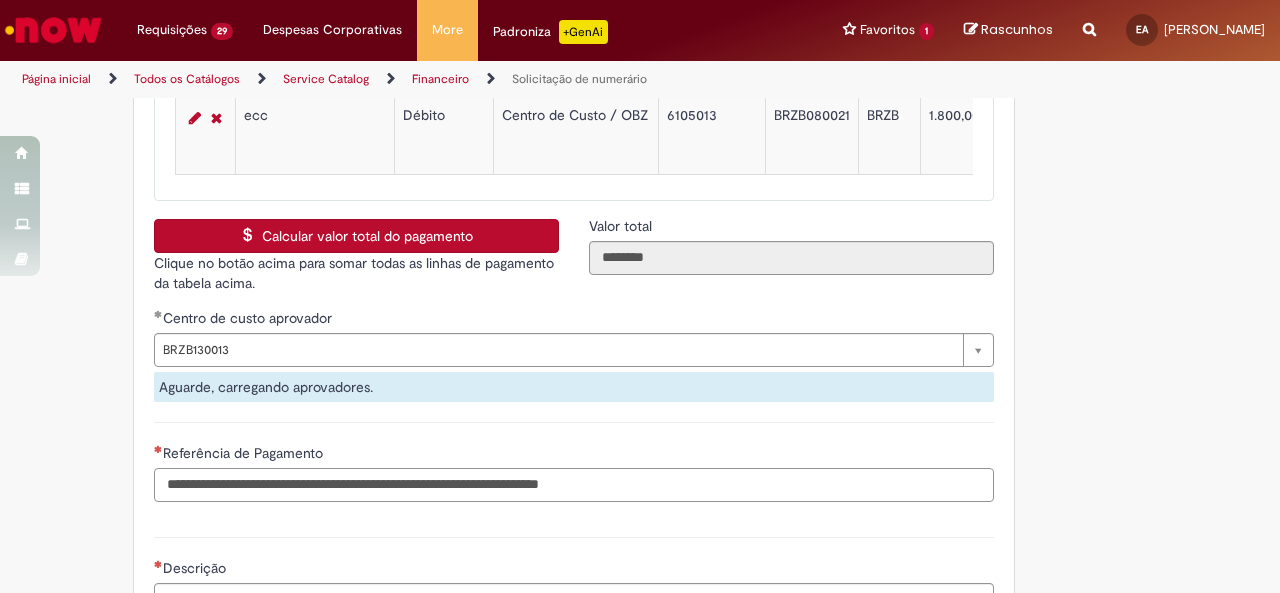 paste on "**********" 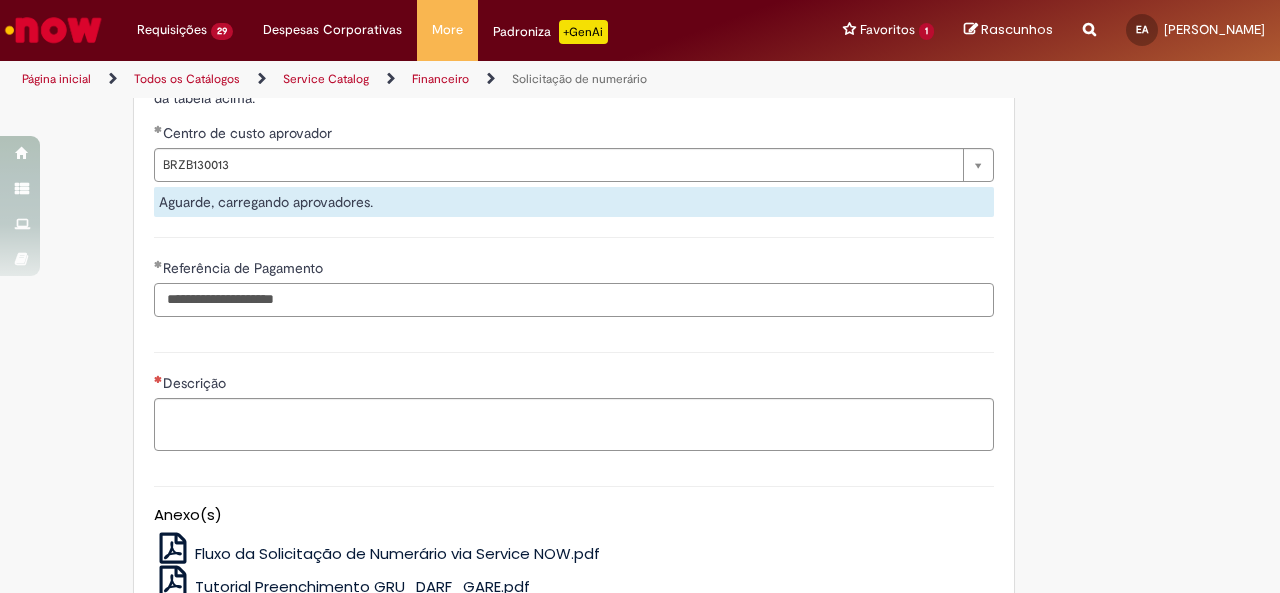 scroll, scrollTop: 4000, scrollLeft: 0, axis: vertical 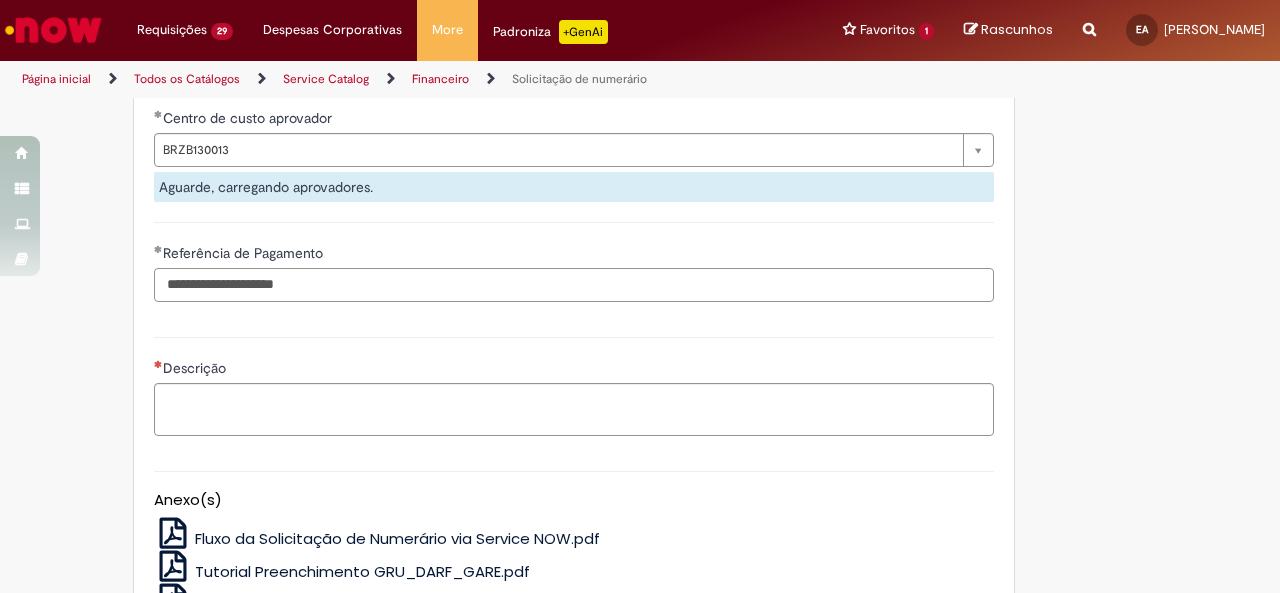 type on "**********" 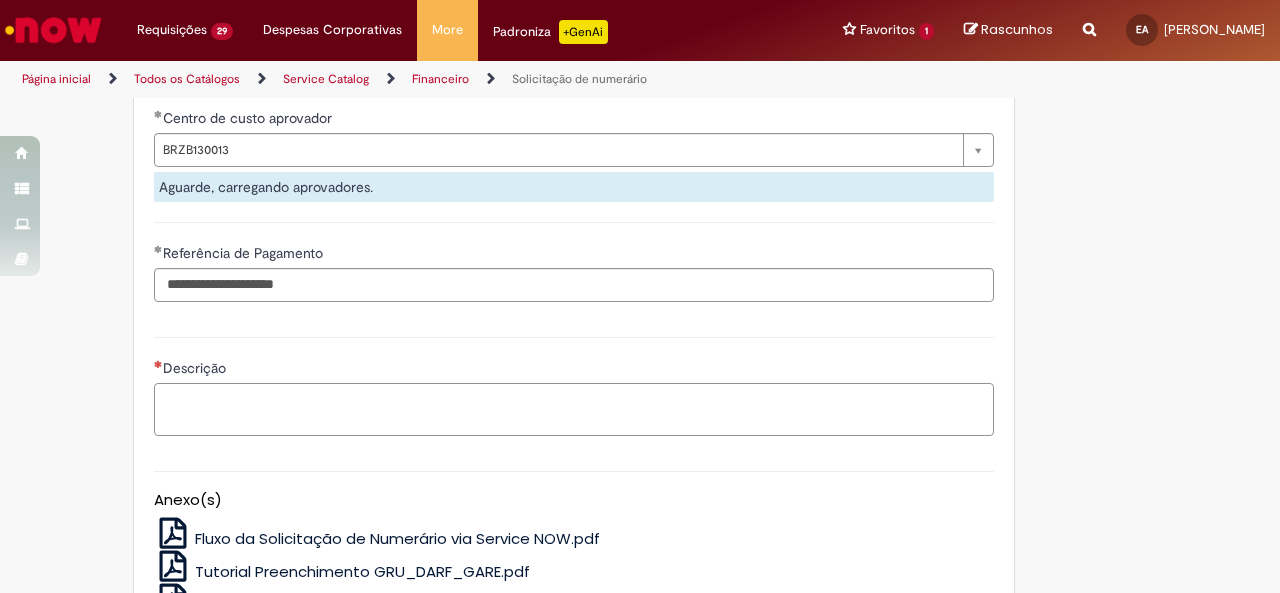 click on "Descrição" at bounding box center (574, 409) 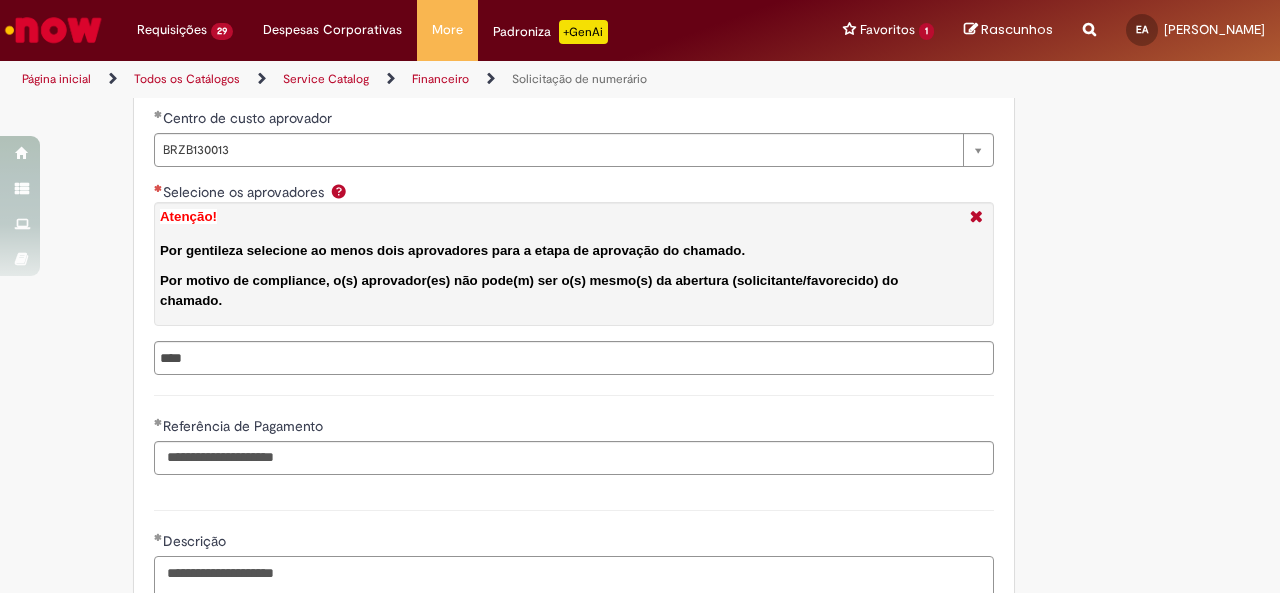 type on "**********" 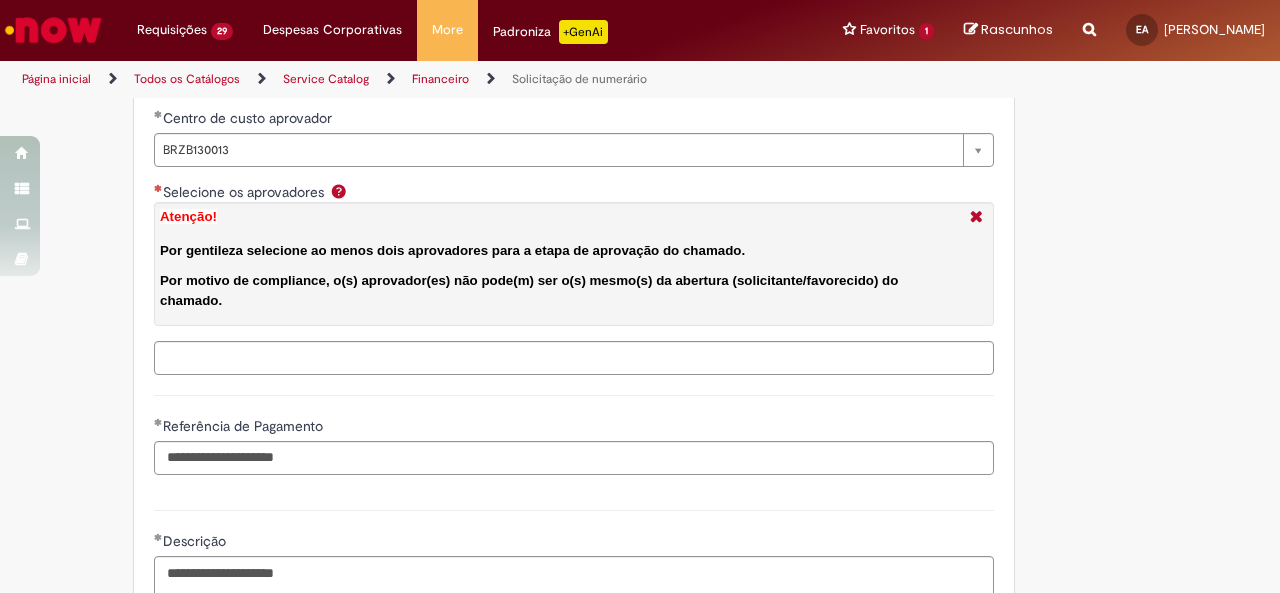 click on "Selecione os aprovadores Atenção!
Por gentileza selecione ao menos dois aprovadores para a etapa de aprovação do chamado.
Por motivo de compliance, o(s) aprovador(es) não pode(m) ser o(s) mesmo(s) da abertura (solicitante/favorecido) do chamado." at bounding box center [616, 358] 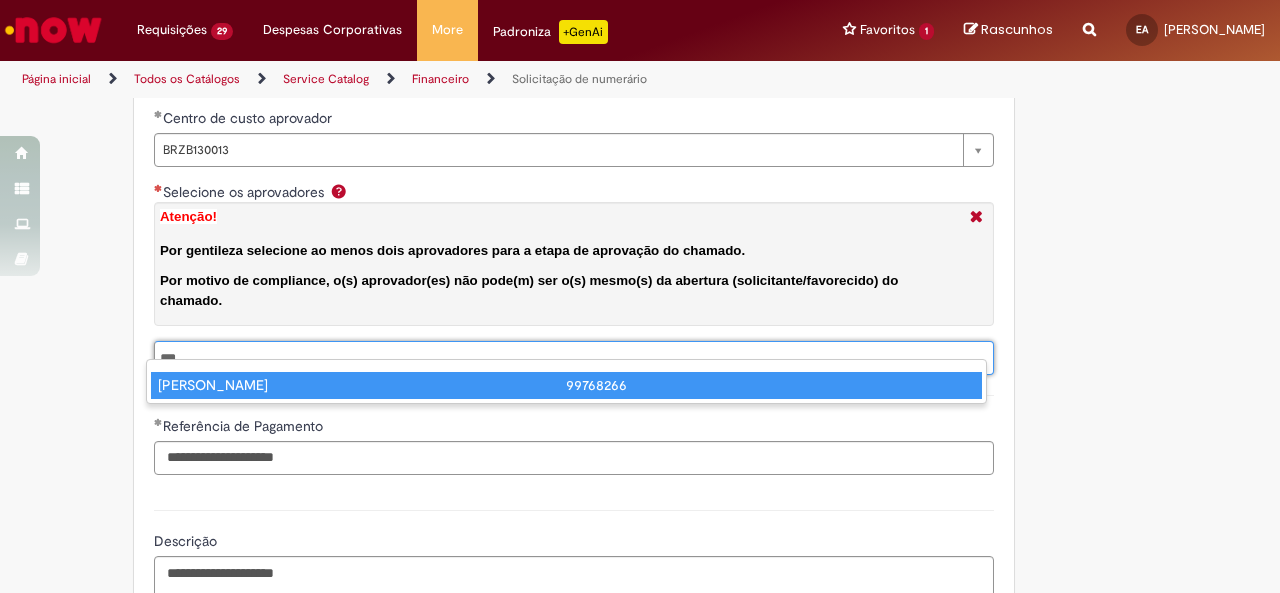 type on "***" 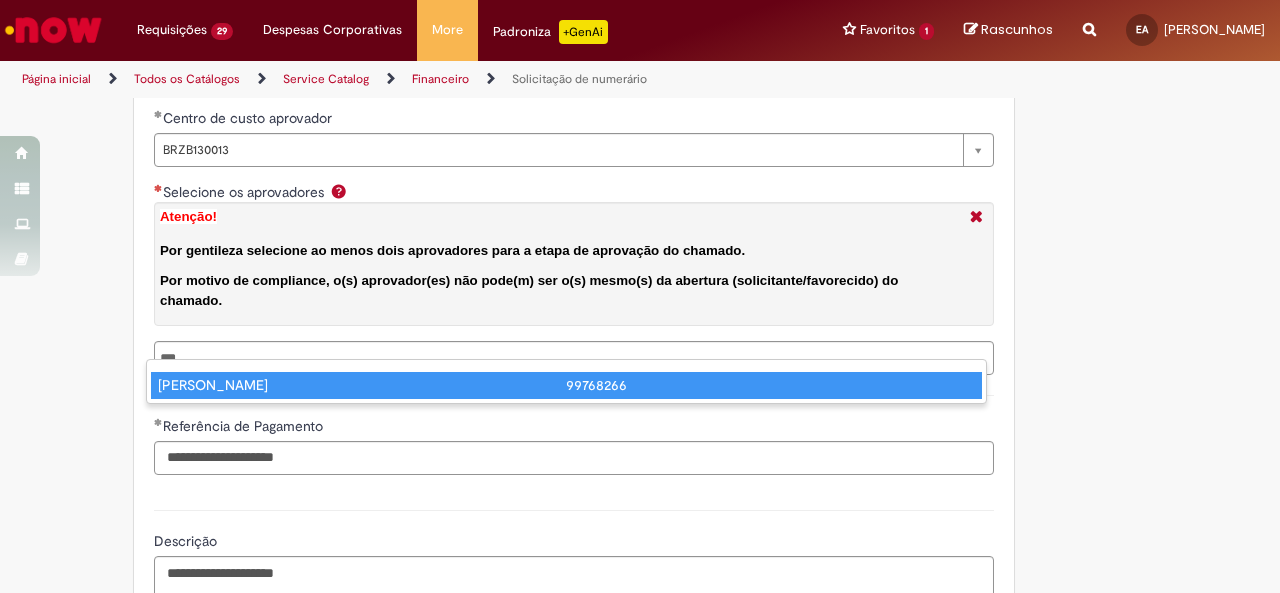 type 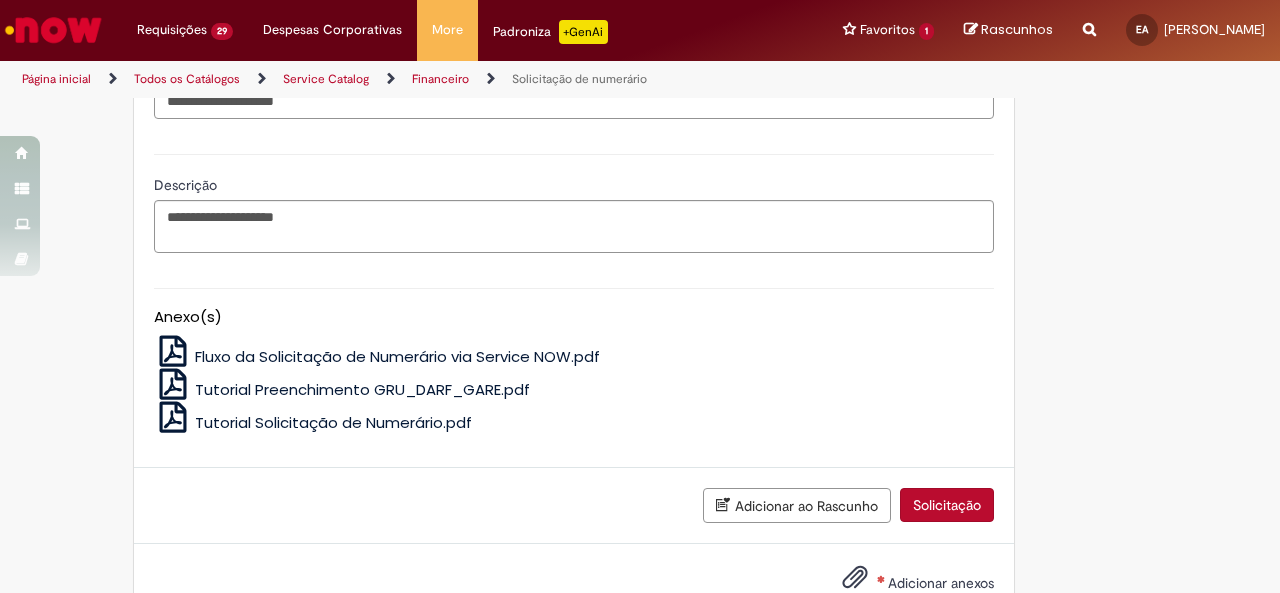 scroll, scrollTop: 4401, scrollLeft: 0, axis: vertical 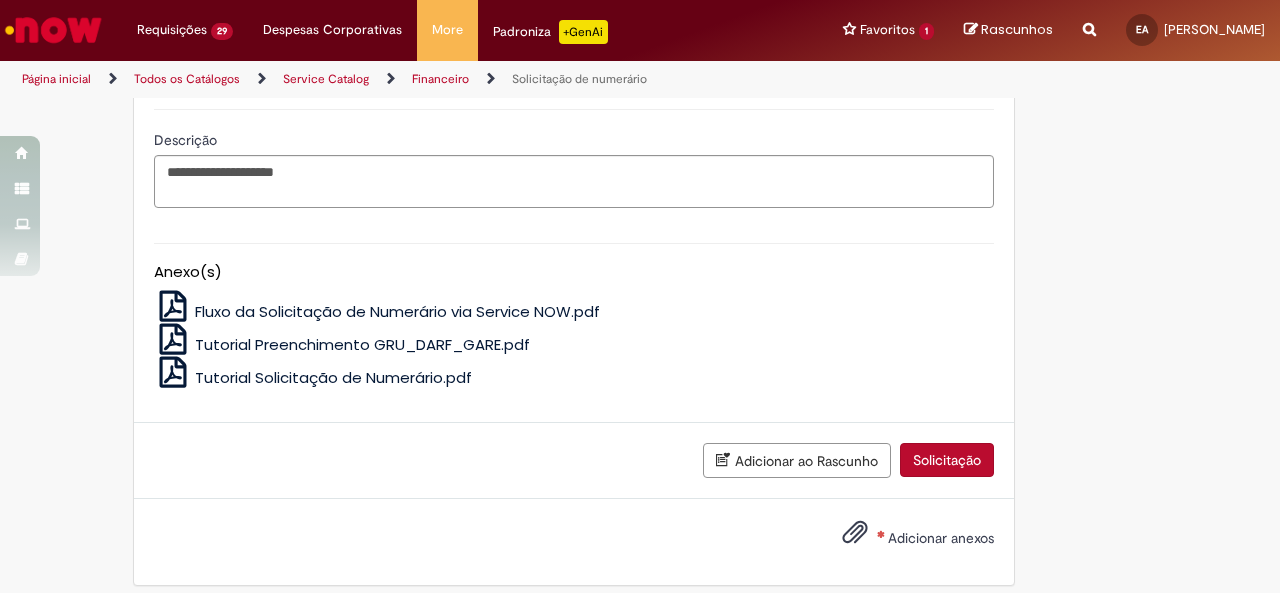 click at bounding box center [855, 533] 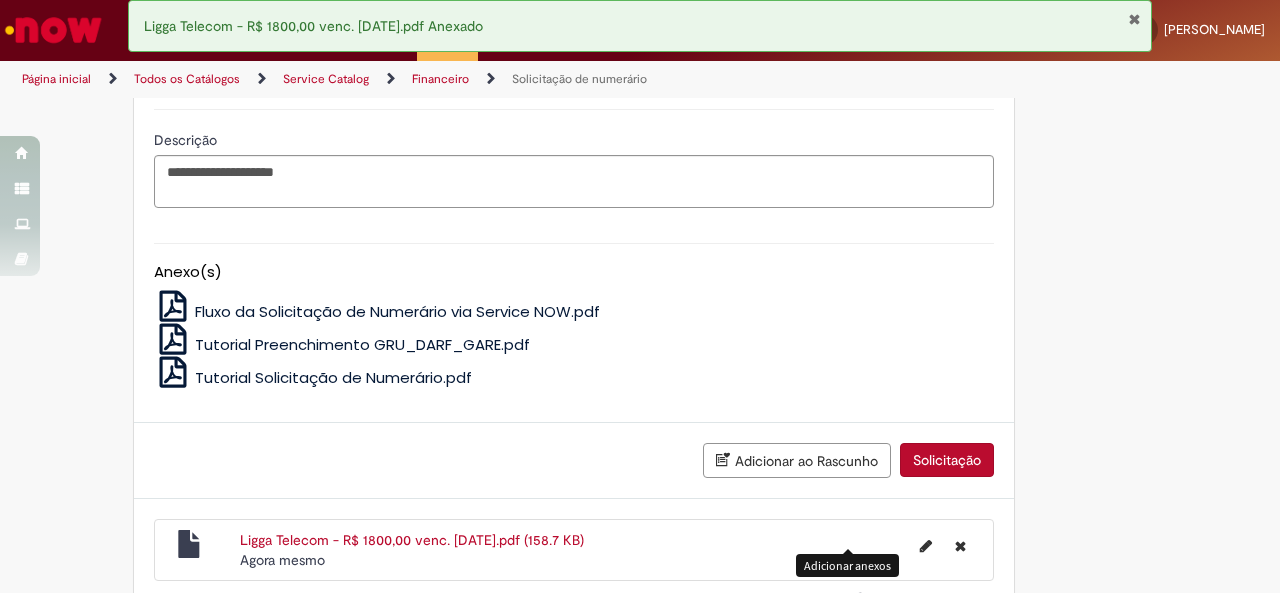 click on "Solicitação" at bounding box center [947, 460] 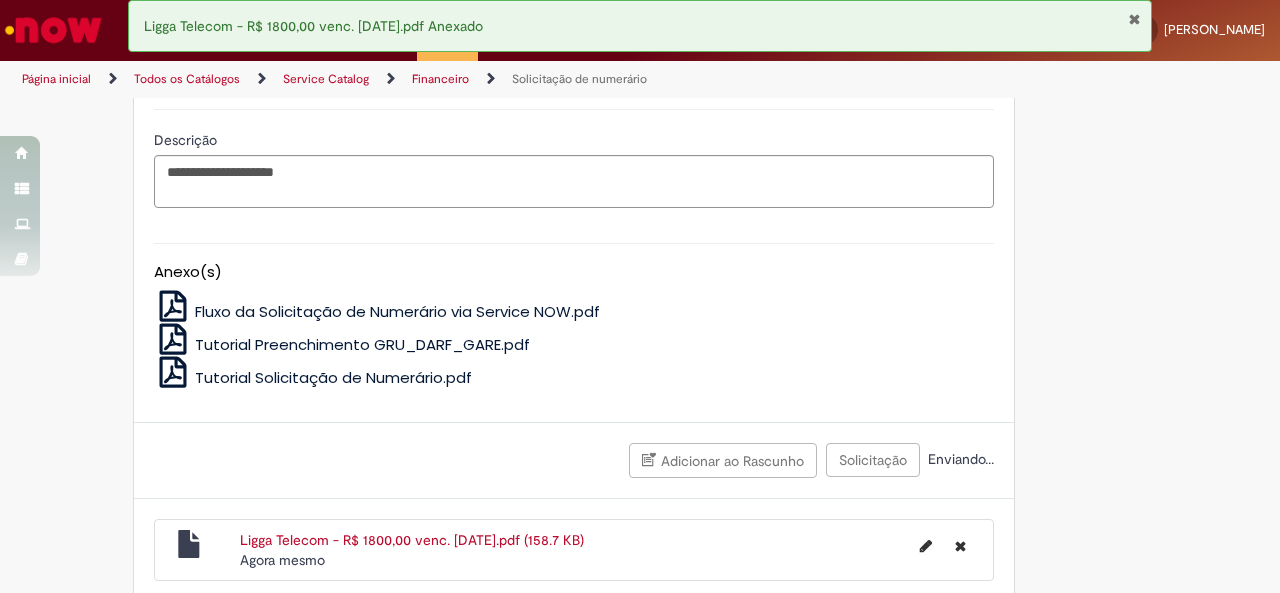 click at bounding box center [1134, 19] 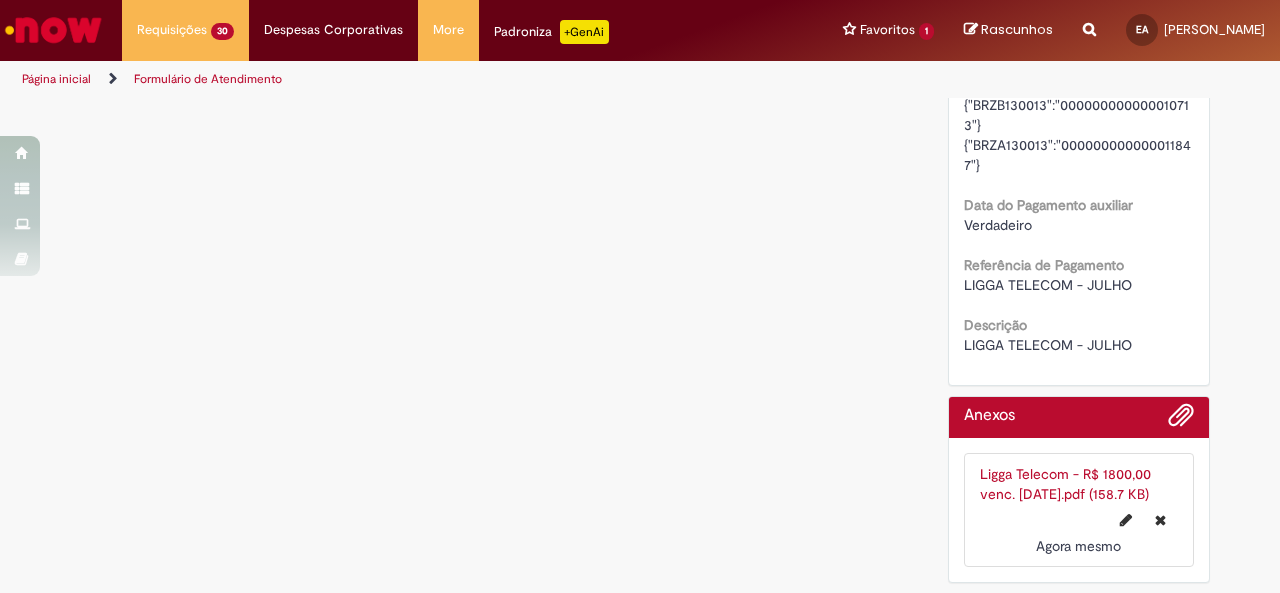 scroll, scrollTop: 0, scrollLeft: 0, axis: both 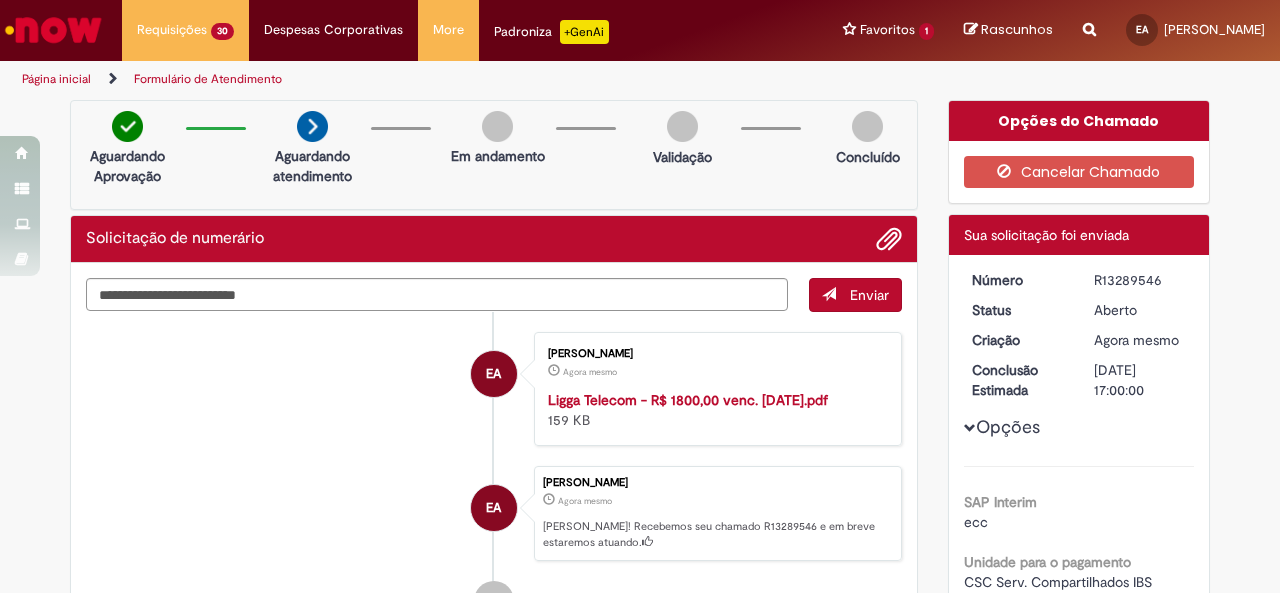 click on "R13289546" at bounding box center (1140, 280) 